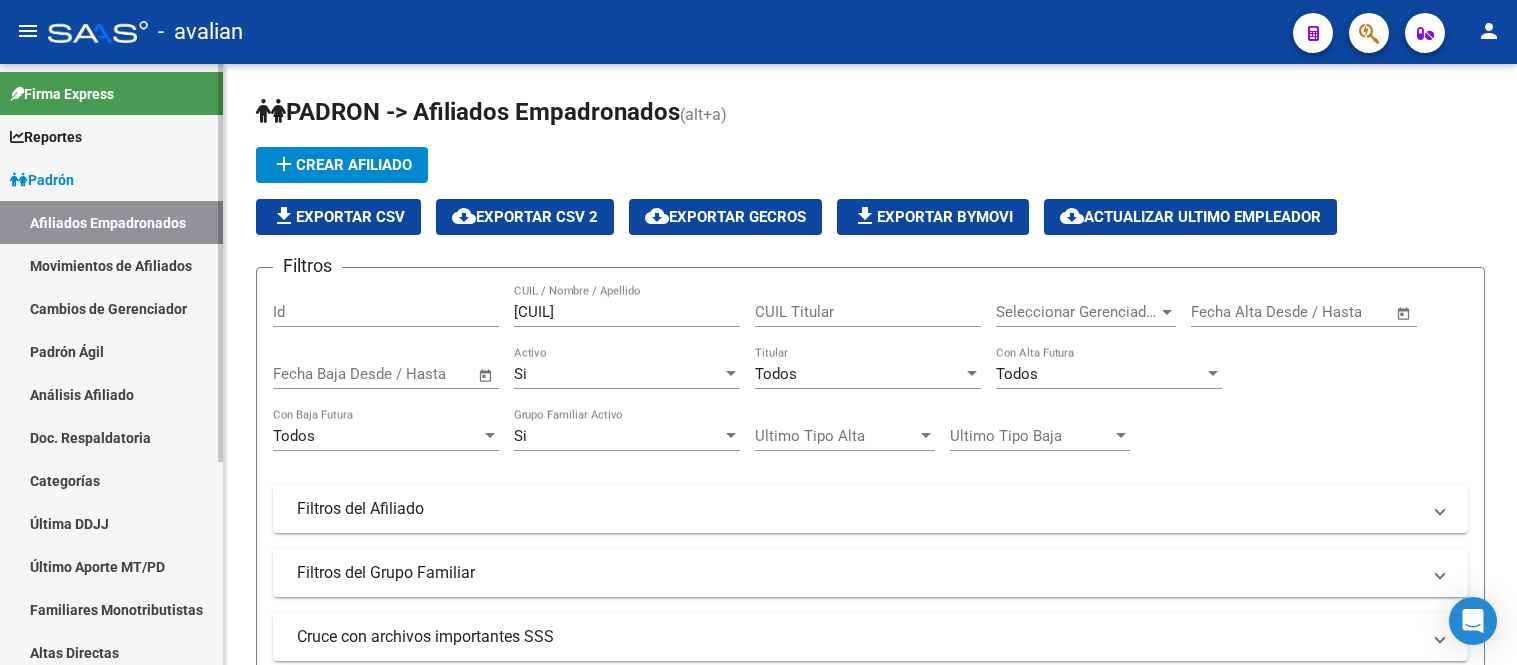 scroll, scrollTop: 0, scrollLeft: 0, axis: both 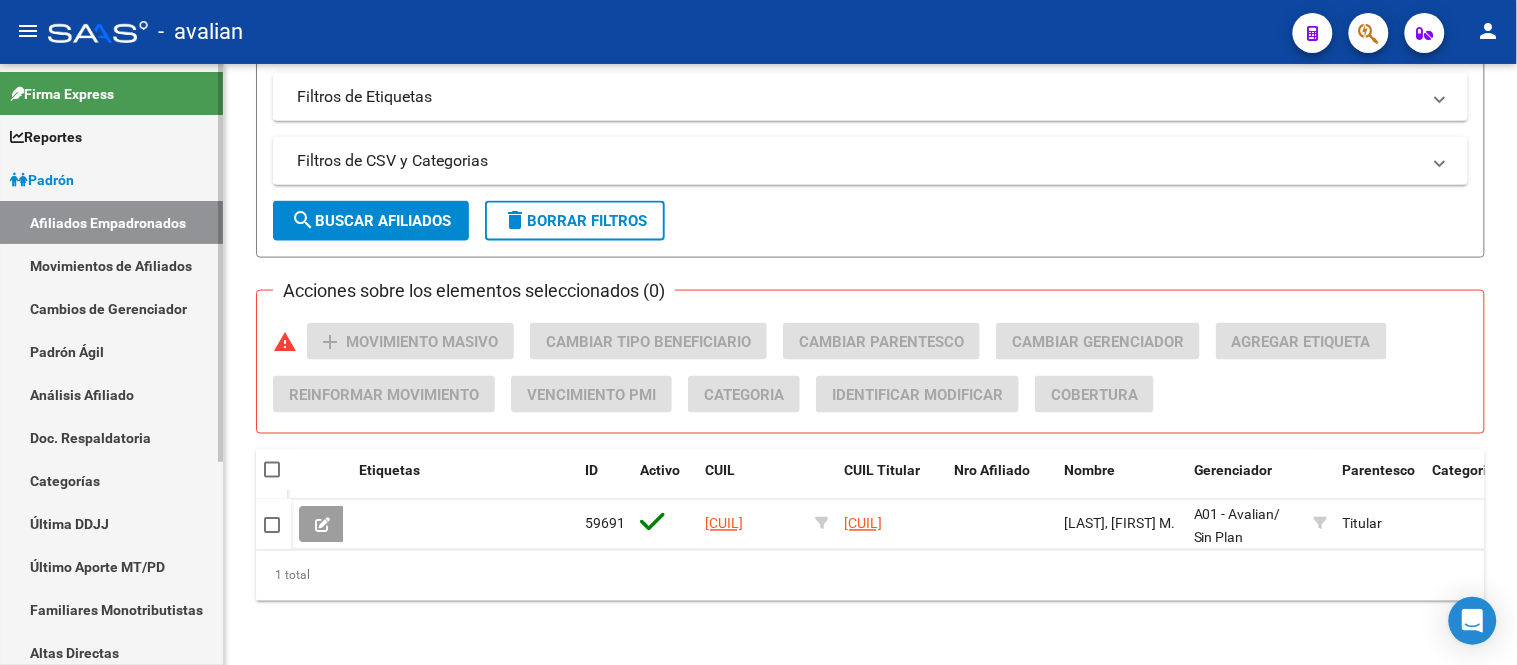 click on "Afiliados Empadronados" at bounding box center [111, 222] 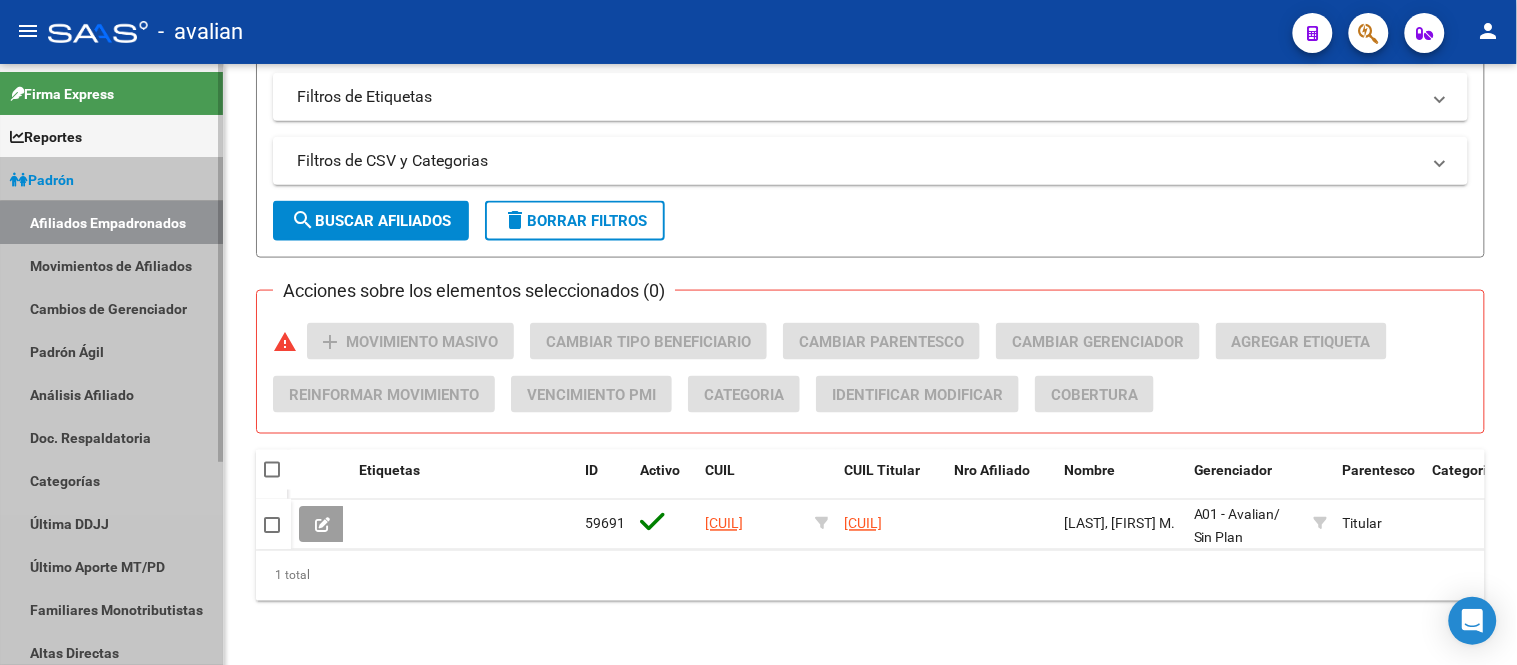 click on "Afiliados Empadronados" at bounding box center (111, 222) 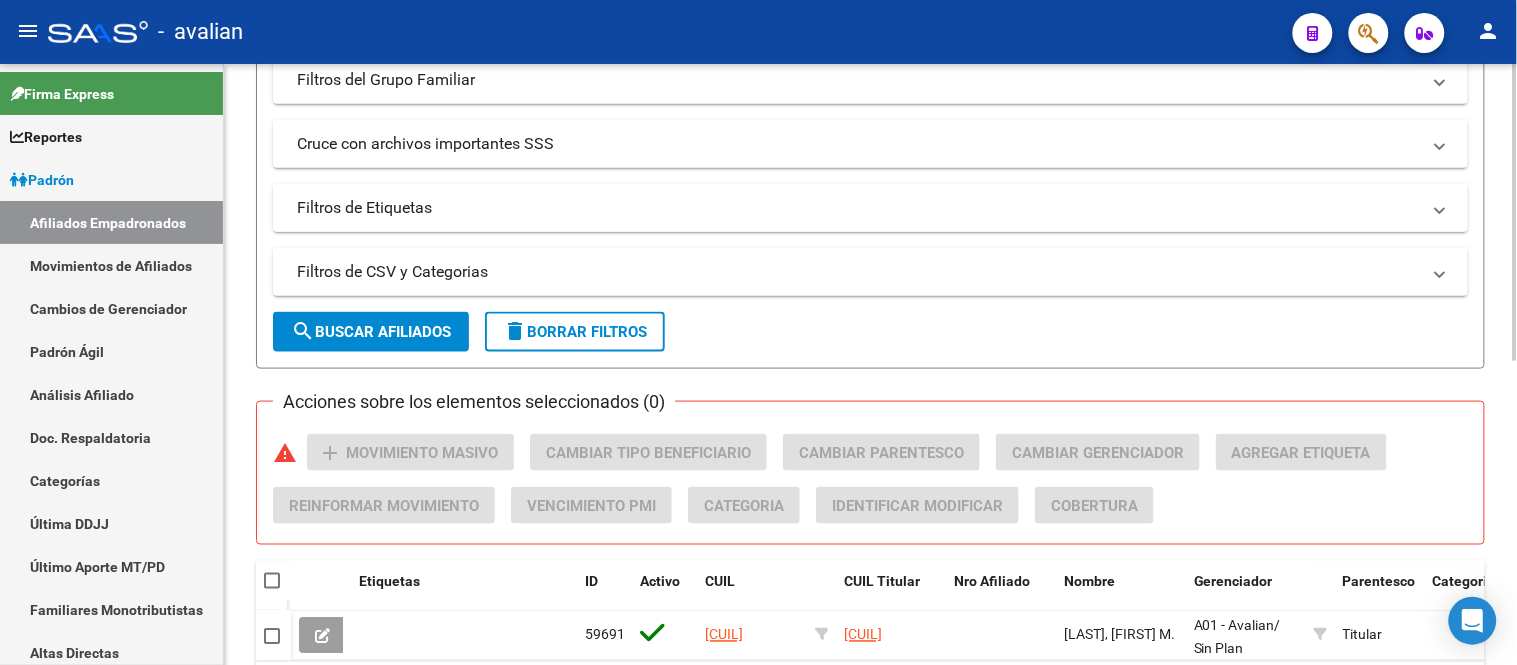 scroll, scrollTop: 48, scrollLeft: 0, axis: vertical 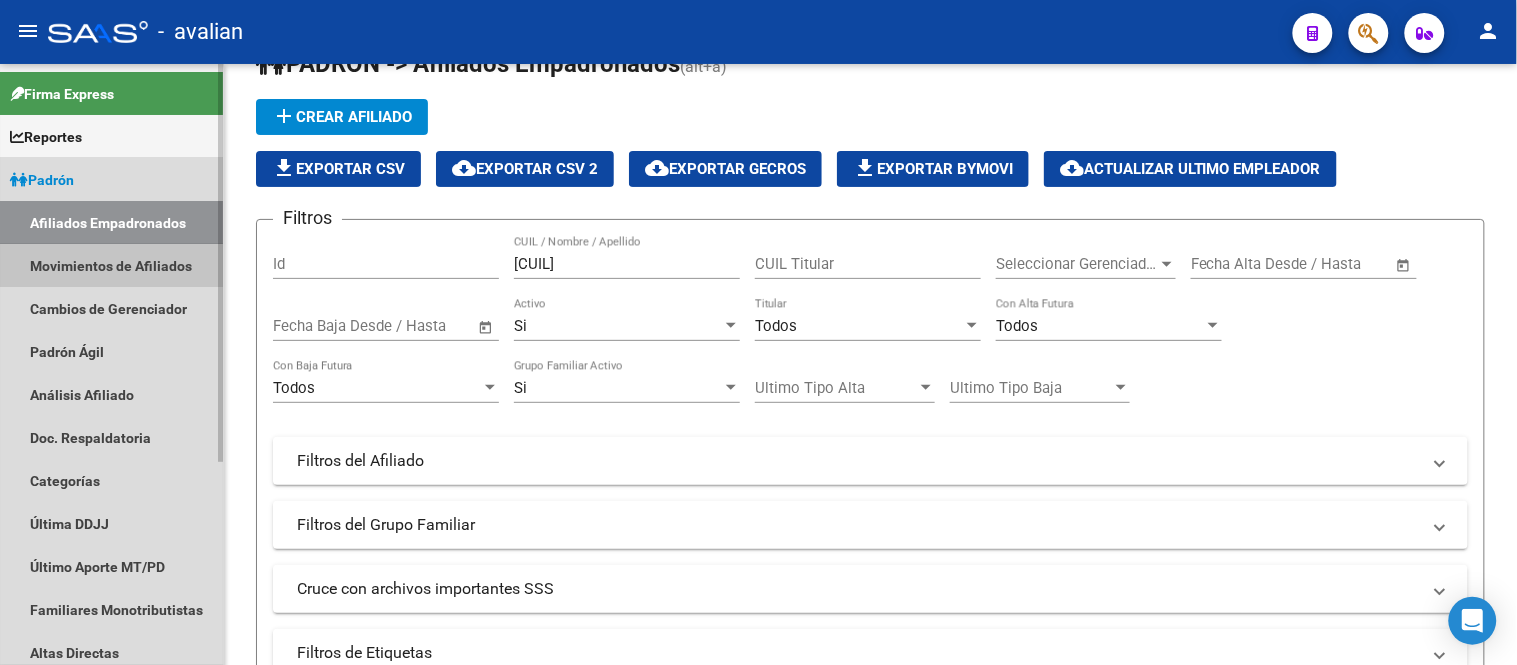 click on "Movimientos de Afiliados" at bounding box center (111, 265) 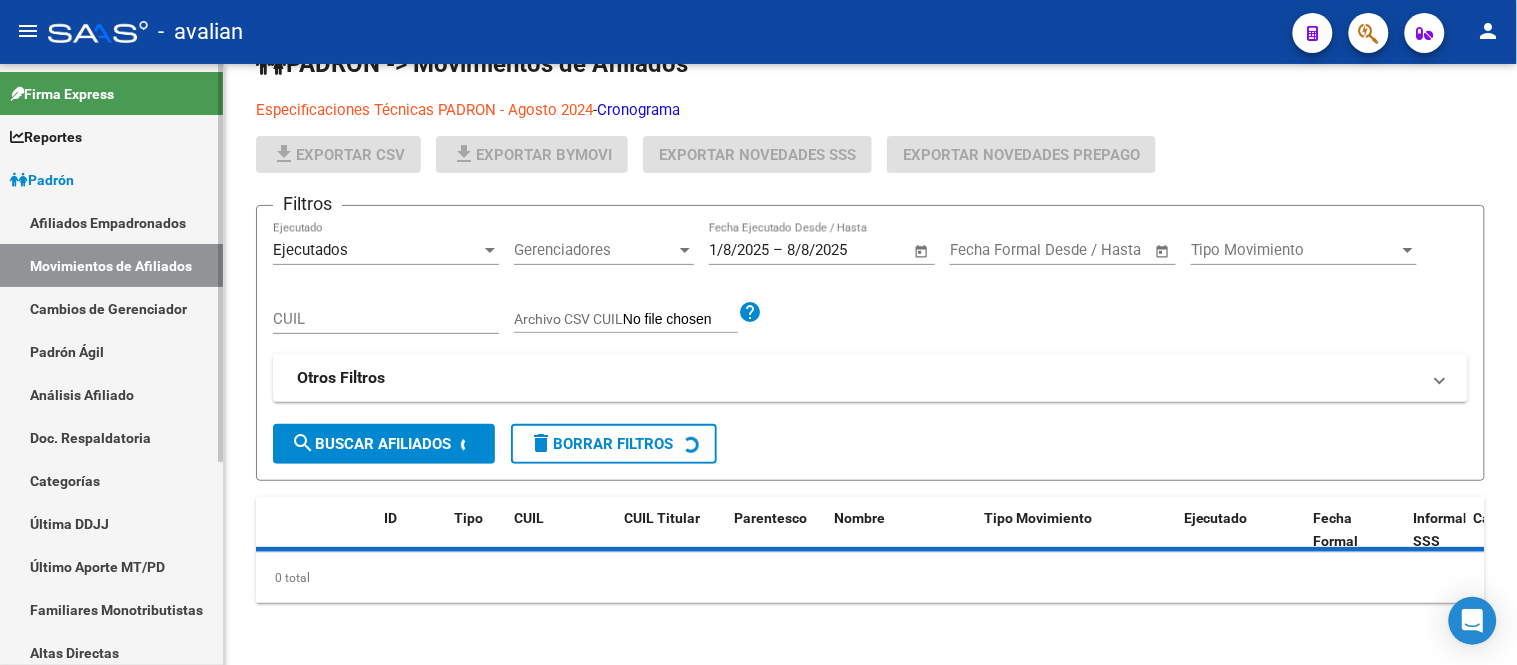click on "Afiliados Empadronados" at bounding box center [111, 222] 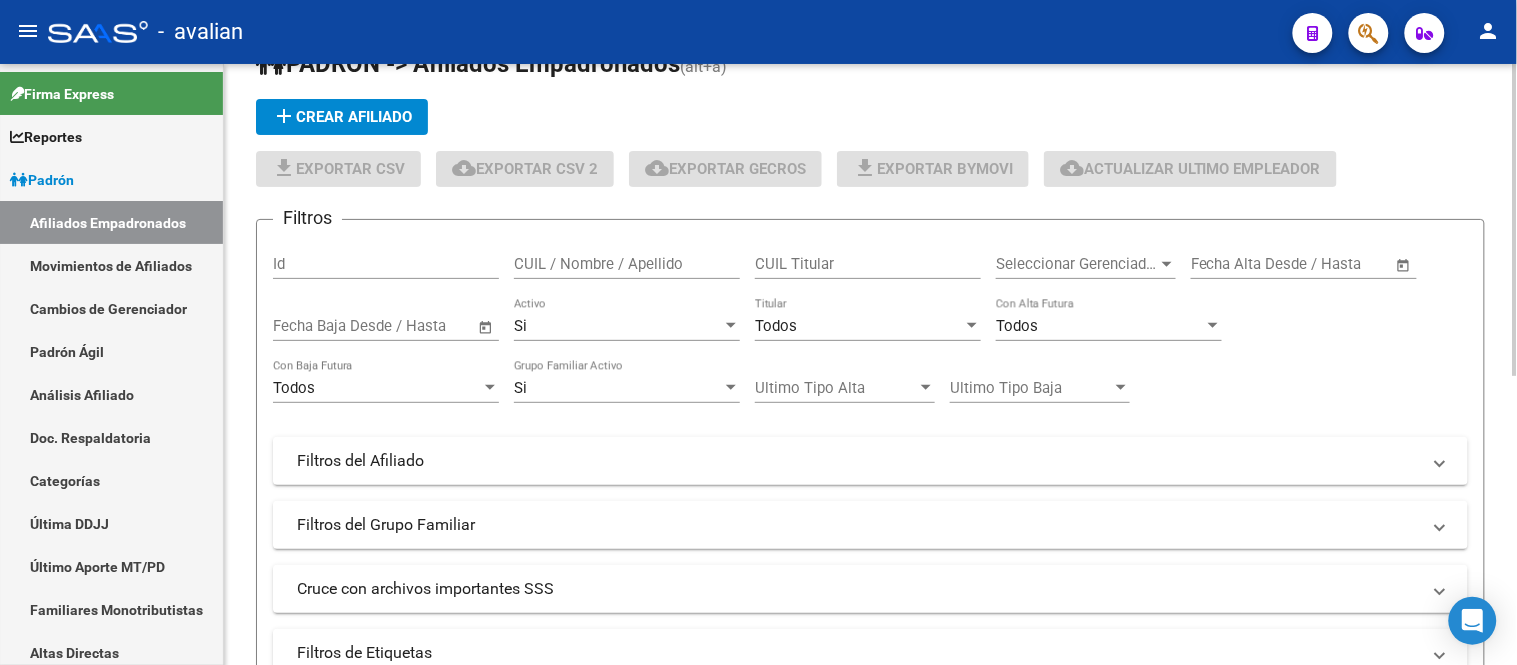 click on "CUIL / Nombre / Apellido" at bounding box center (627, 264) 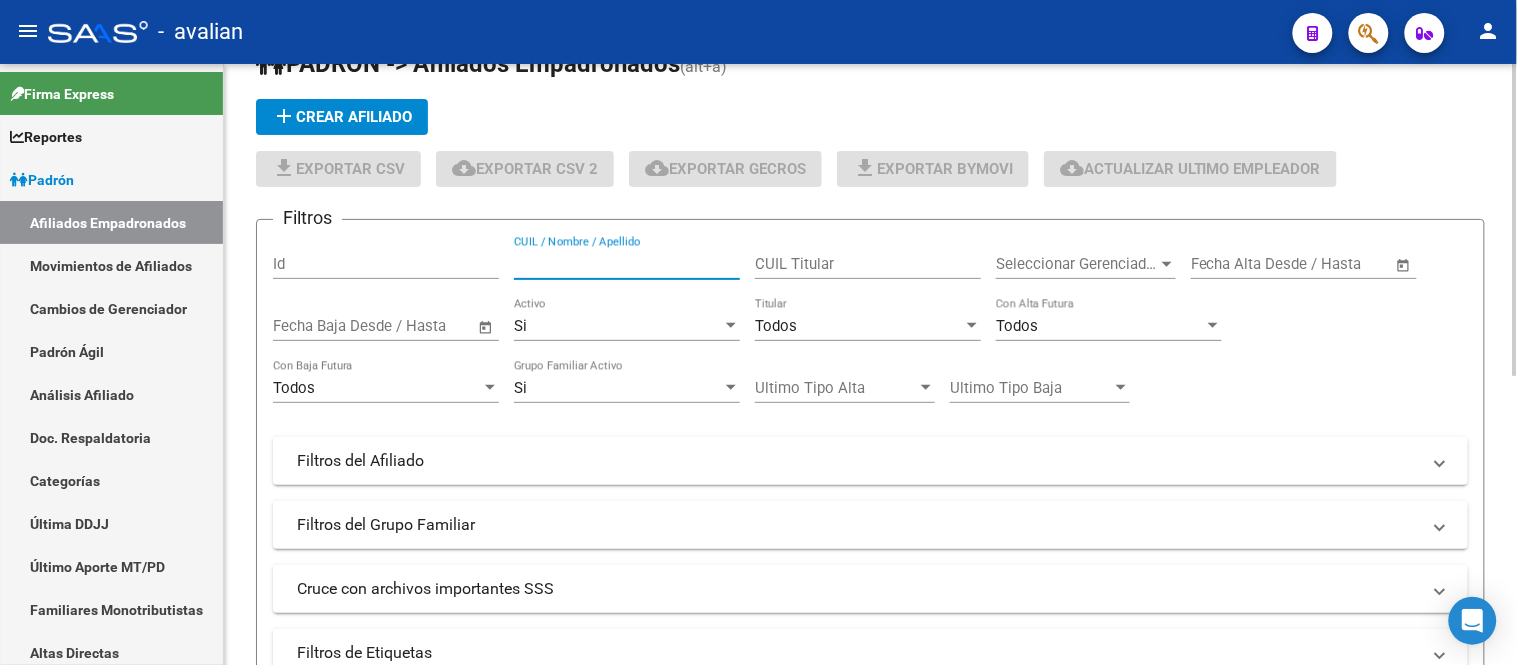 paste on "[CUIL]" 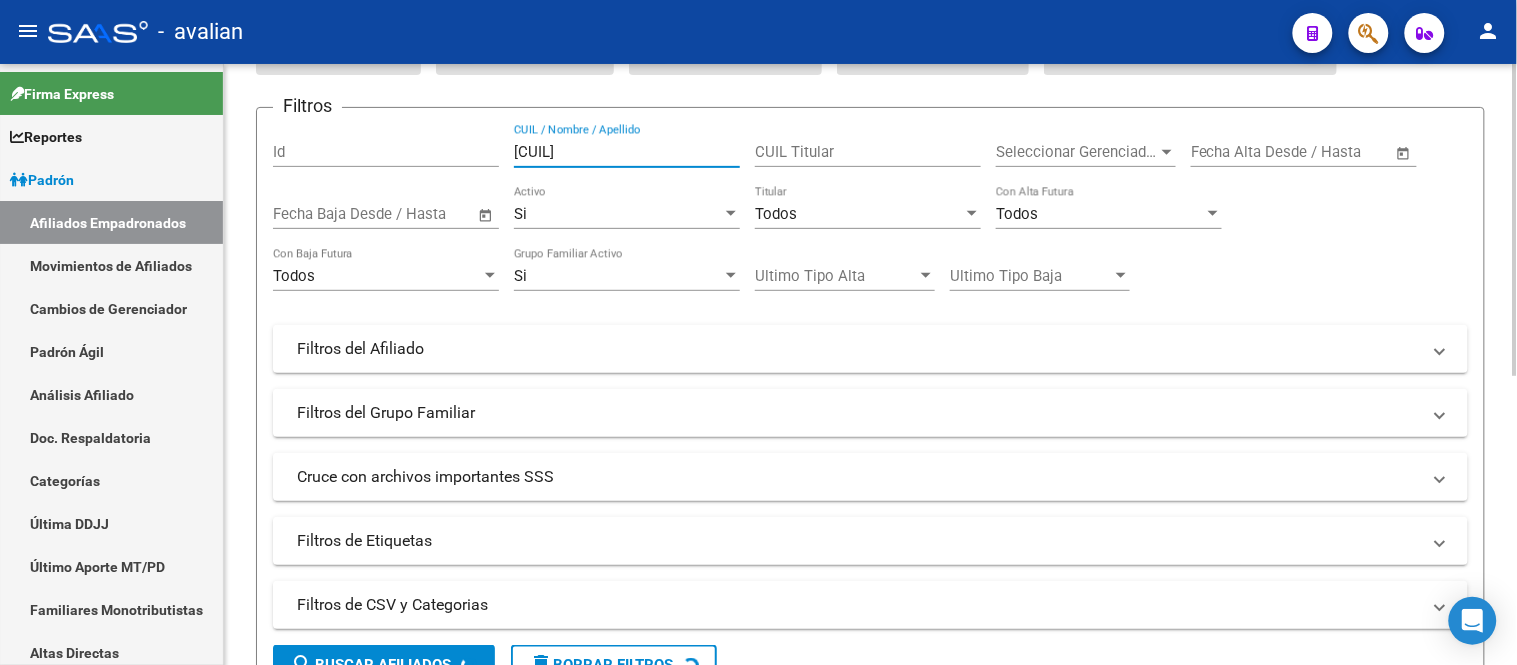 scroll, scrollTop: 271, scrollLeft: 0, axis: vertical 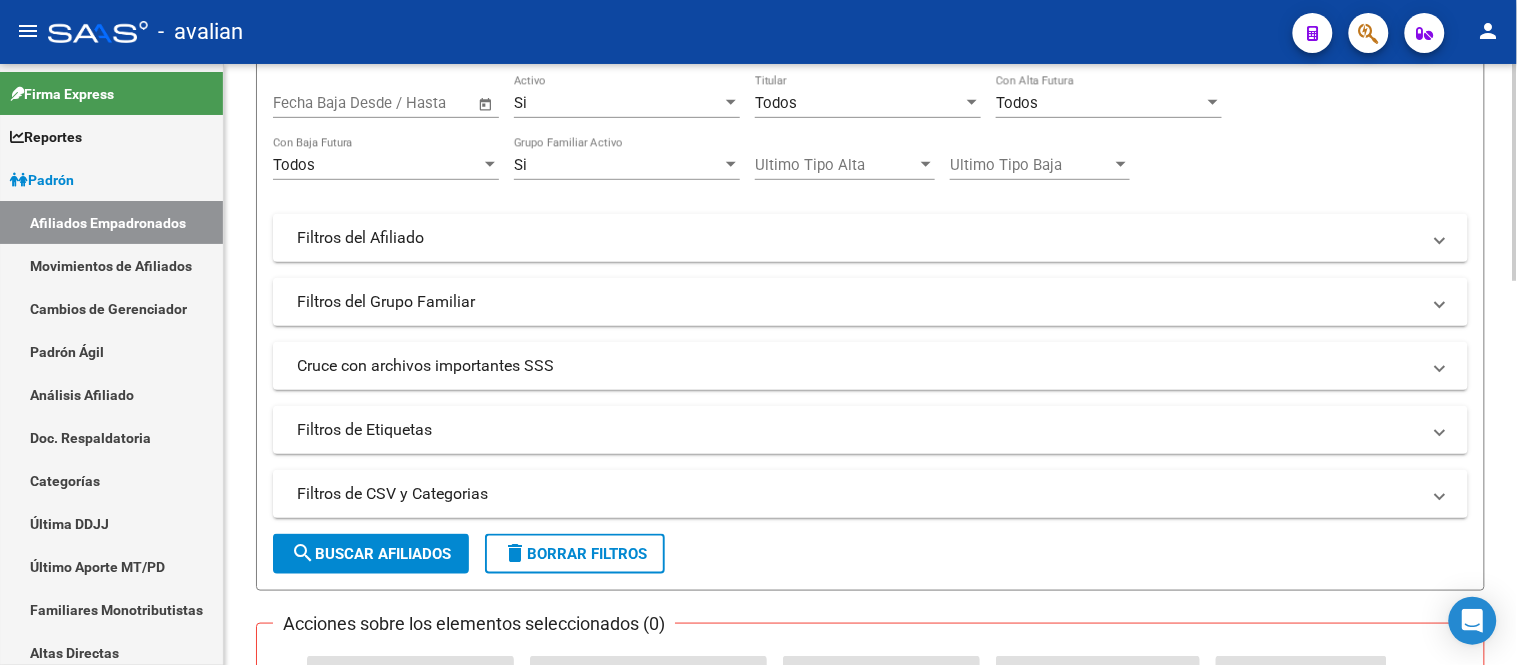 type on "[CUIL]" 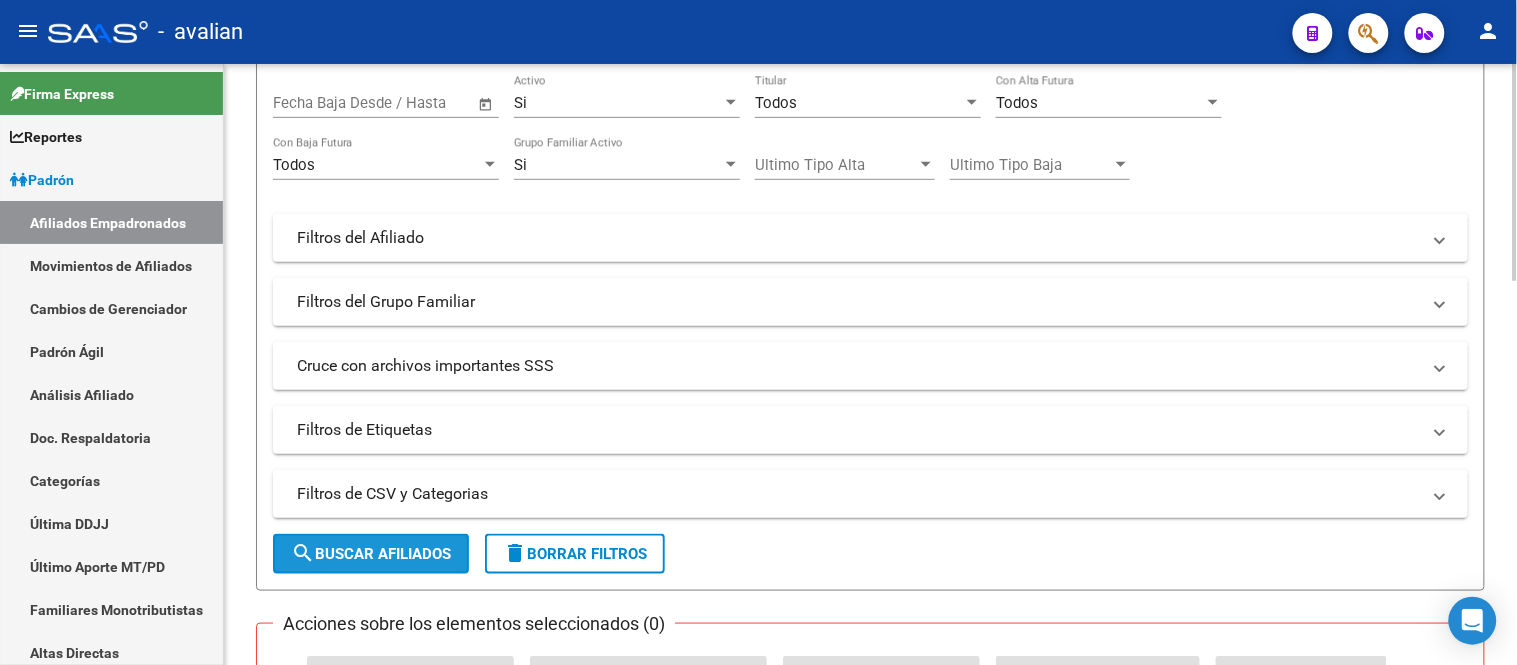 click on "search  Buscar Afiliados" 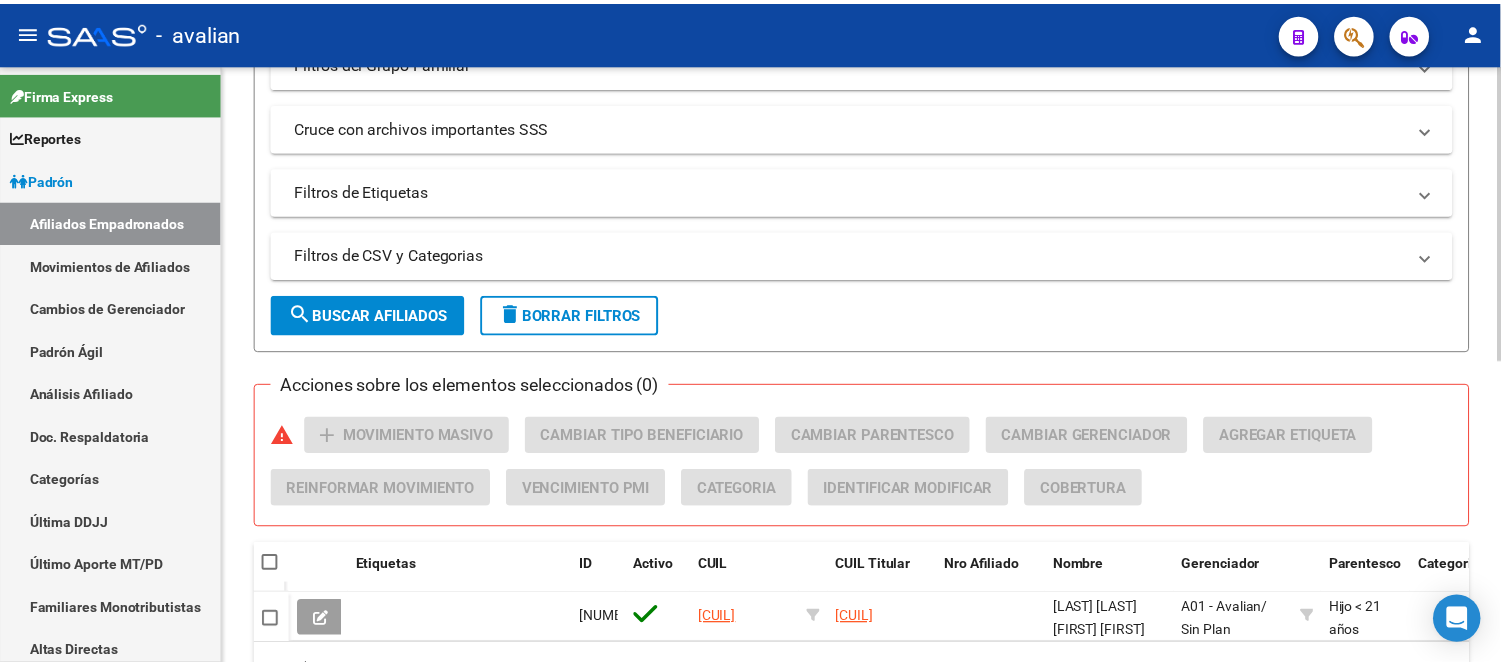 scroll, scrollTop: 621, scrollLeft: 0, axis: vertical 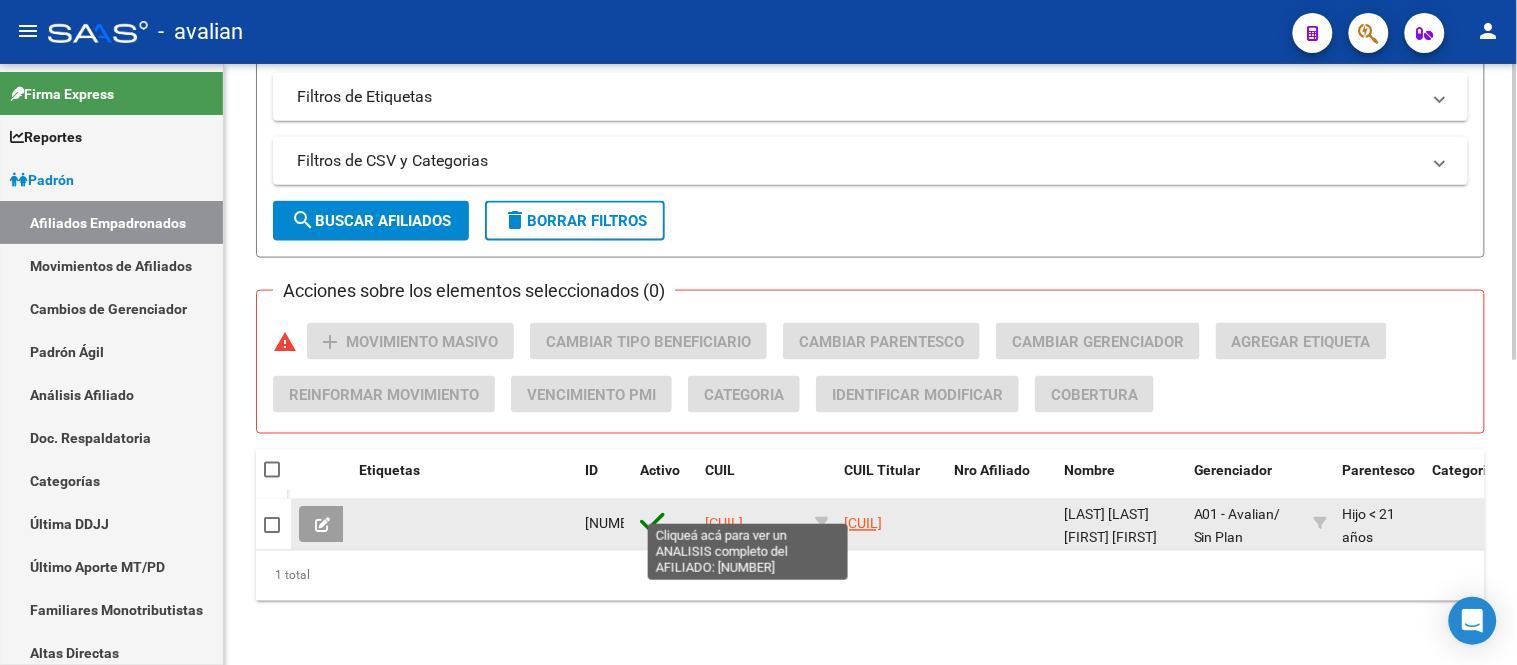 click on "[CUIL]" 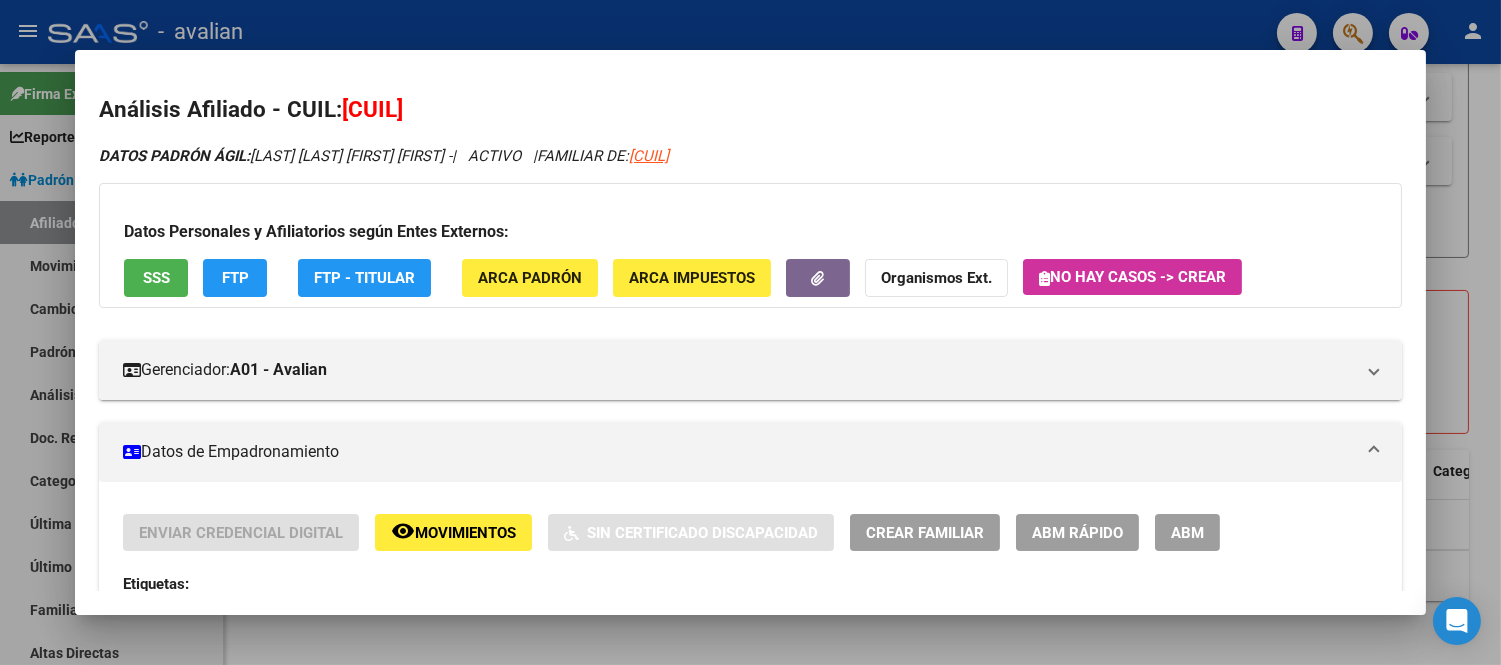 scroll, scrollTop: 111, scrollLeft: 0, axis: vertical 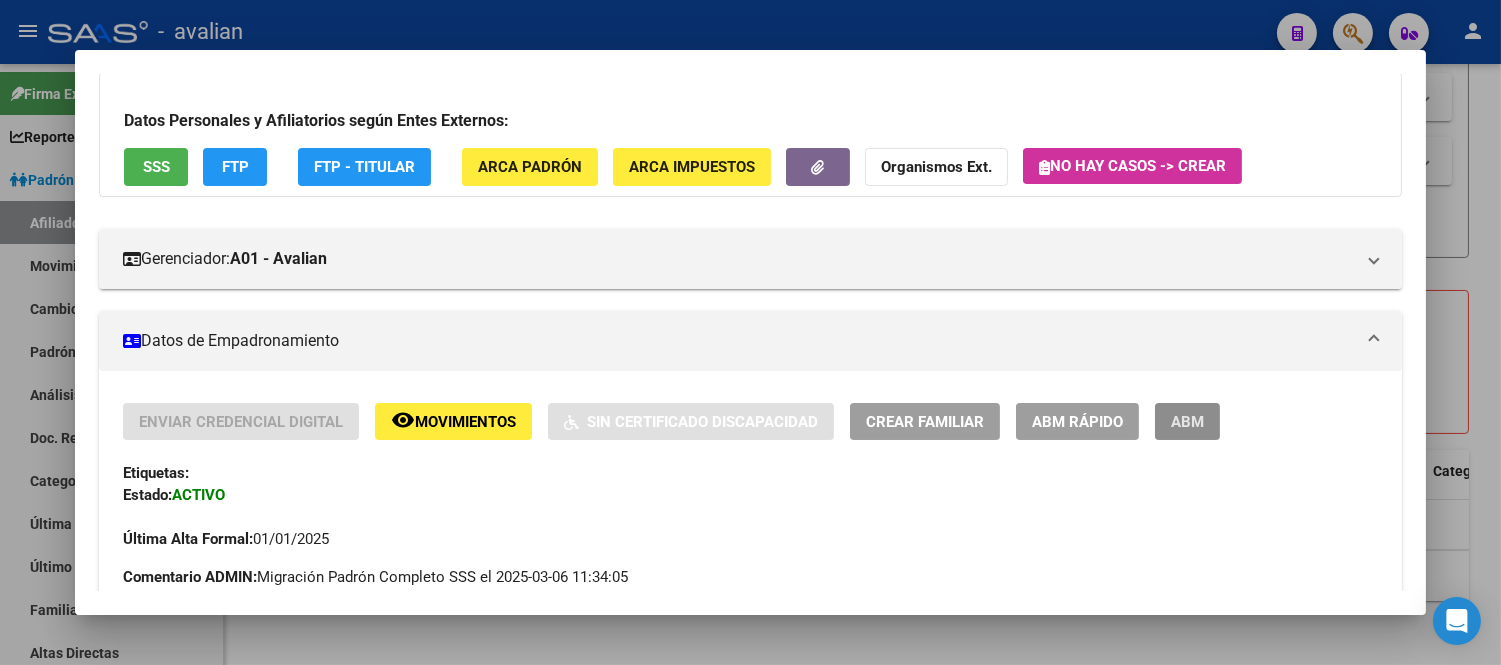 click on "ABM" at bounding box center [1187, 422] 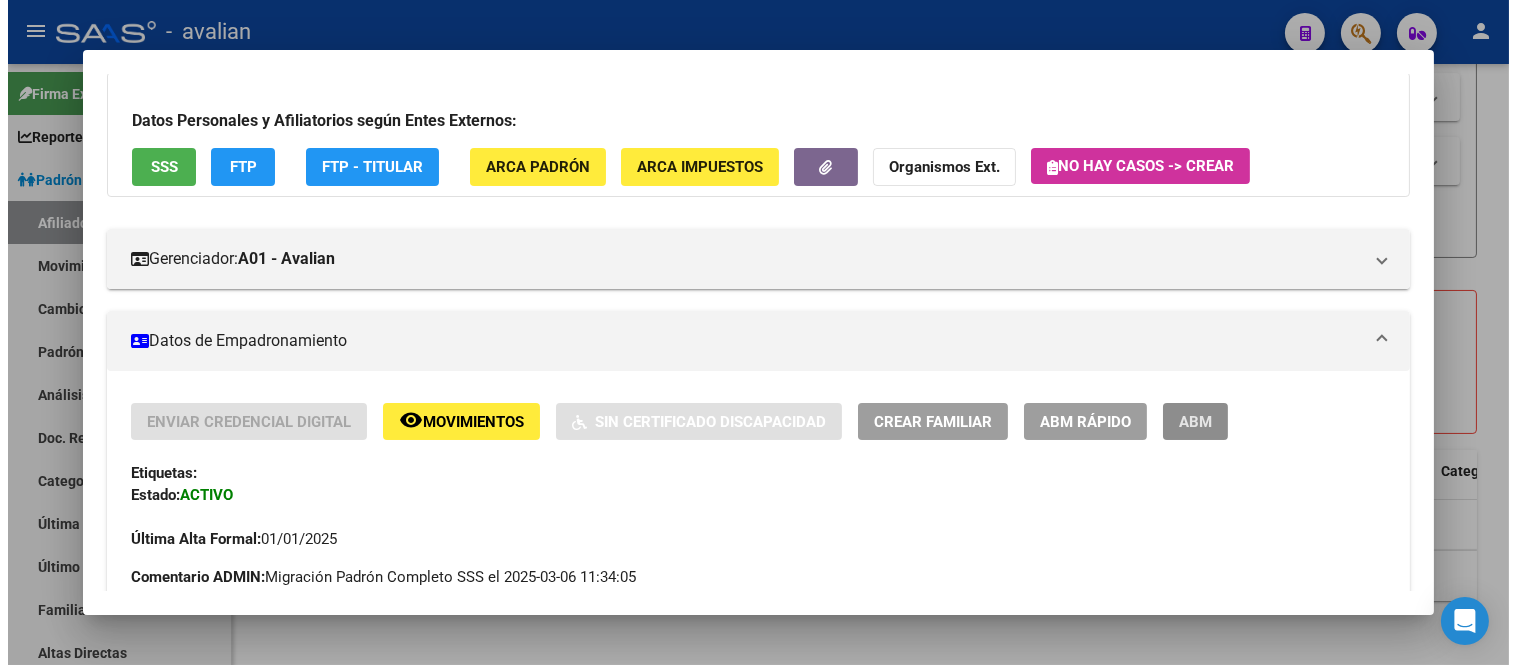 scroll, scrollTop: 0, scrollLeft: 0, axis: both 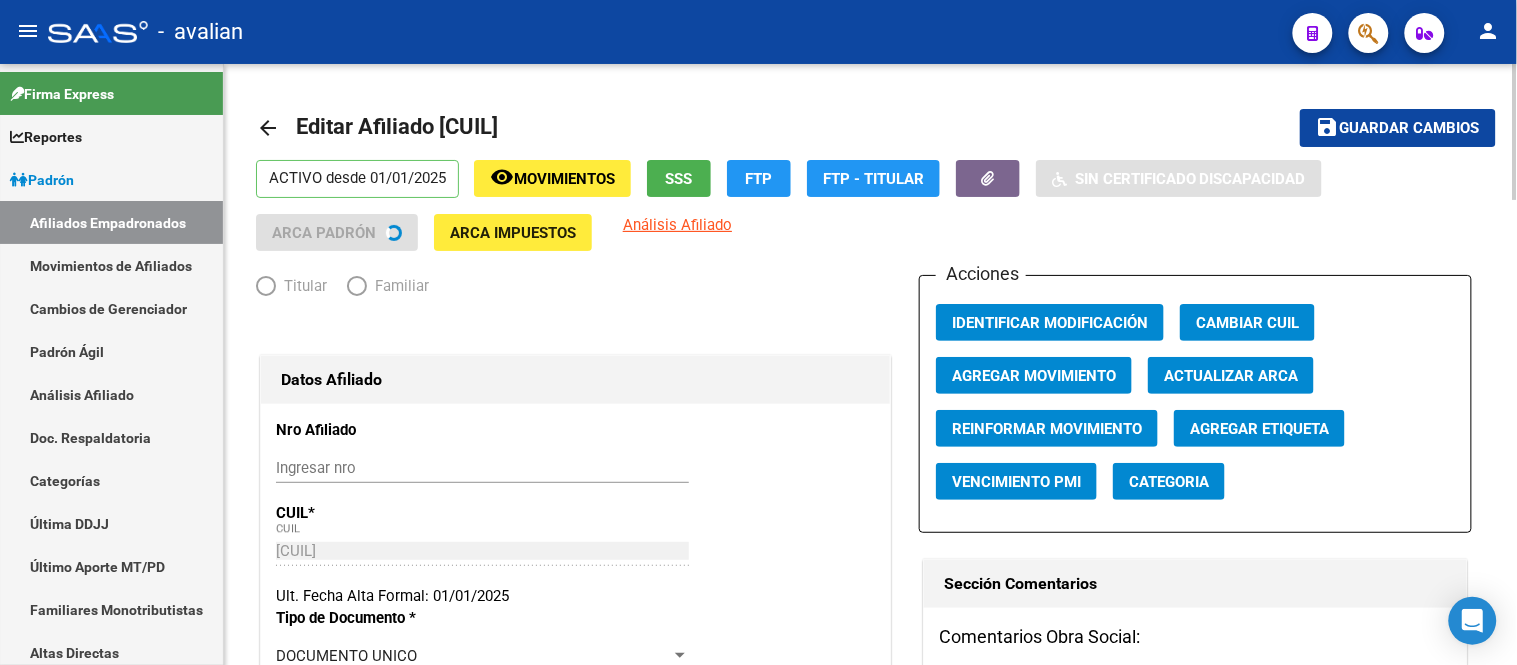 radio on "true" 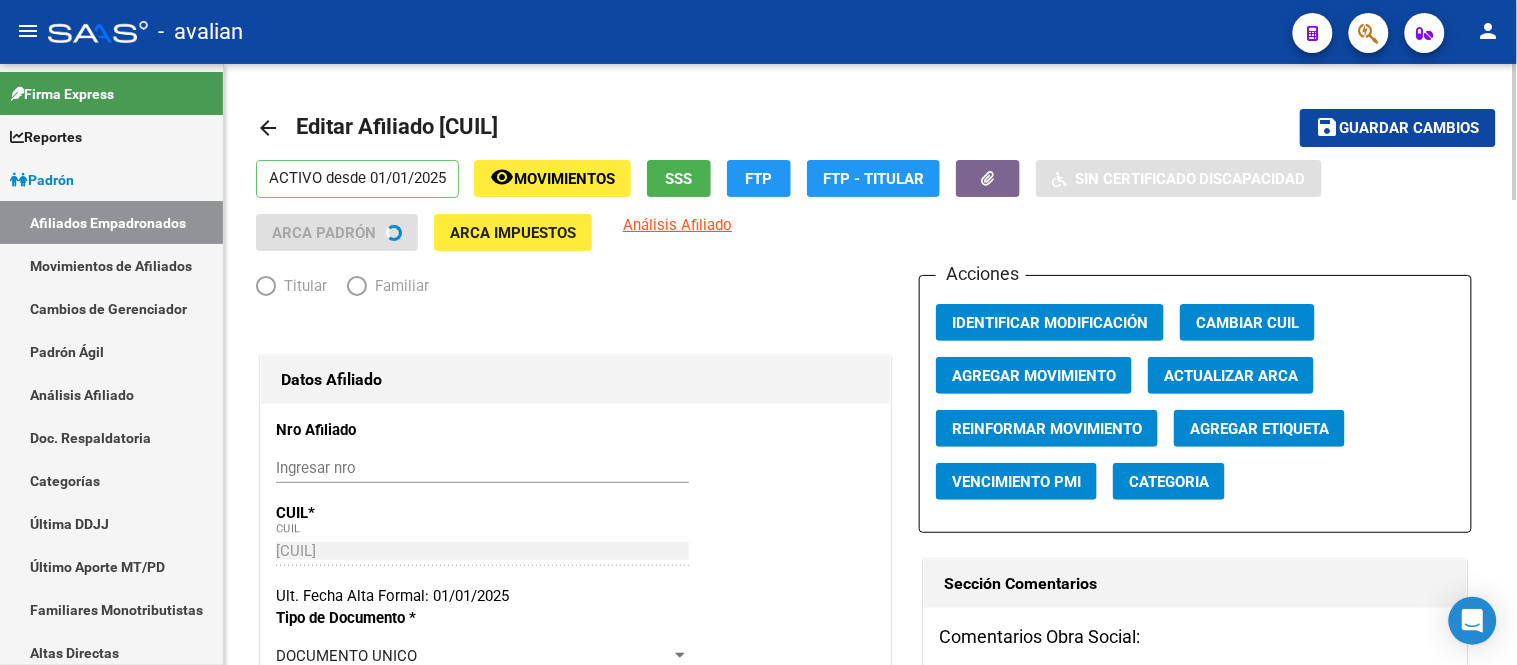 type on "[CUIL]" 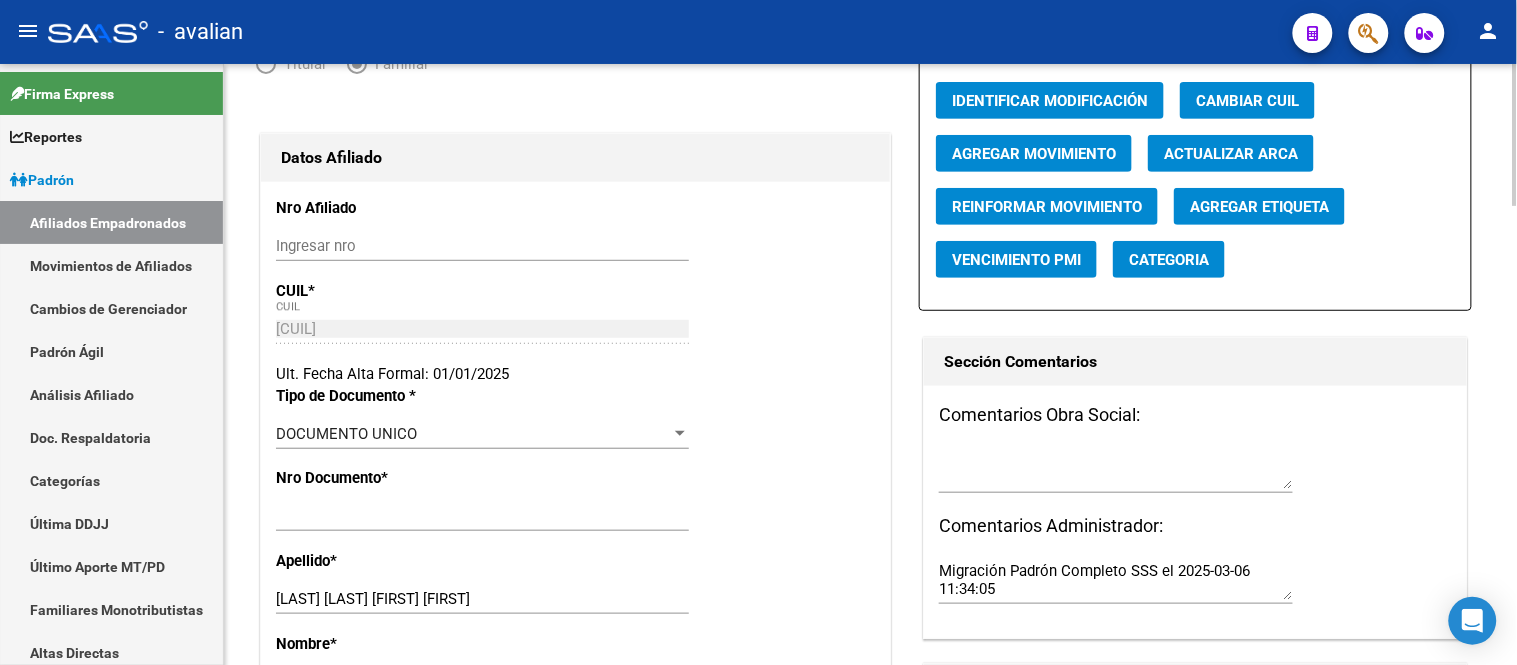 scroll, scrollTop: 444, scrollLeft: 0, axis: vertical 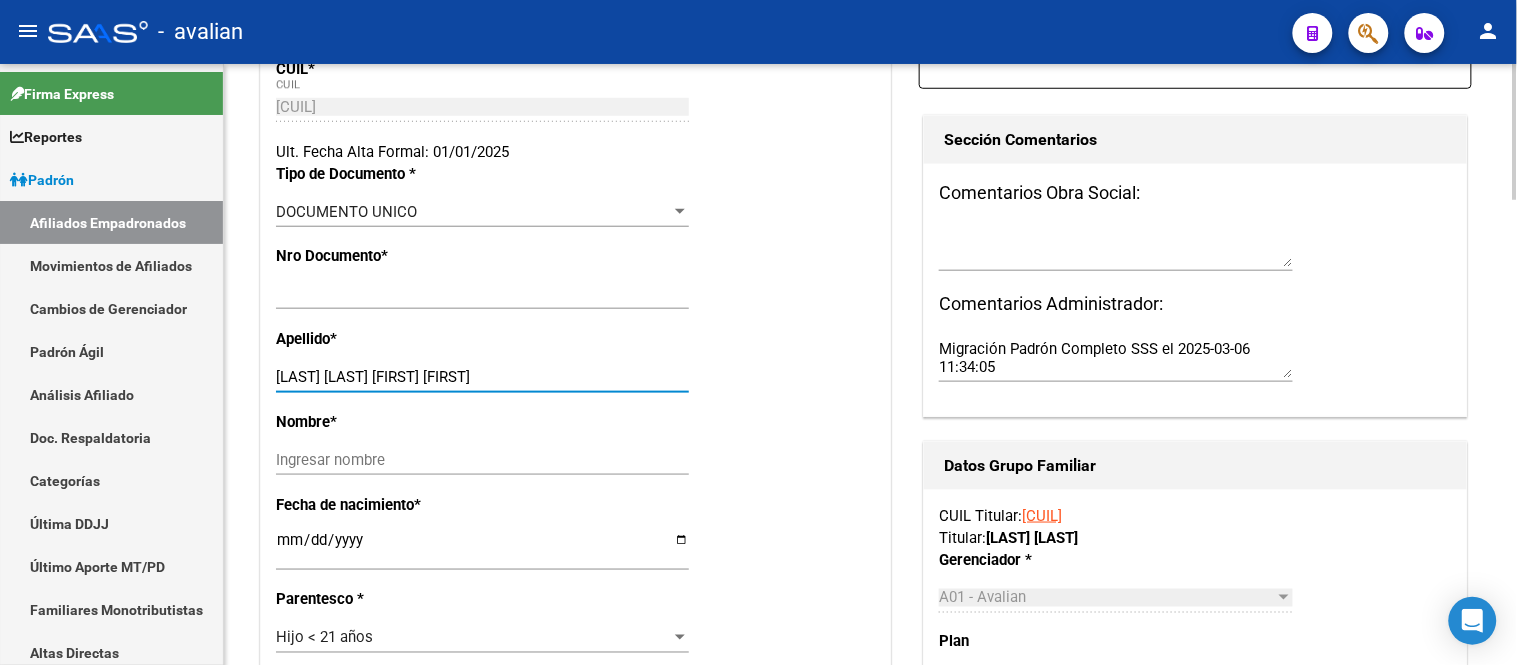 drag, startPoint x: 424, startPoint y: 367, endPoint x: 358, endPoint y: 368, distance: 66.007576 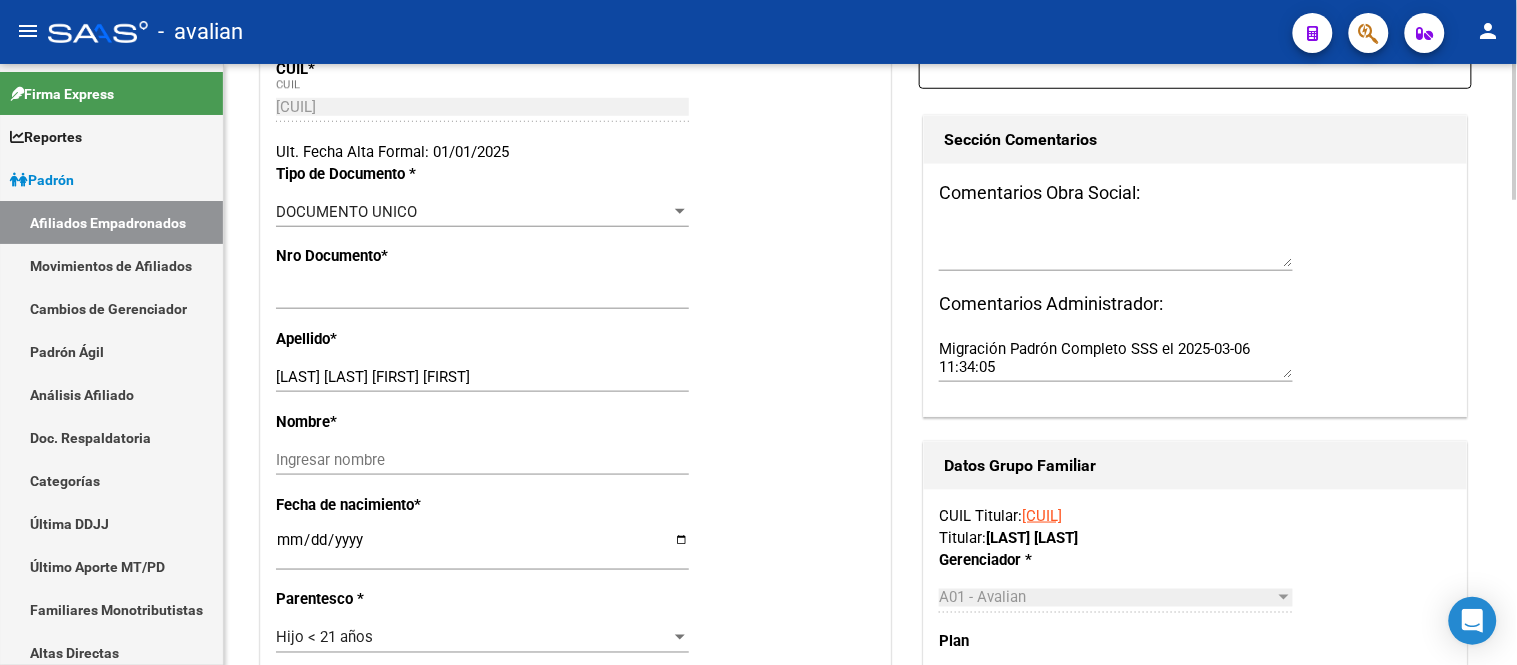 click on "Ingresar nombre" 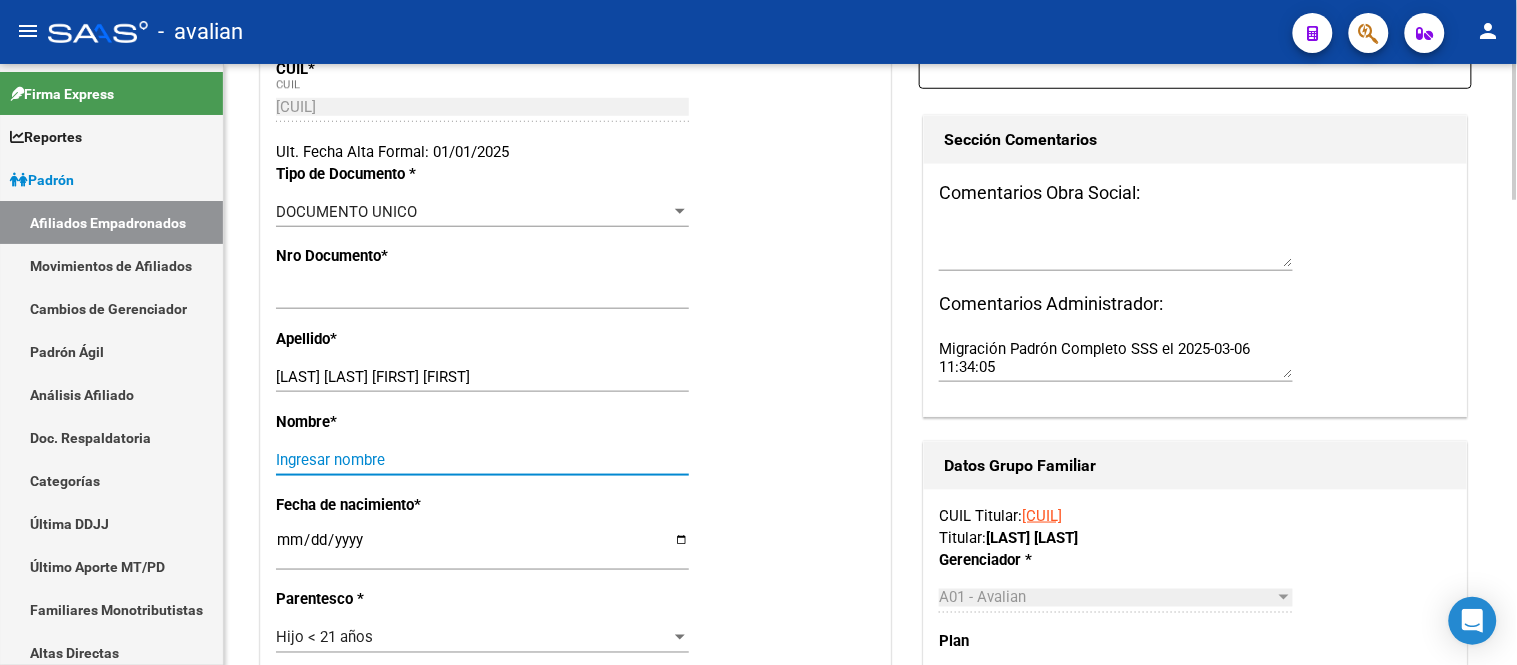 paste on "[FIRST] [FIRST]" 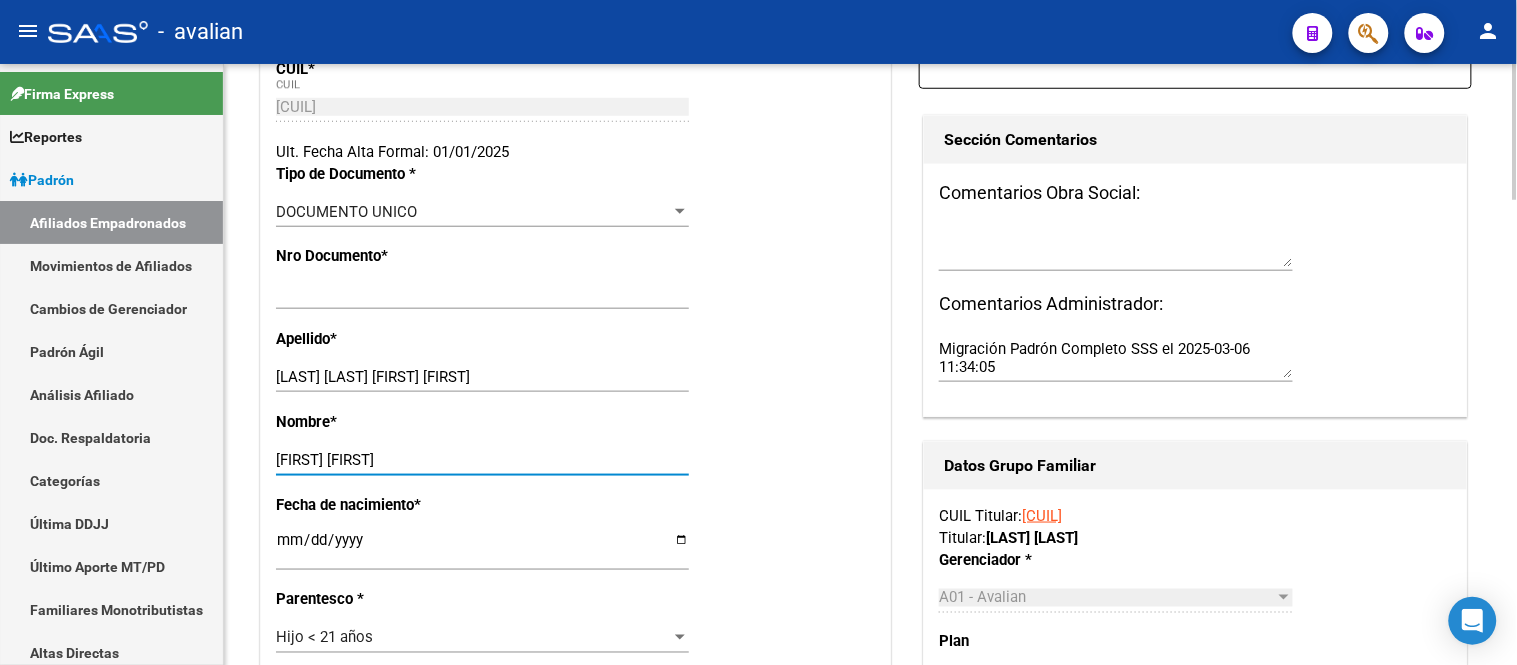type on "[FIRST] [FIRST]" 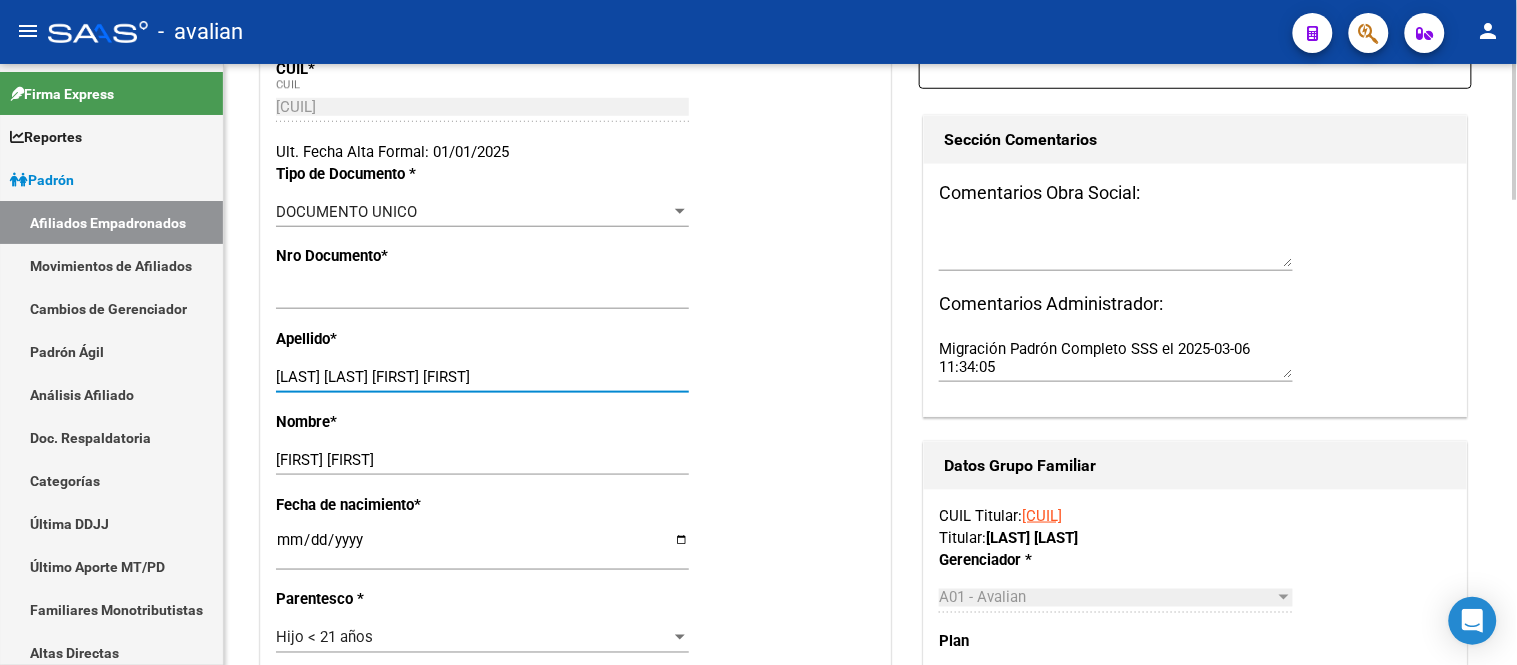 click on "[LAST] [LAST] [FIRST] [FIRST]" at bounding box center [482, 377] 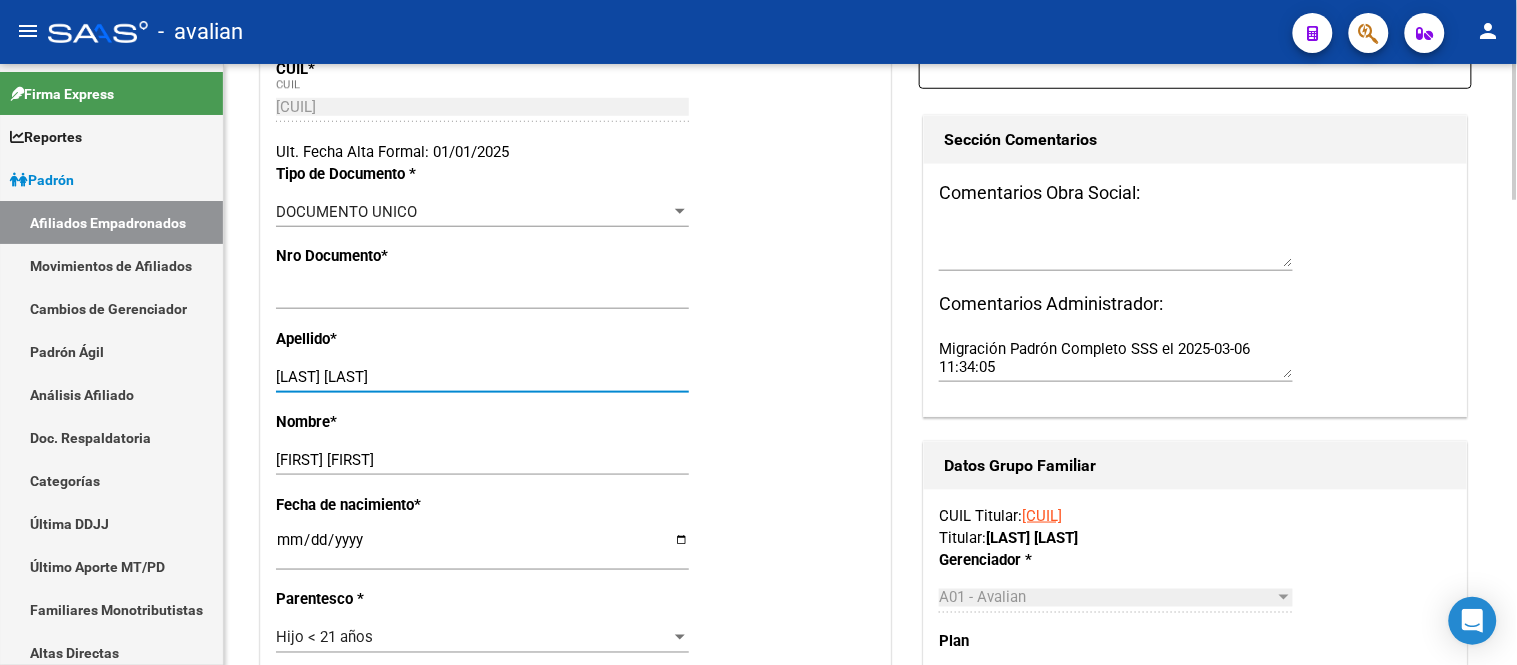 type on "[LAST] [LAST]" 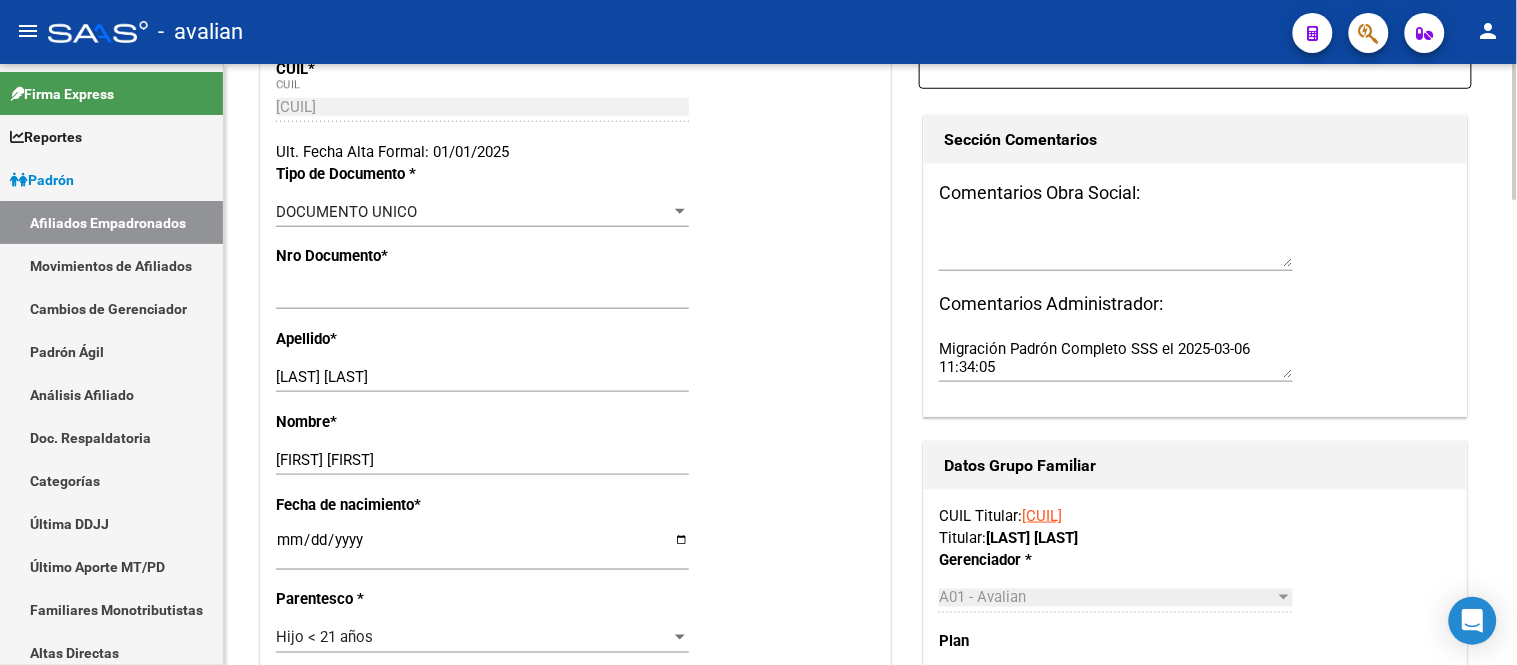 scroll, scrollTop: 555, scrollLeft: 0, axis: vertical 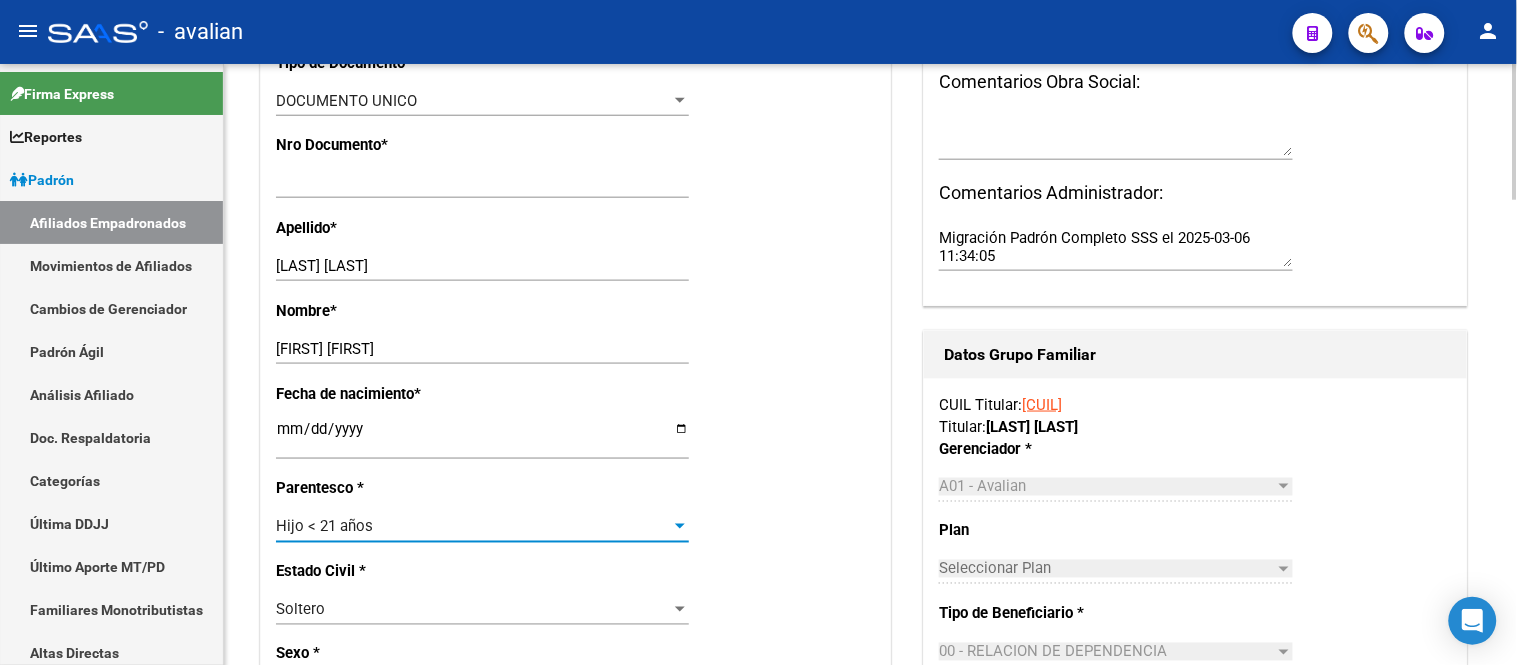 click on "Hijo < 21 años" at bounding box center [473, 527] 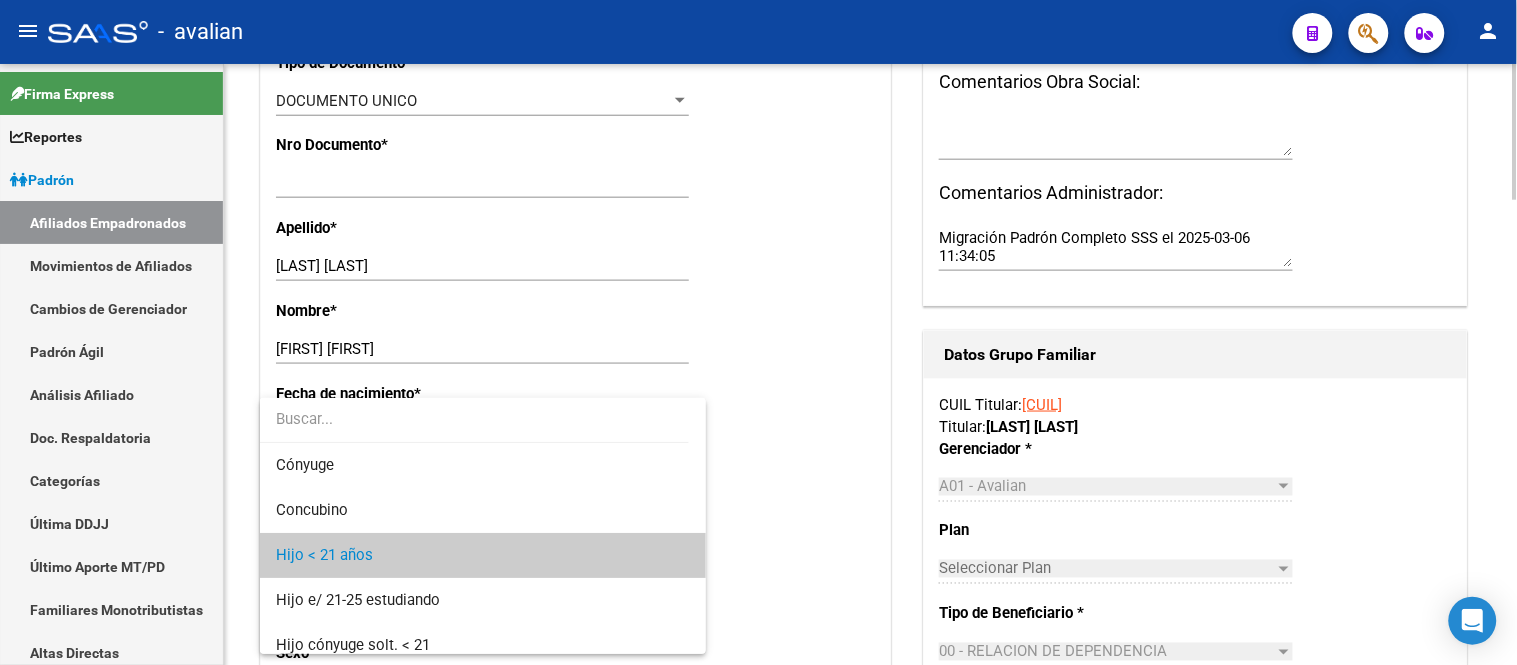 scroll, scrollTop: 30, scrollLeft: 0, axis: vertical 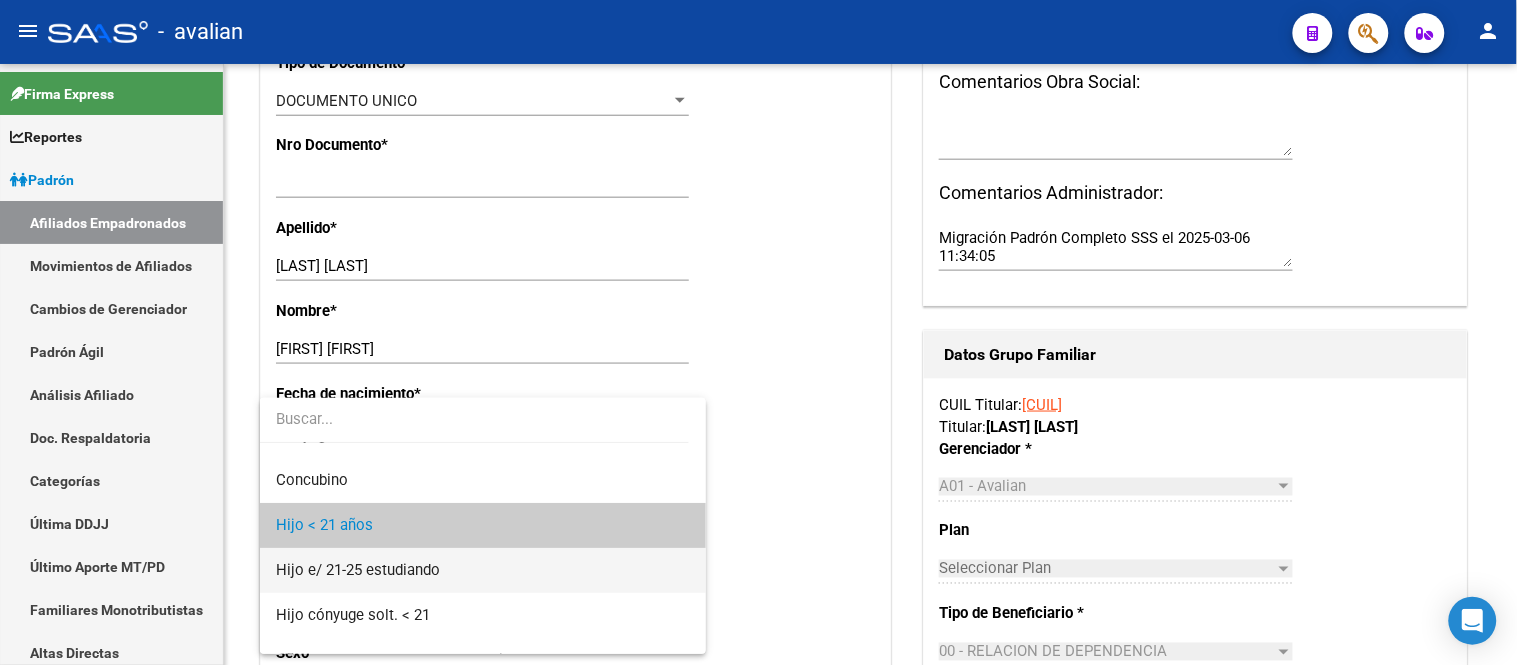 click on "Hijo e/ 21-25 estudiando" at bounding box center [482, 570] 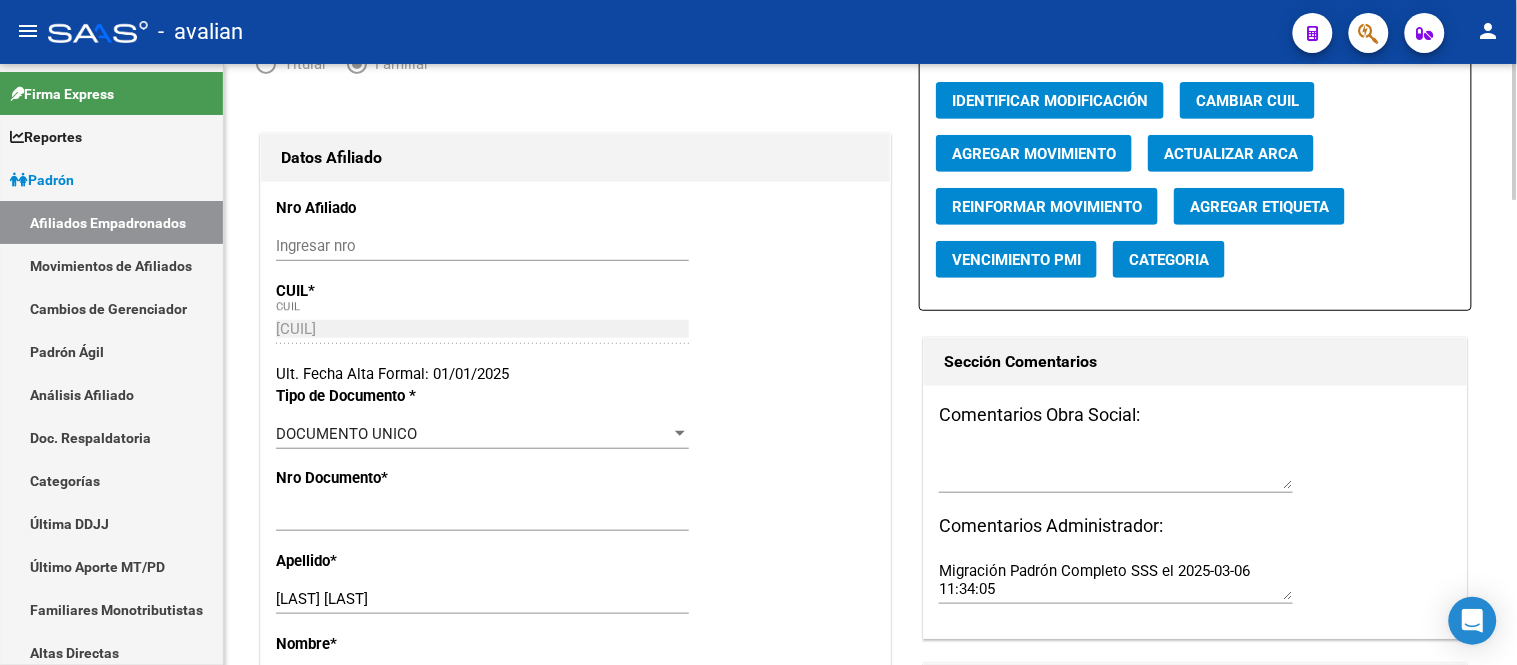 scroll, scrollTop: 0, scrollLeft: 0, axis: both 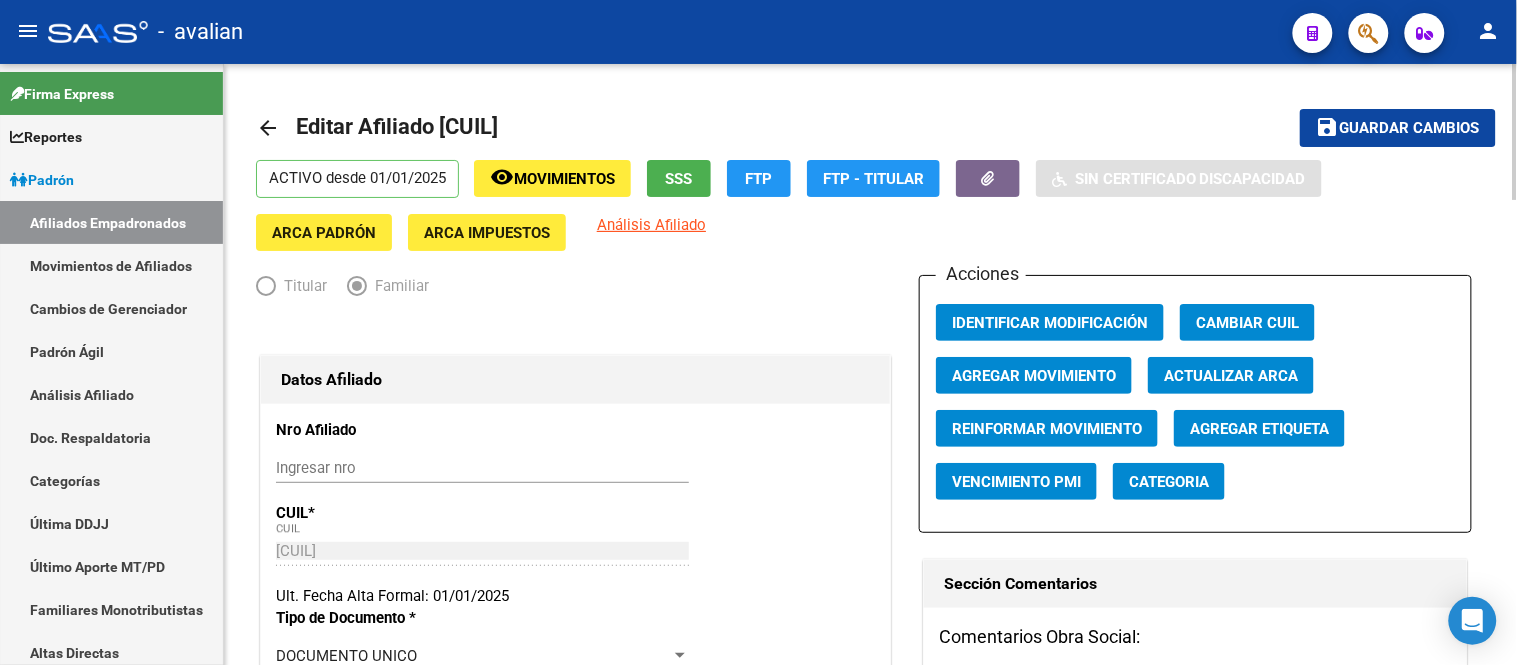 click on "Guardar cambios" 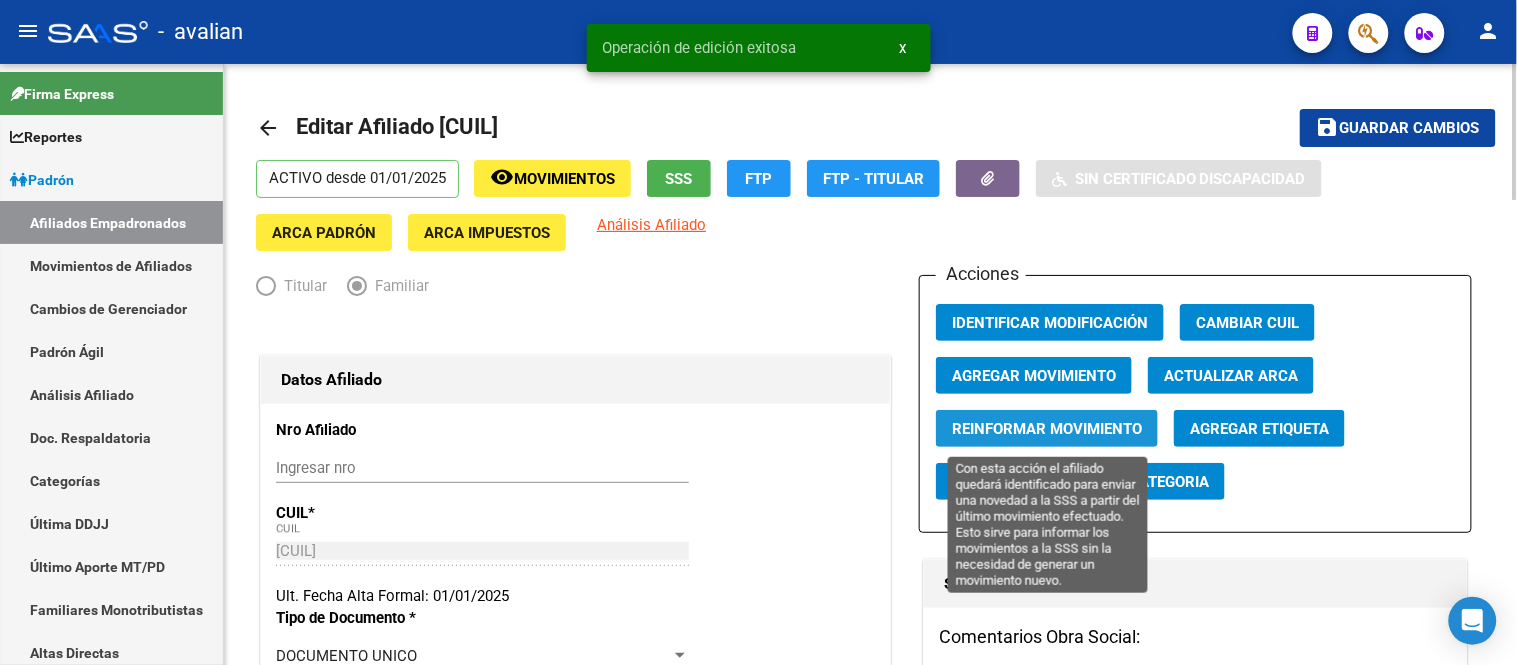 click on "Reinformar Movimiento" 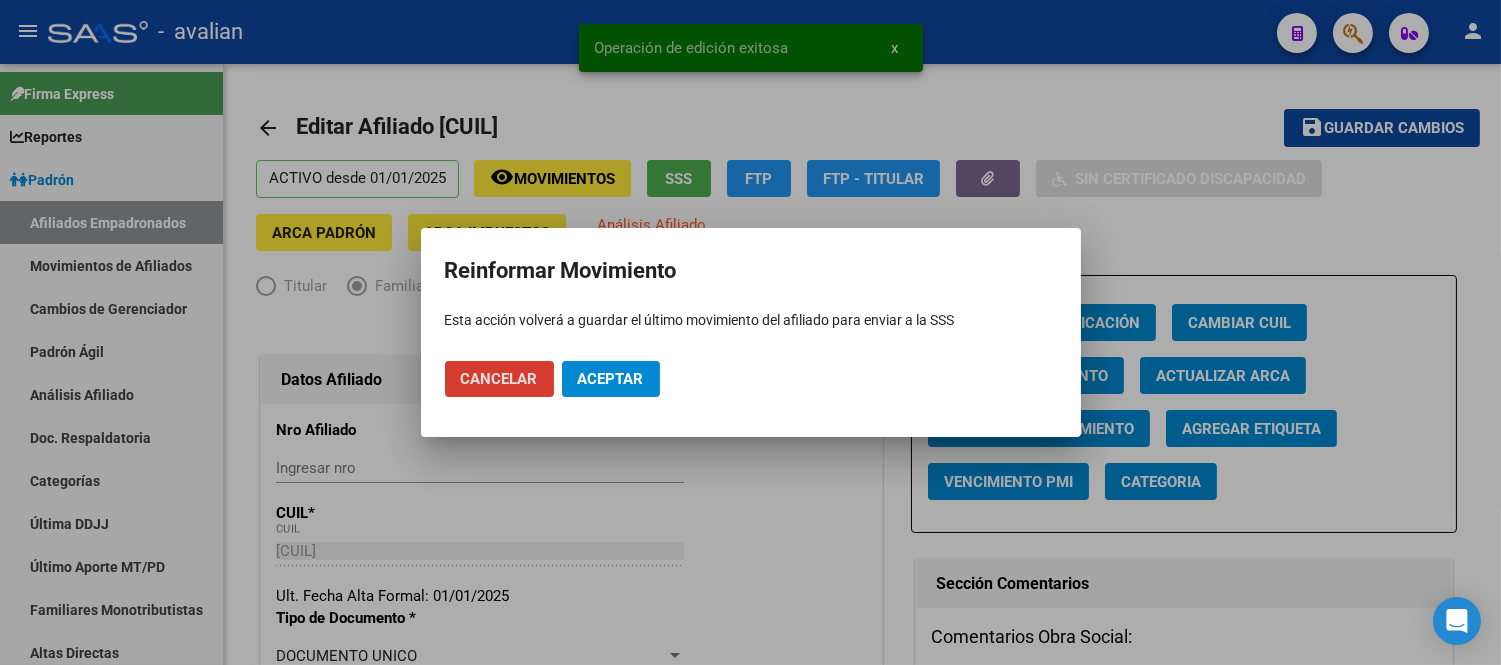 click on "Aceptar" at bounding box center [611, 379] 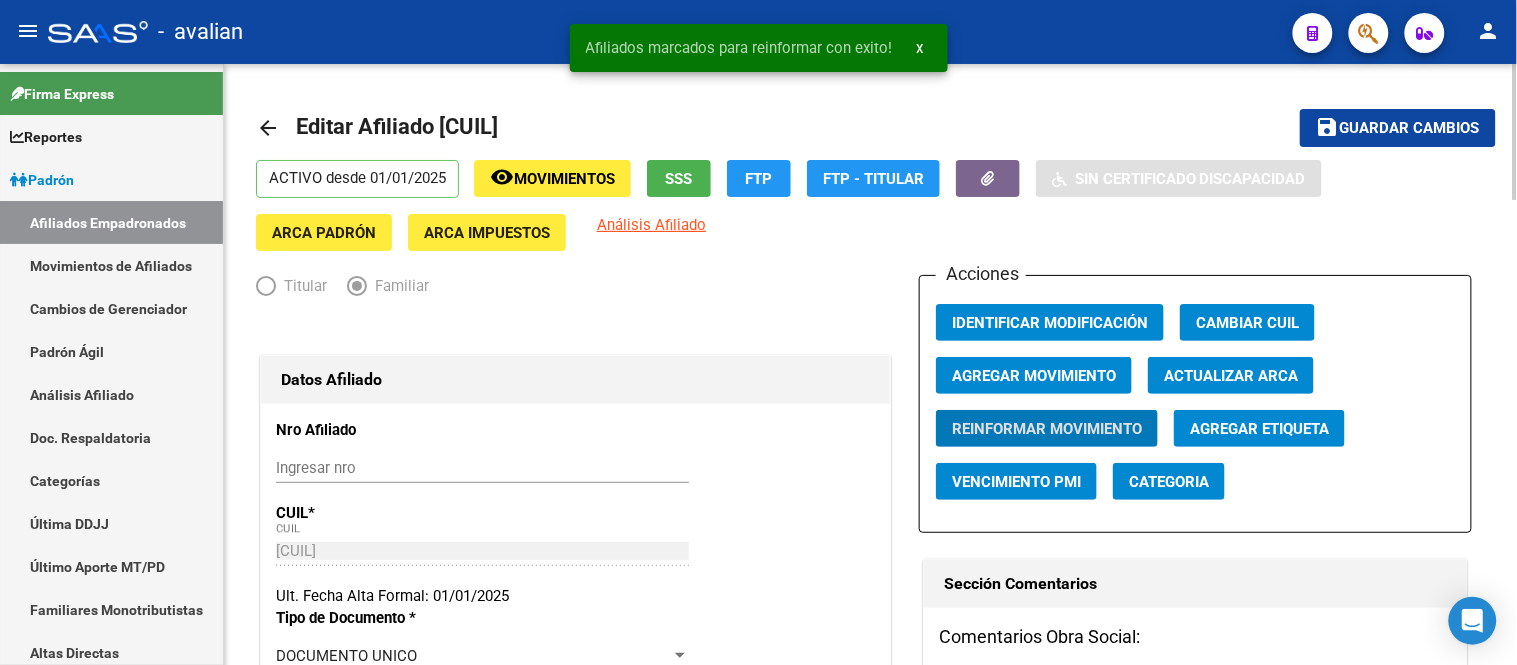 type 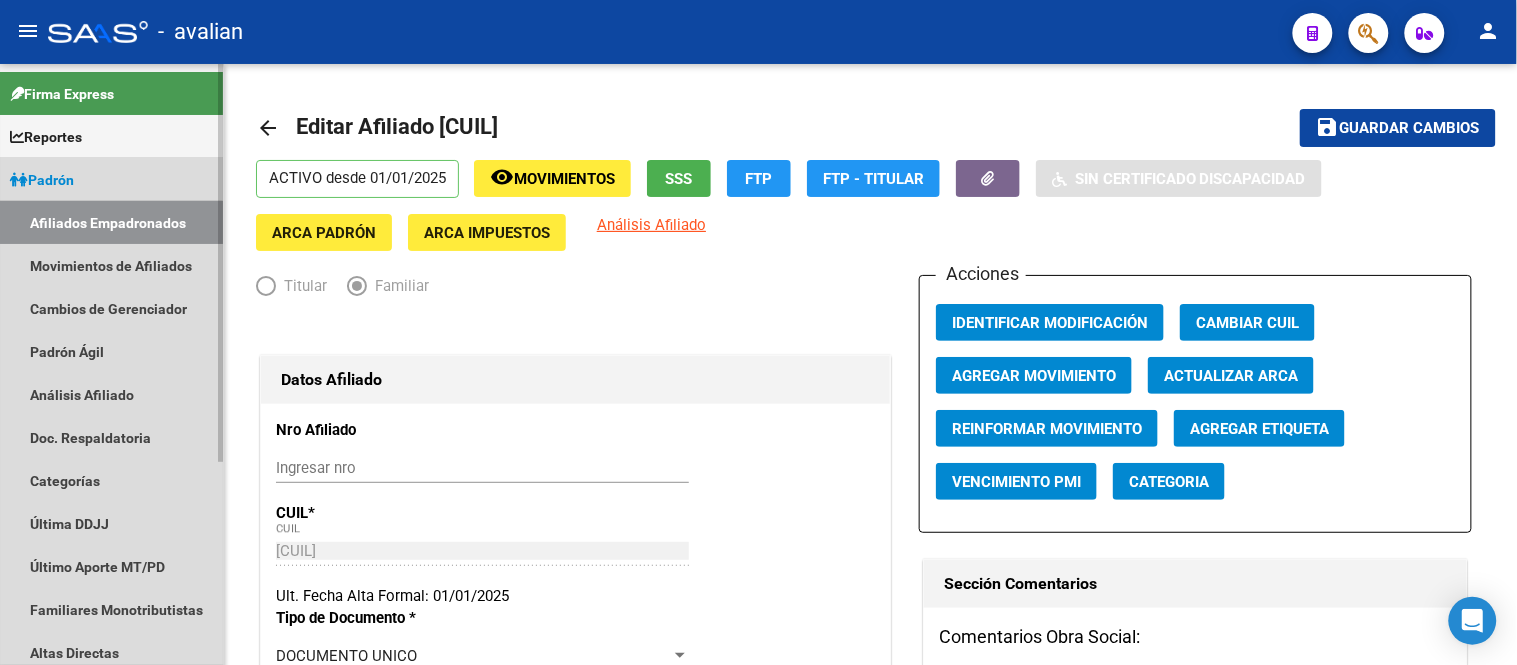 click on "Afiliados Empadronados" at bounding box center [111, 222] 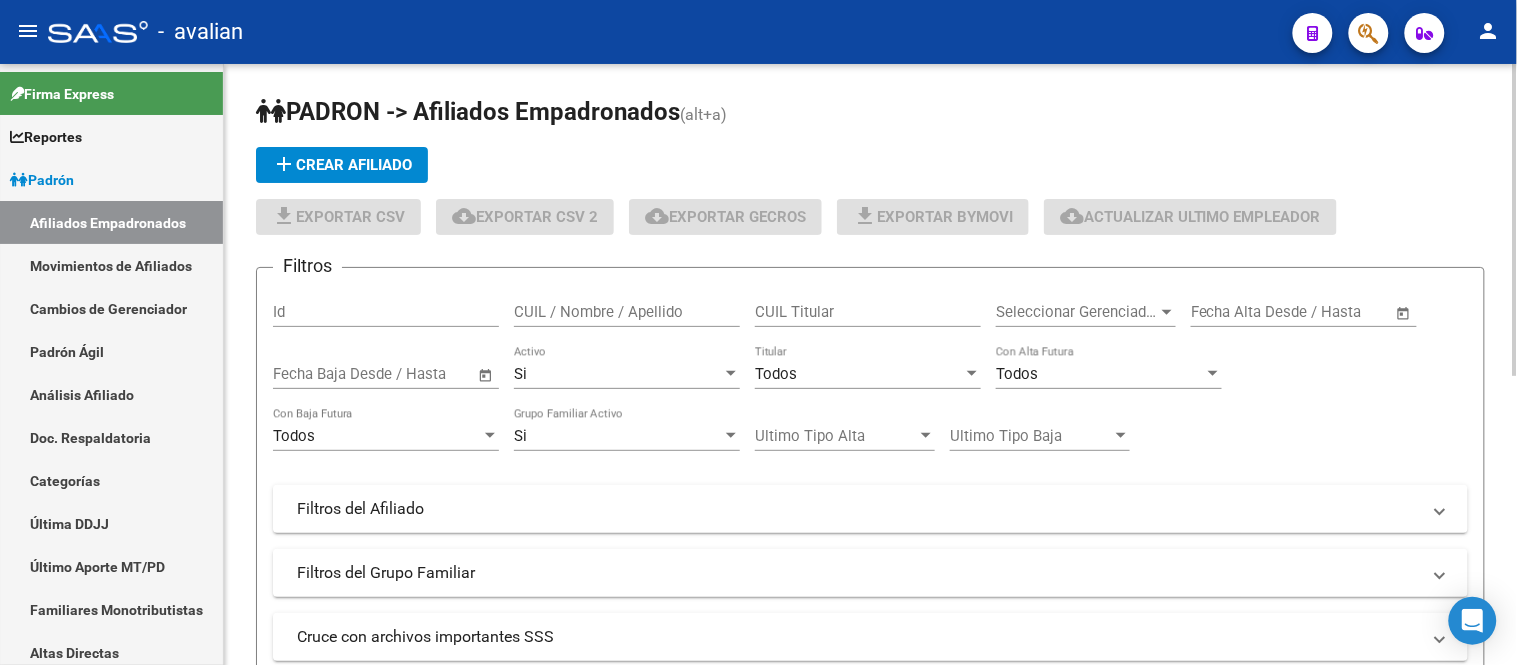 click on "CUIL / Nombre / Apellido" 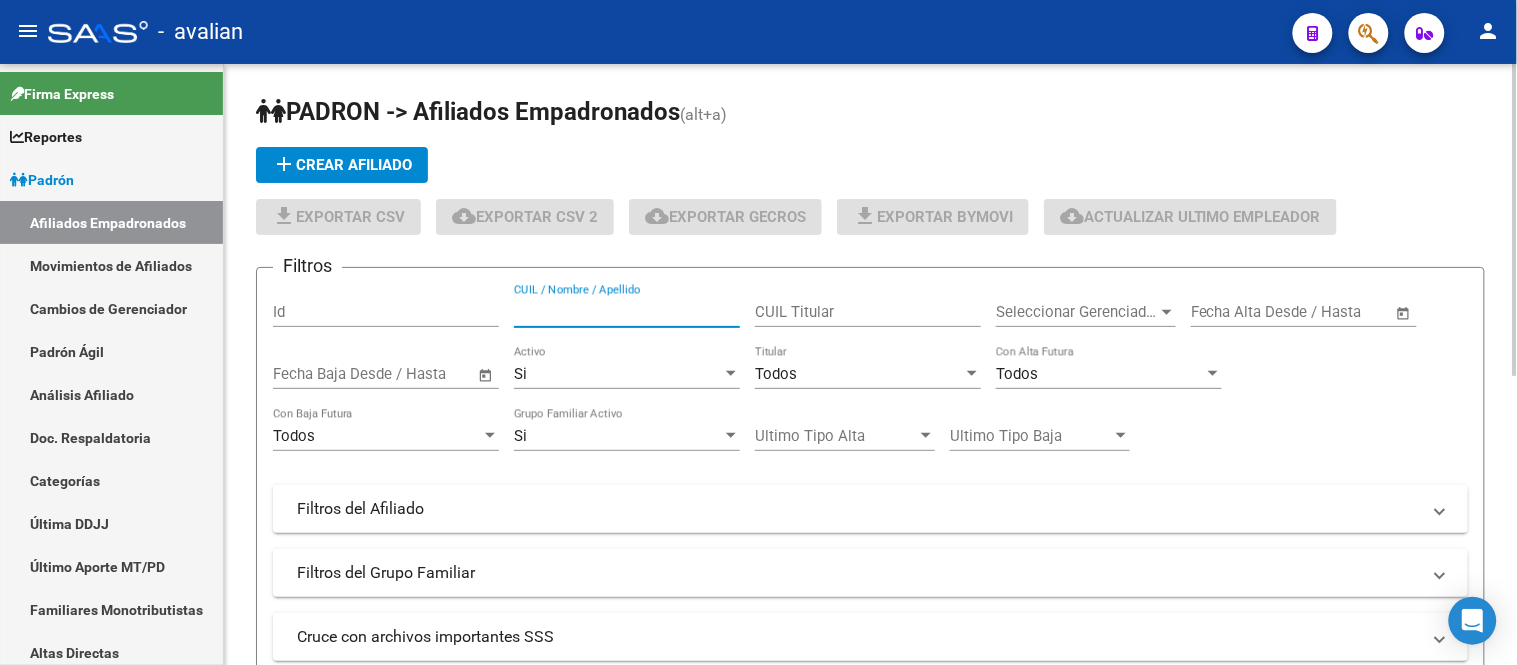 paste on "[CUIL]" 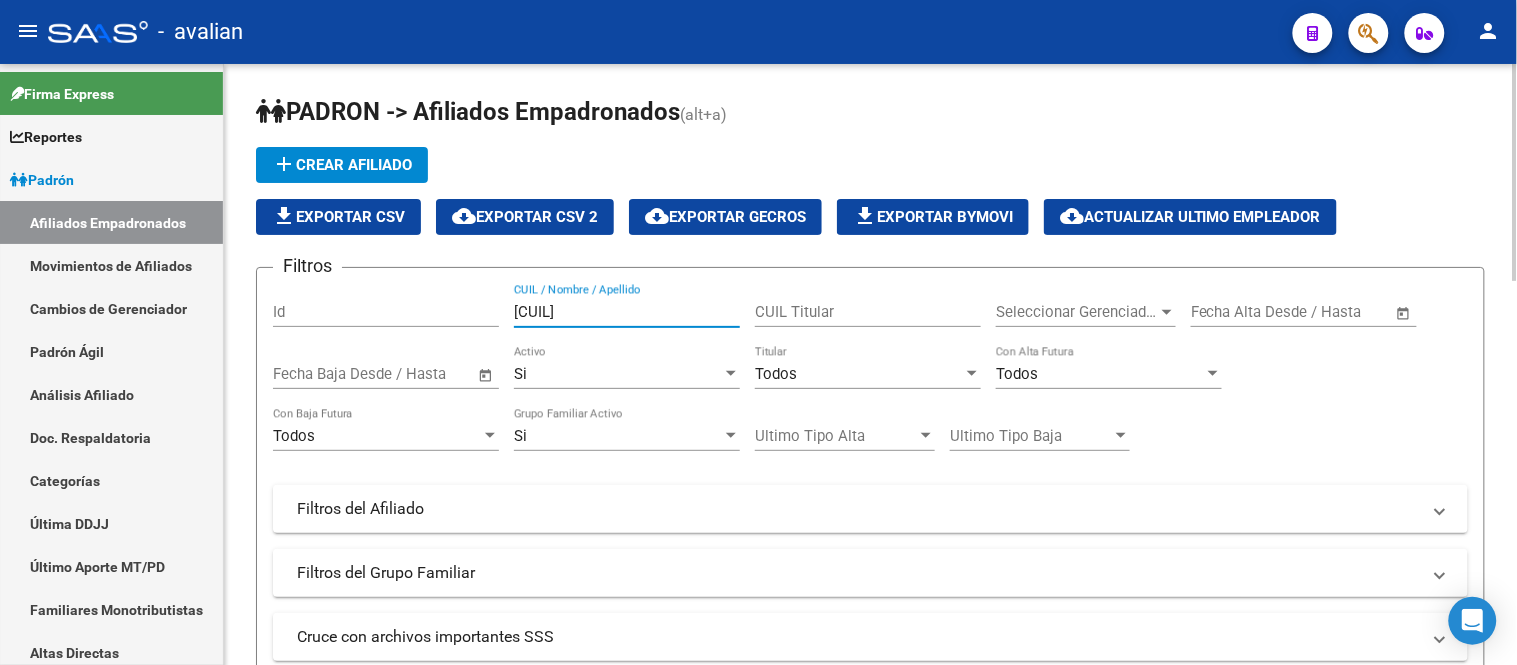 scroll, scrollTop: 333, scrollLeft: 0, axis: vertical 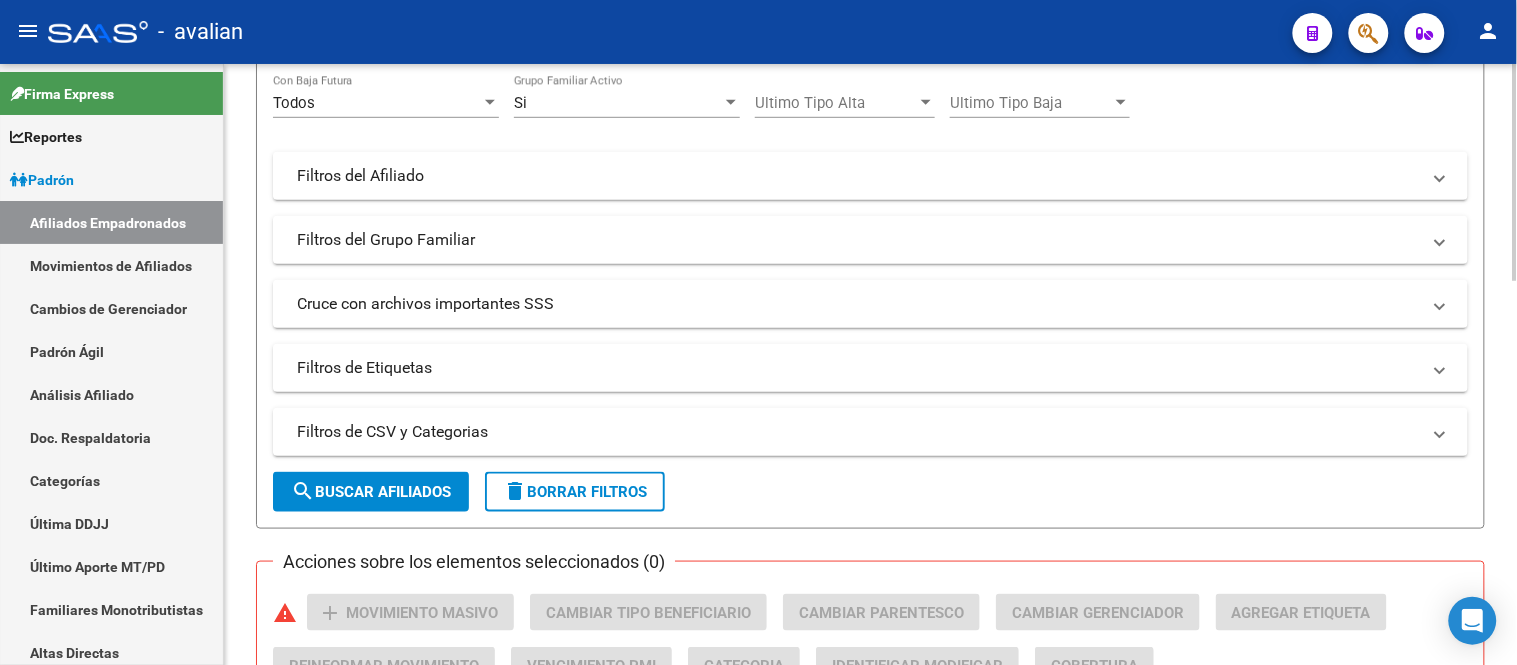click on "search  Buscar Afiliados" 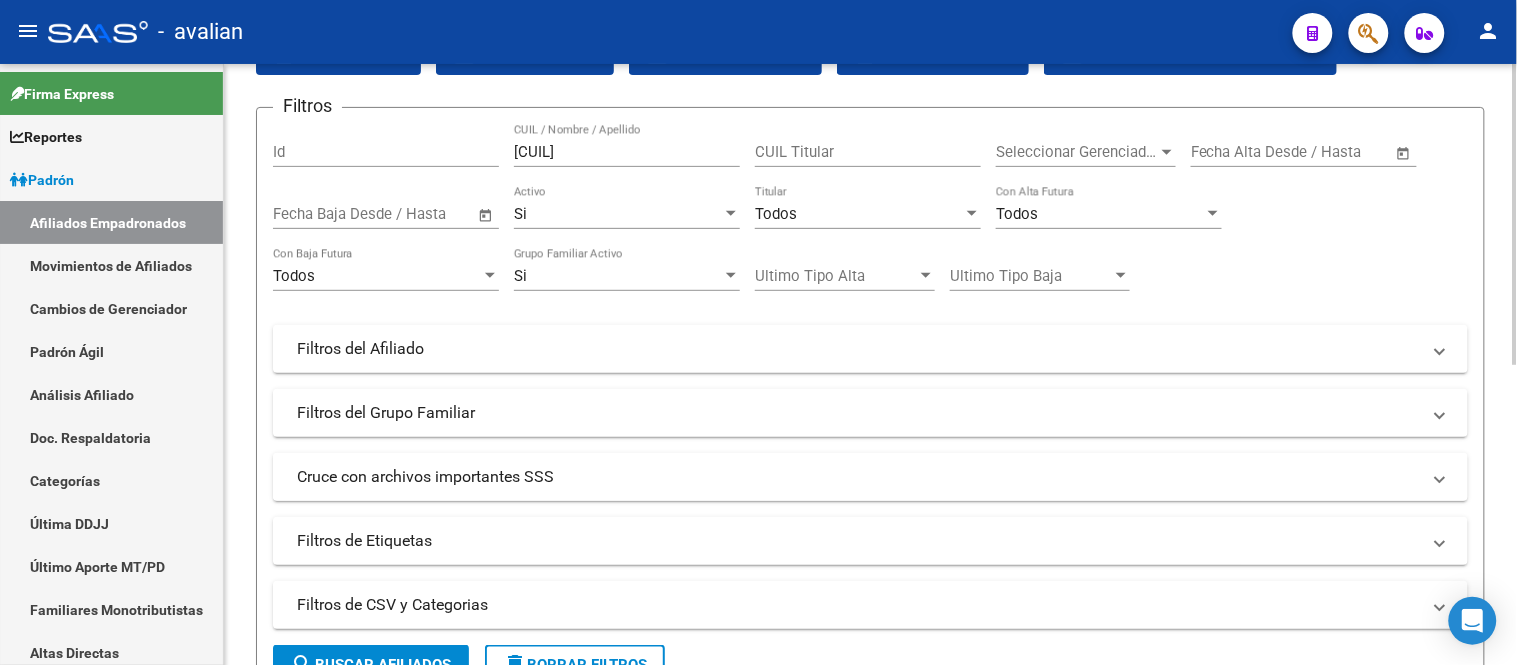 scroll, scrollTop: 48, scrollLeft: 0, axis: vertical 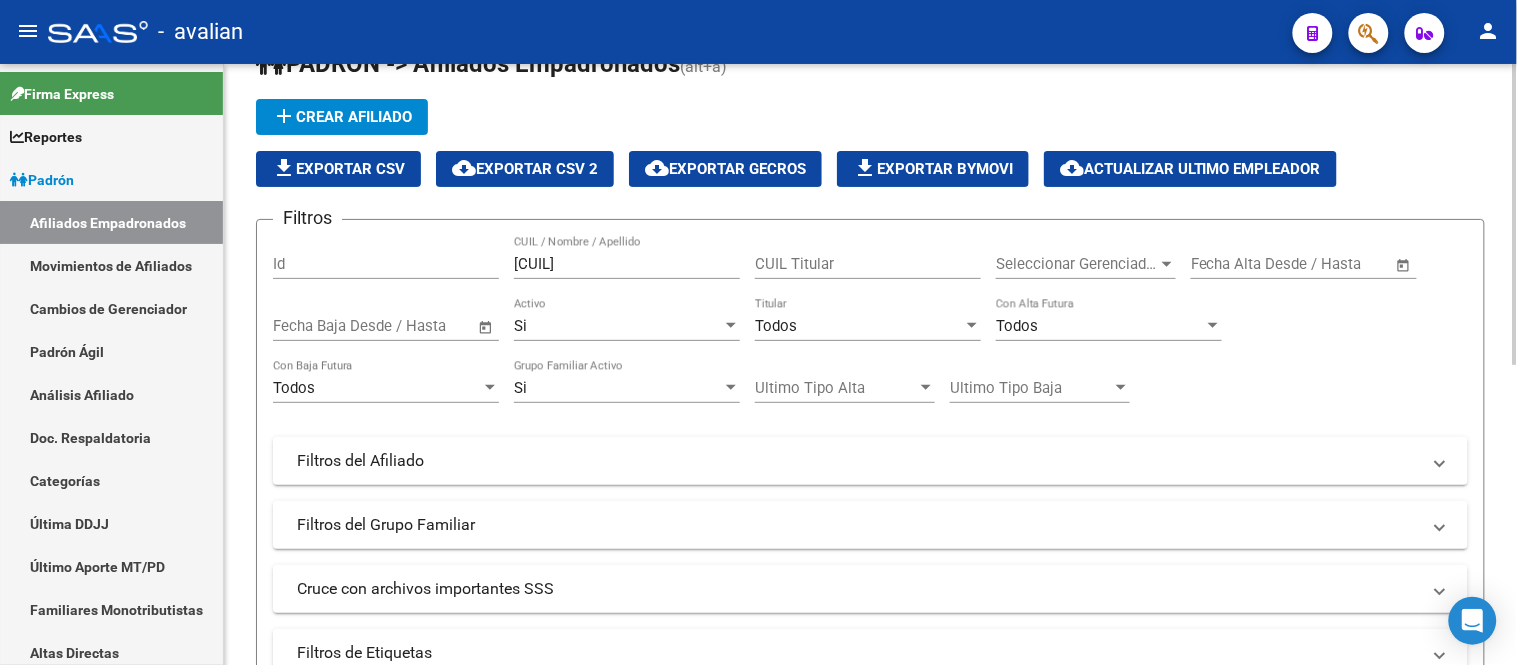 click on "[CUIL] / [LAST] / [LAST]" 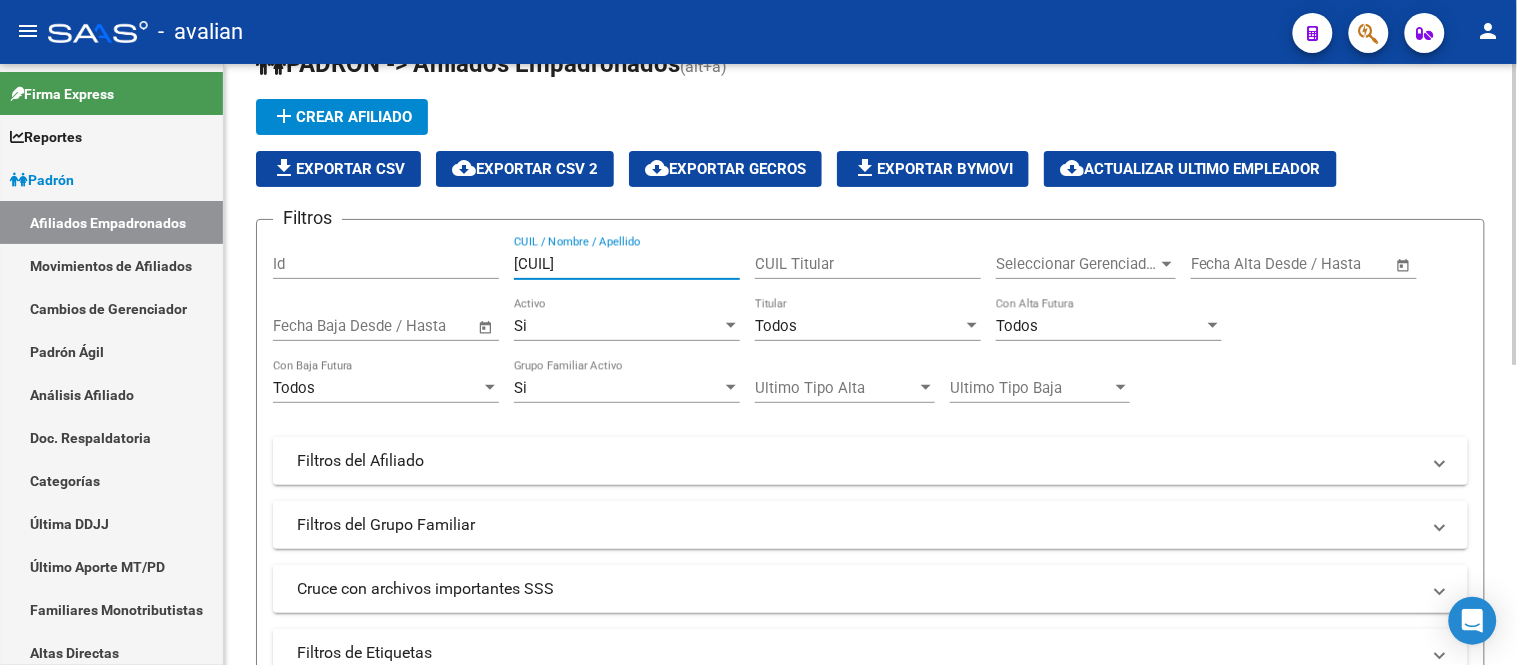 click on "[CUIL]" at bounding box center (627, 264) 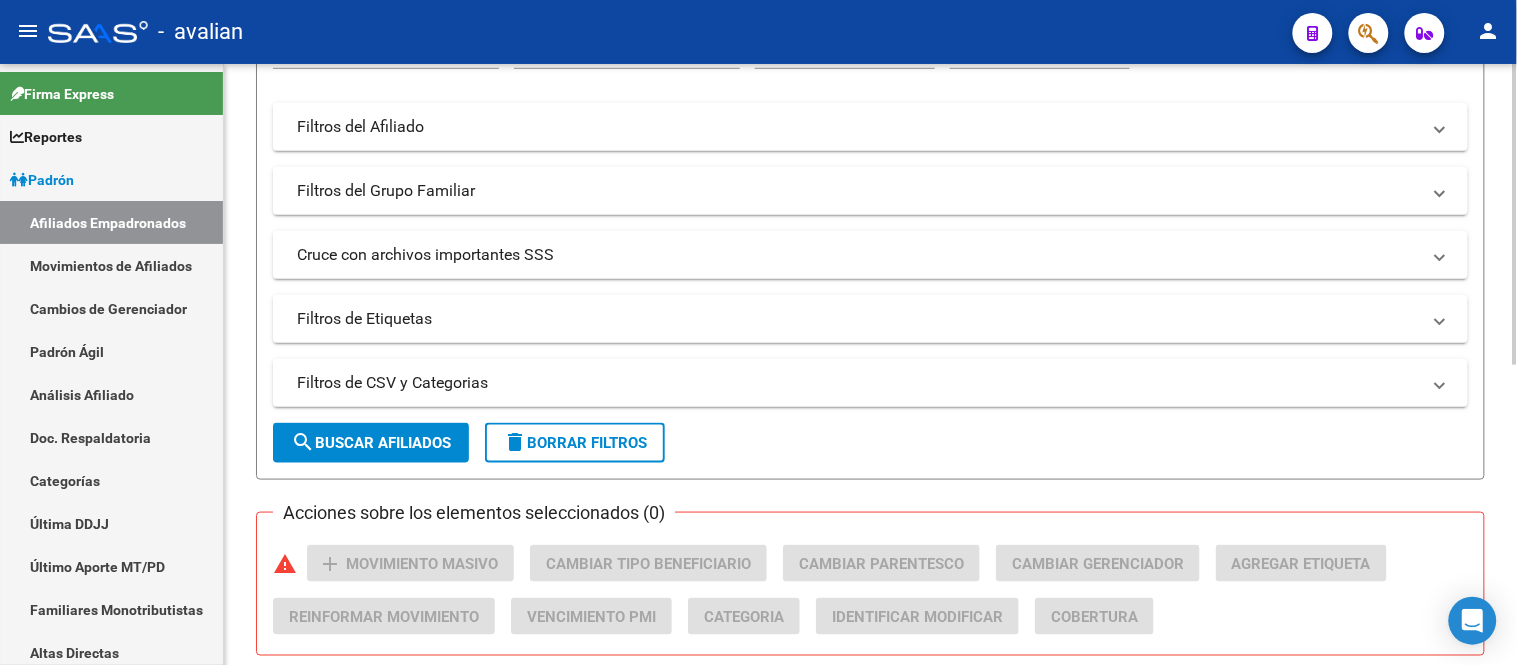type on "[CUIL]" 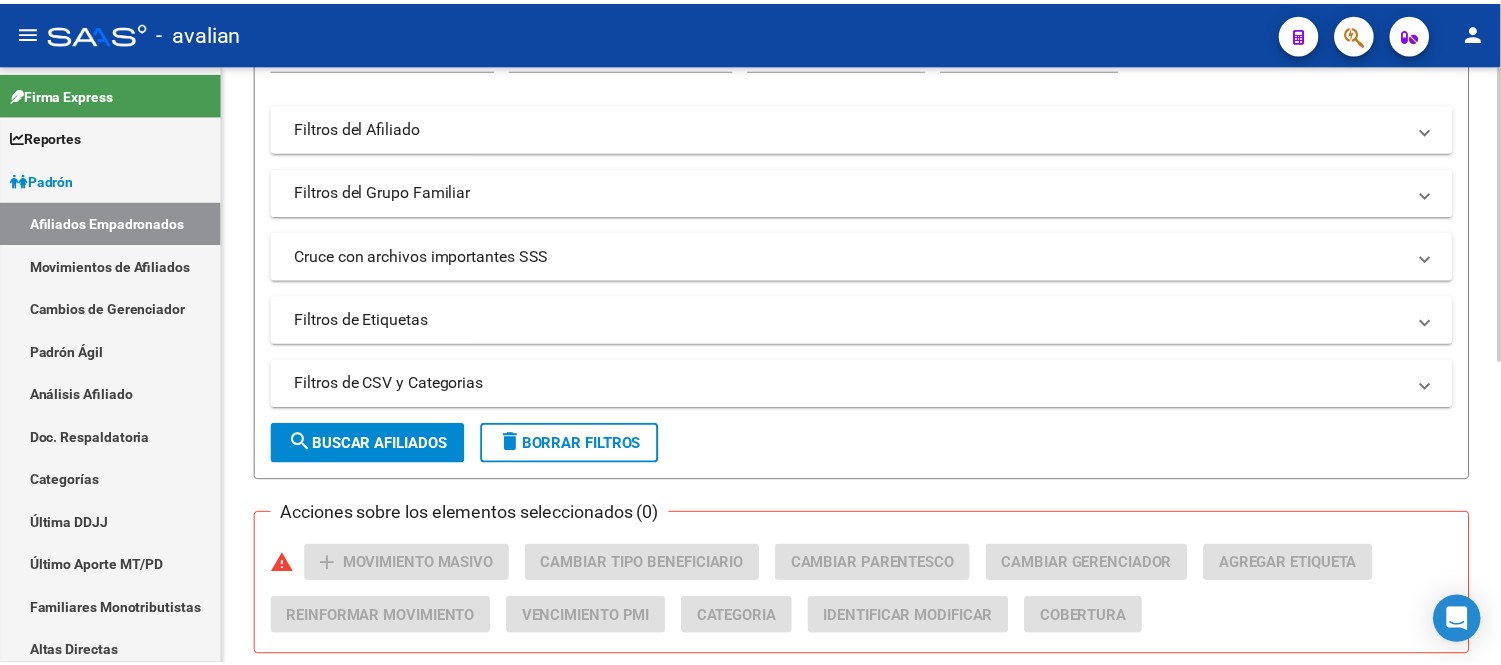 scroll, scrollTop: 621, scrollLeft: 0, axis: vertical 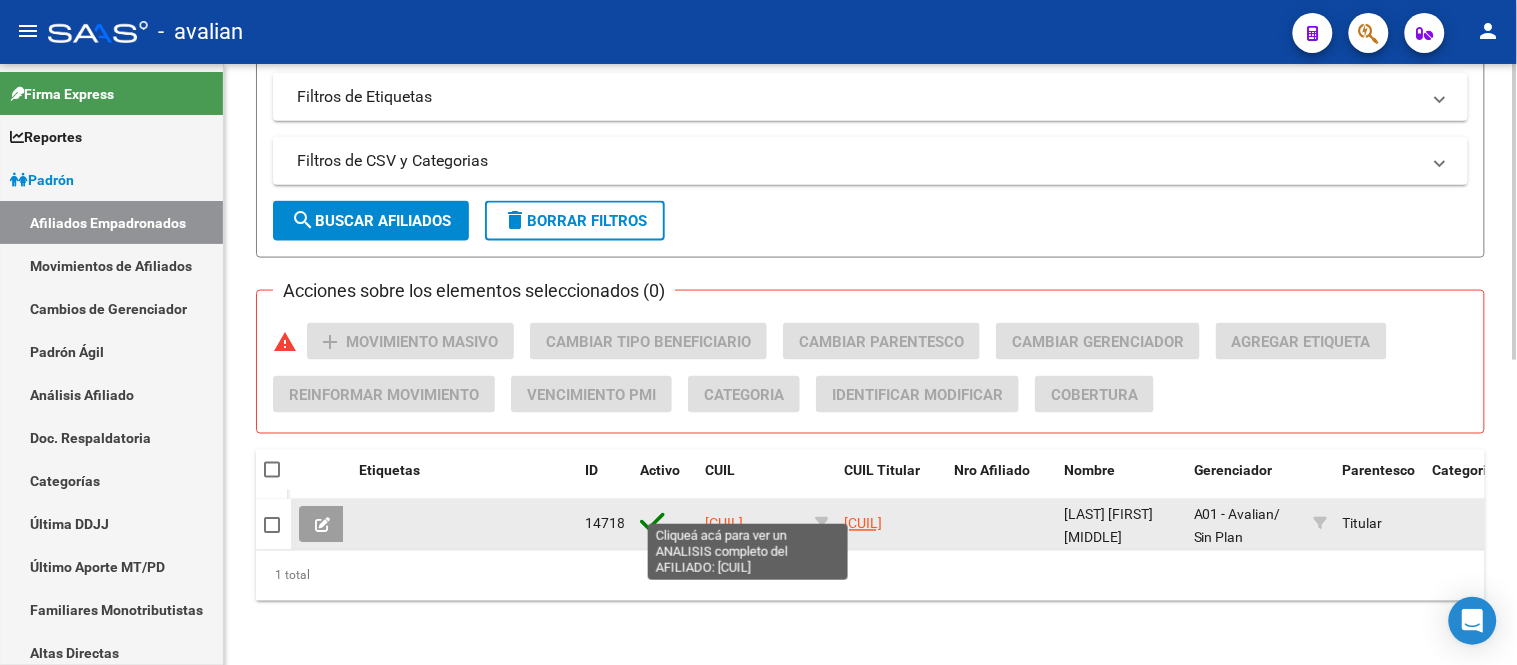 click on "[CUIL]" 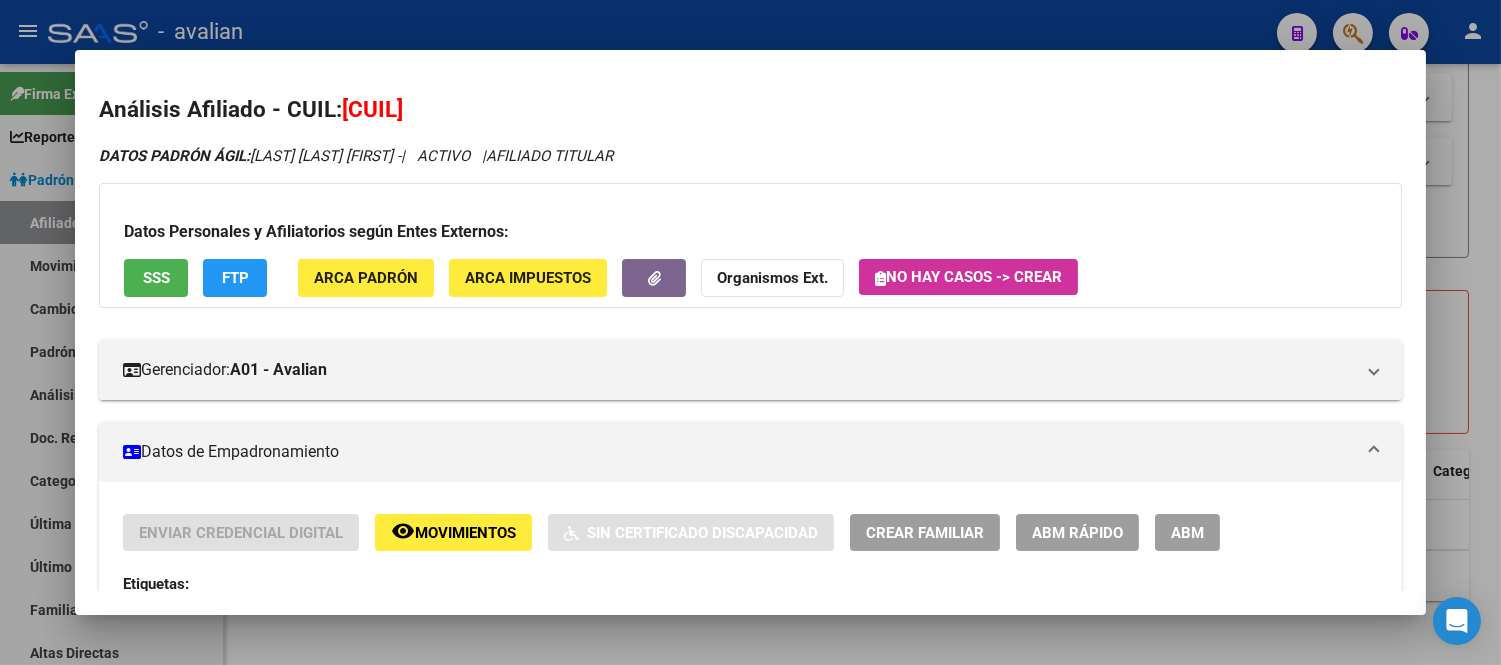 click on "Crear Familiar" at bounding box center (925, 533) 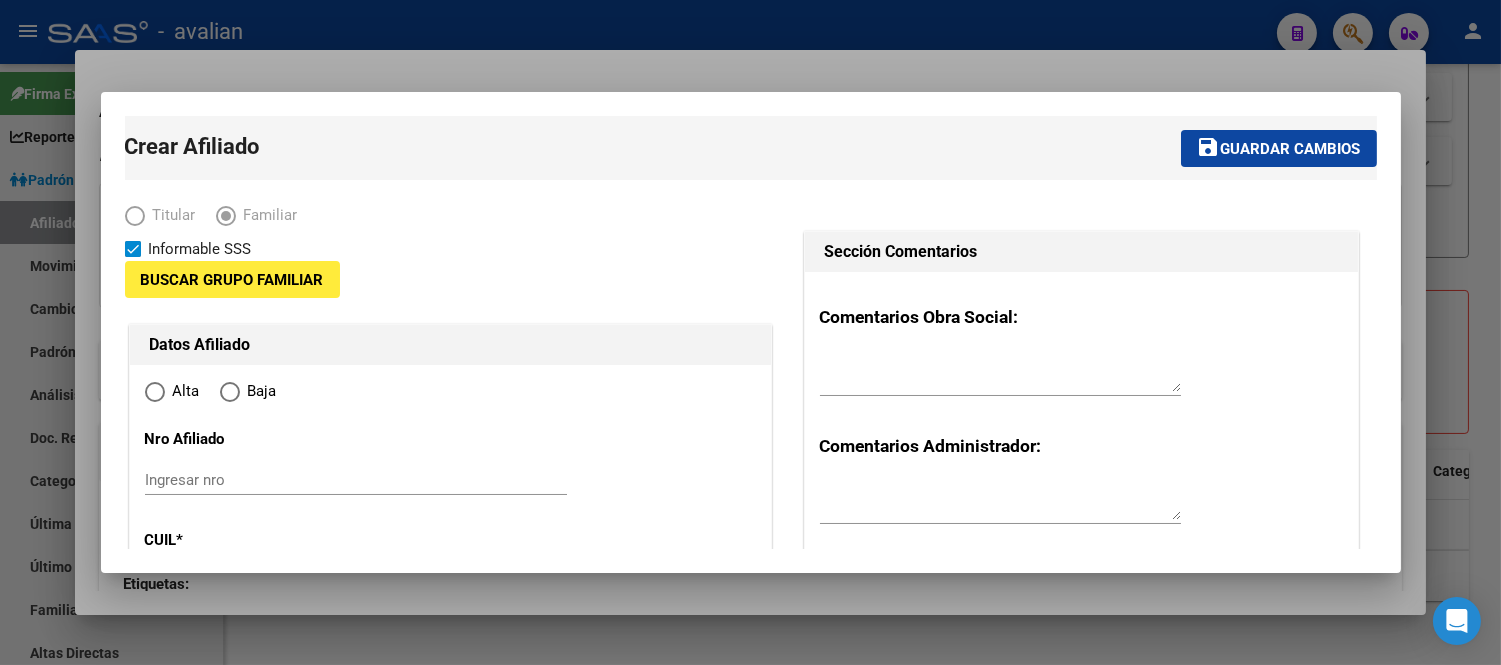 type on "[CUIL]" 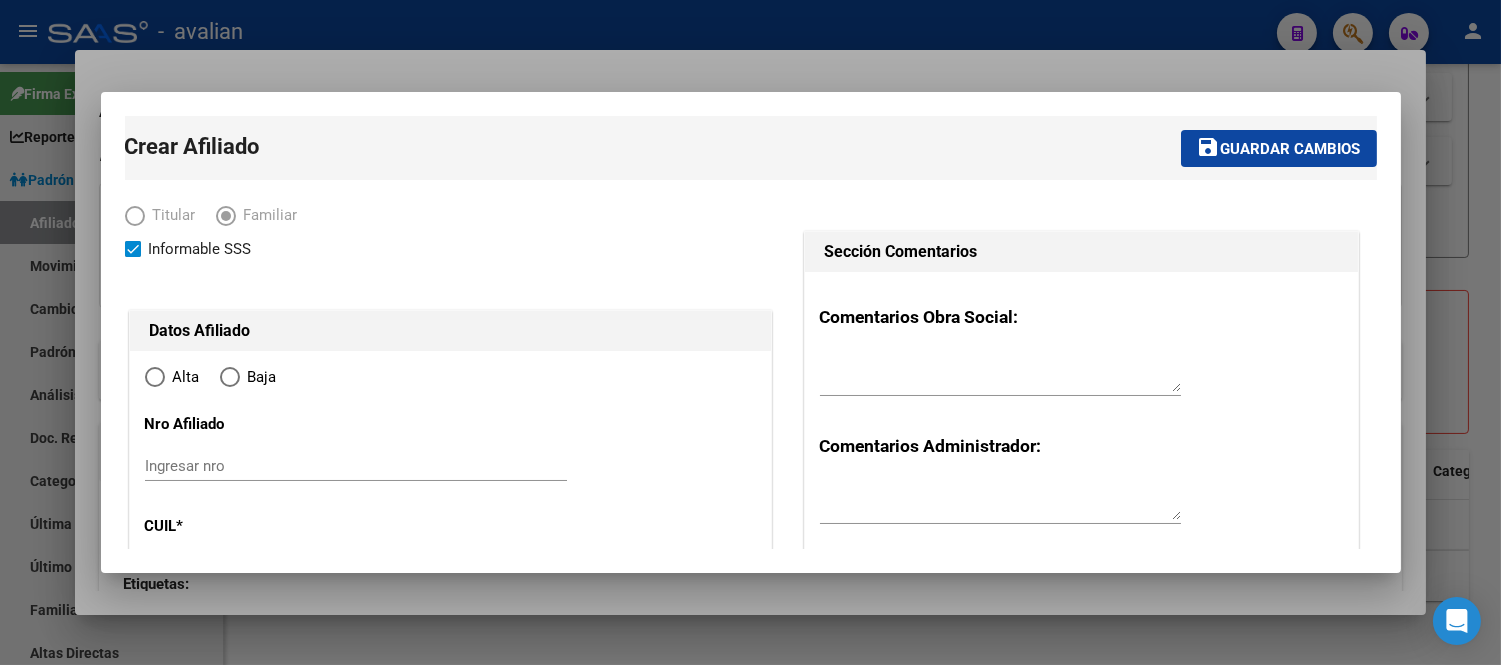 type on "RIO 4?" 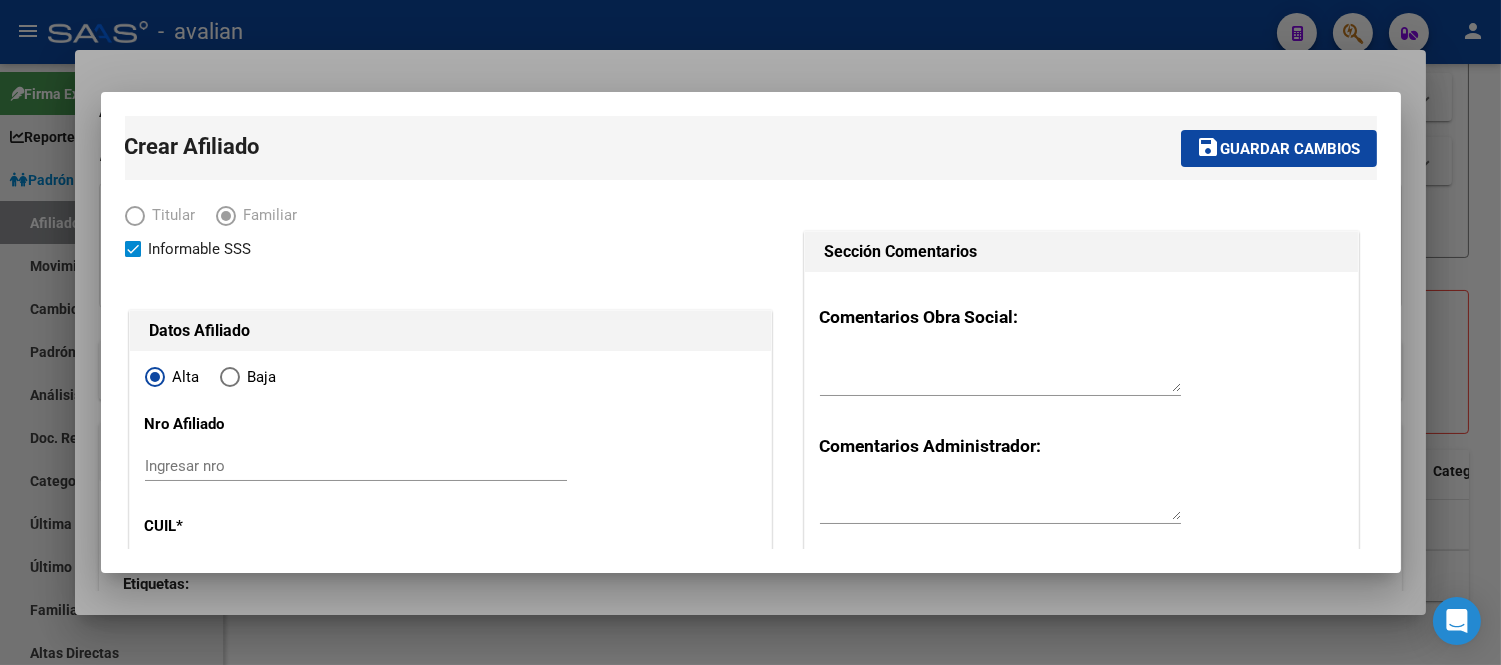 type on "[CUIL]" 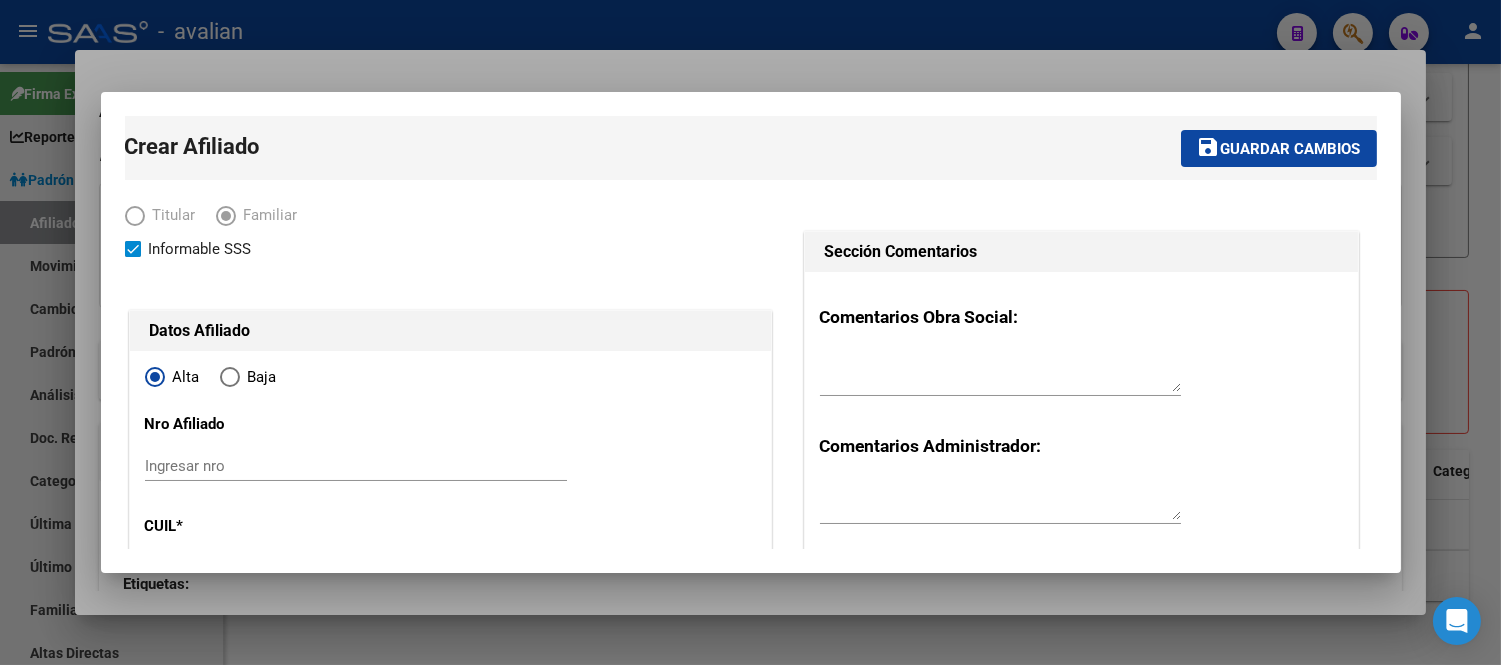 click on "Ingresar nro" at bounding box center (356, 466) 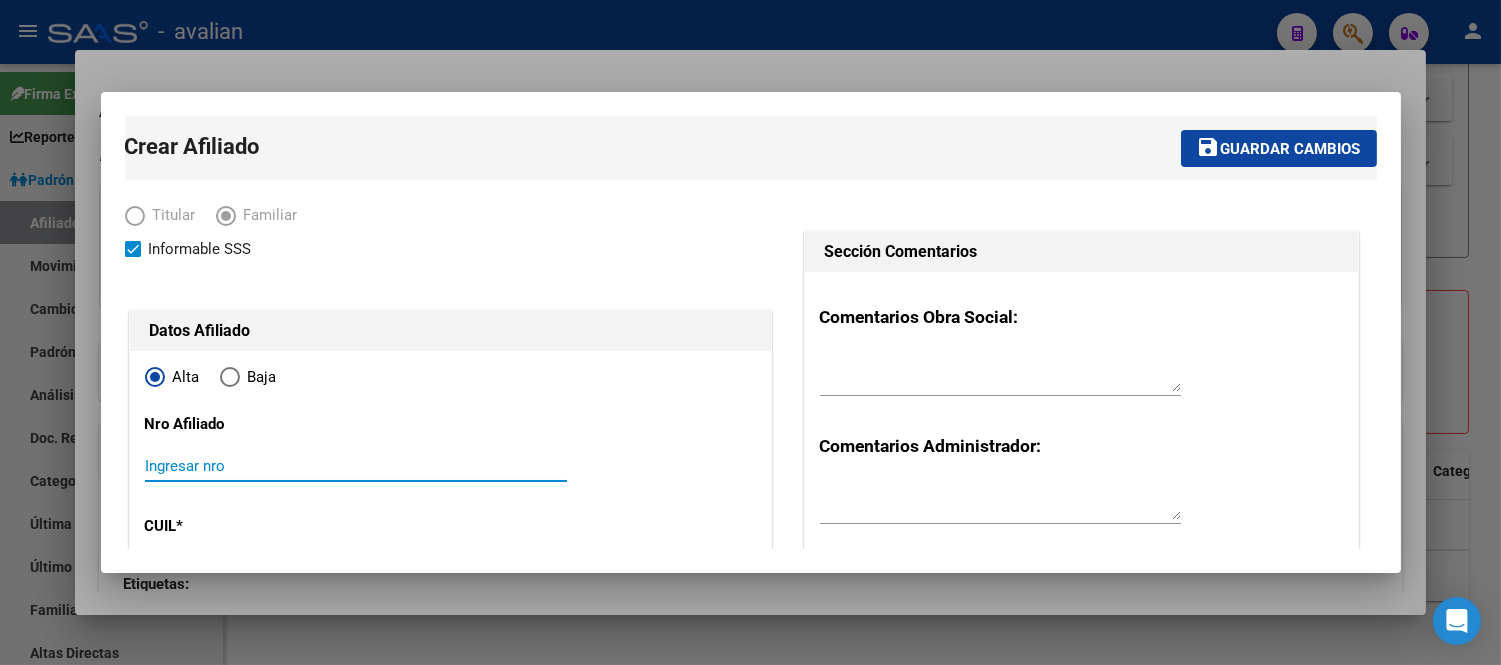 paste on "[CUIL]" 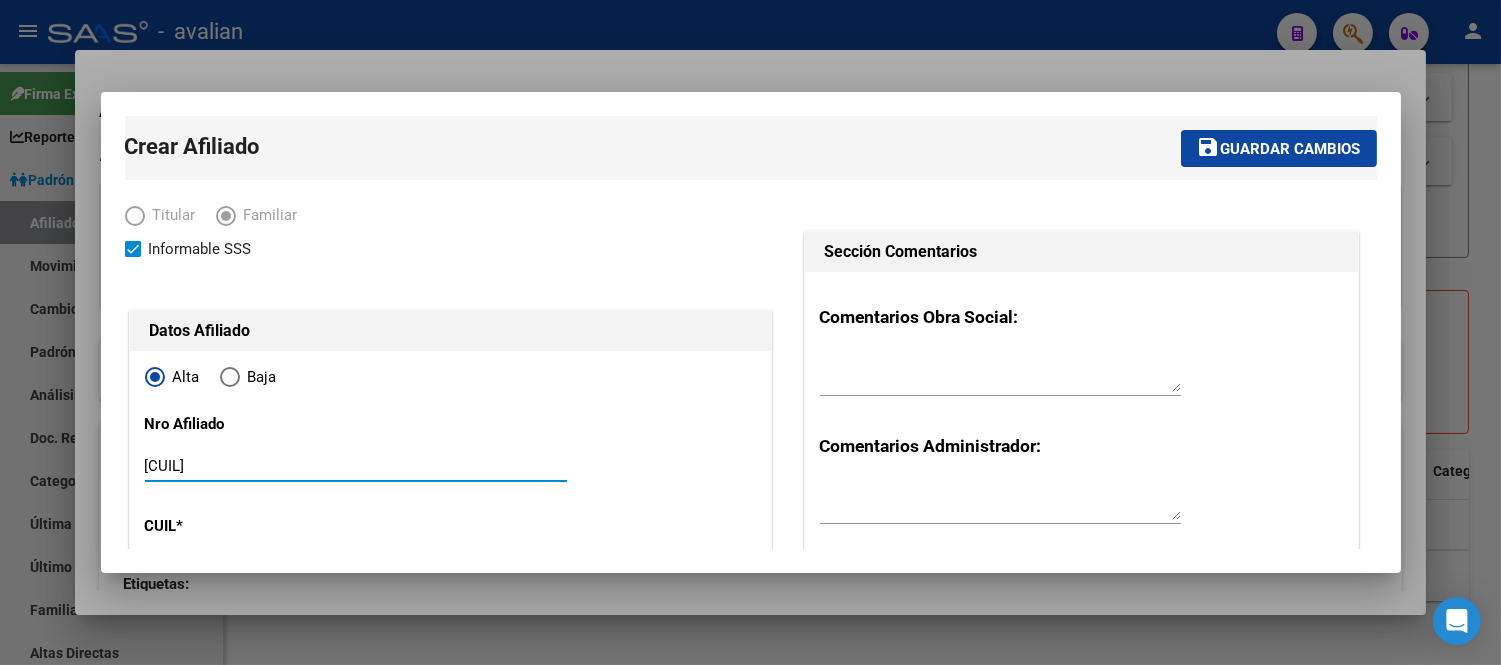 type on "[CUIL]" 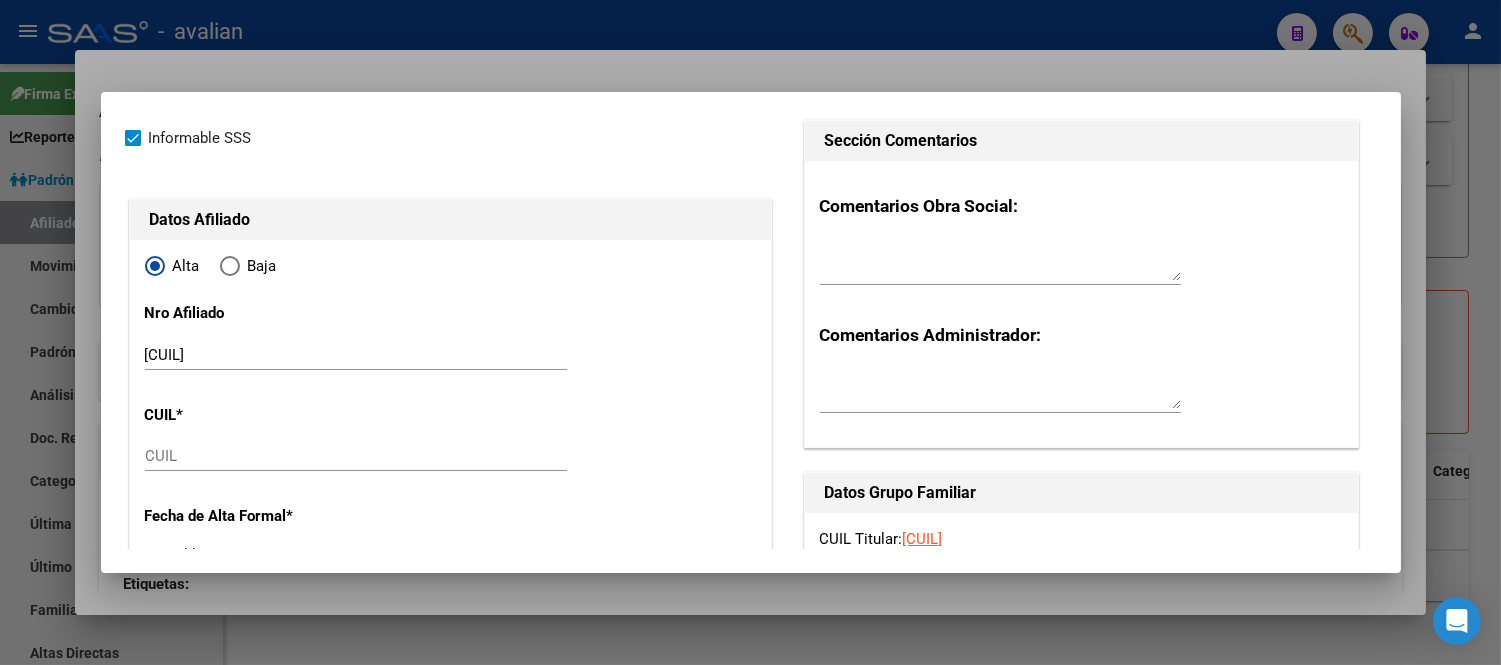 click on "CUIL" at bounding box center (356, 465) 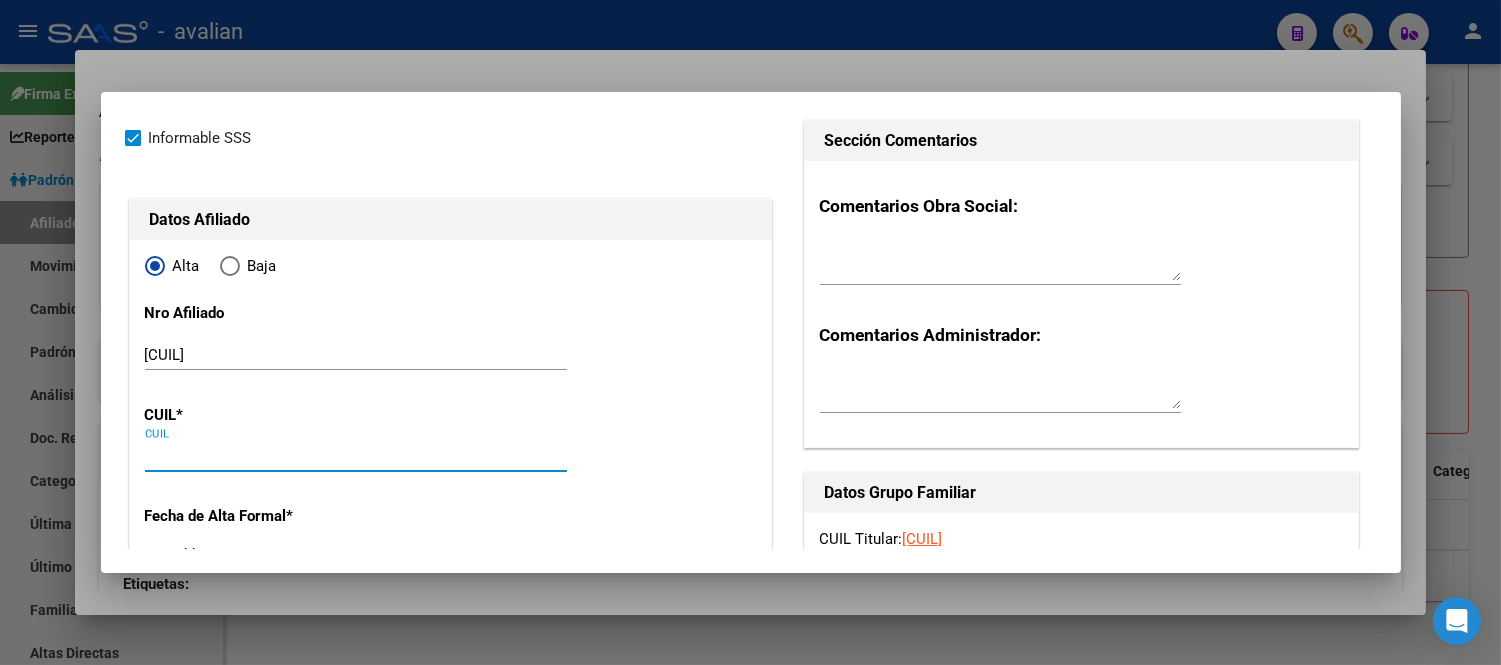 click on "CUIL" at bounding box center [356, 456] 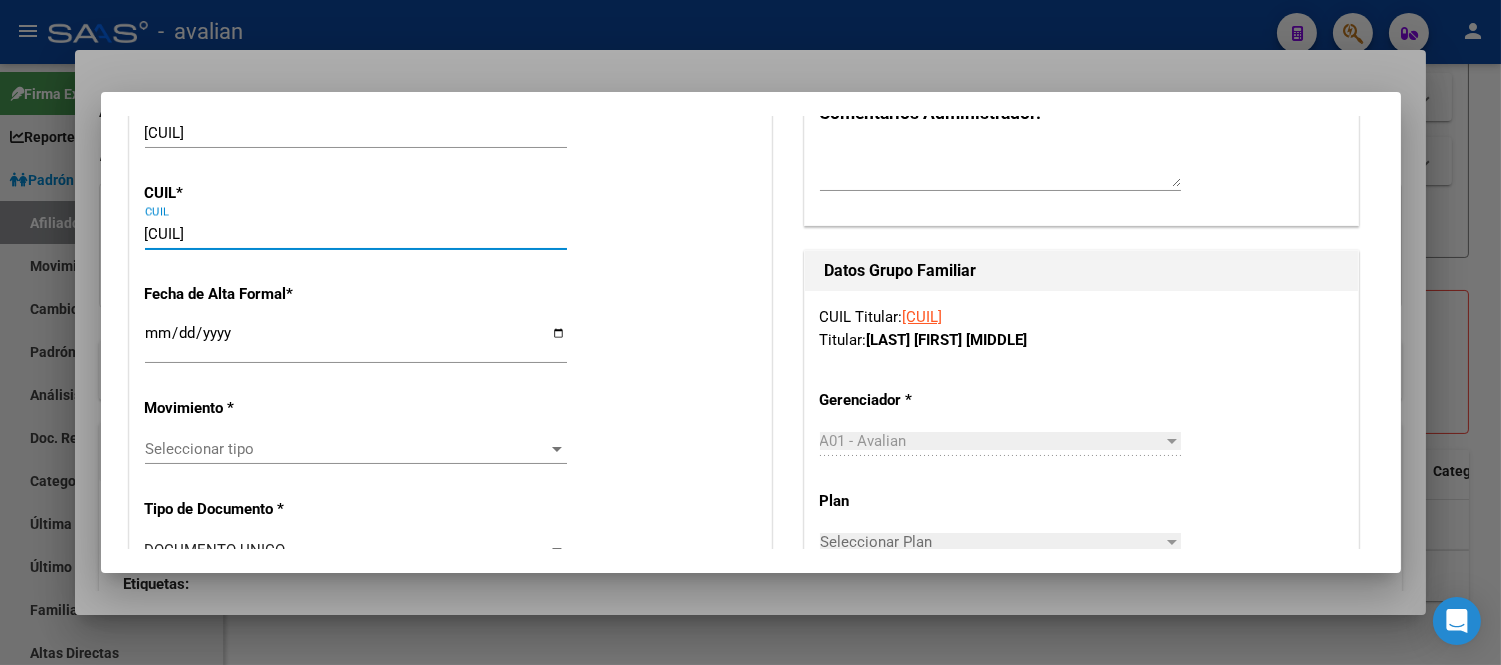 type on "[NUMBER]" 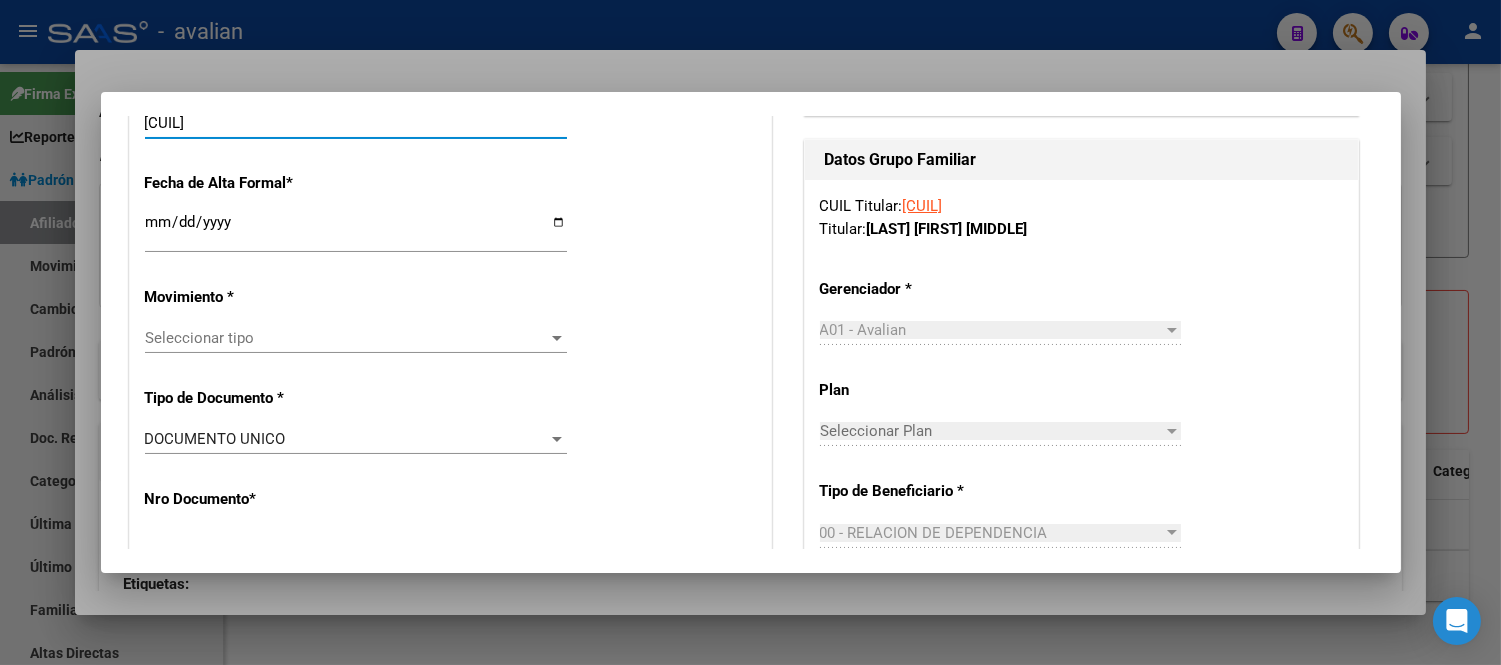 type on "[CUIL]" 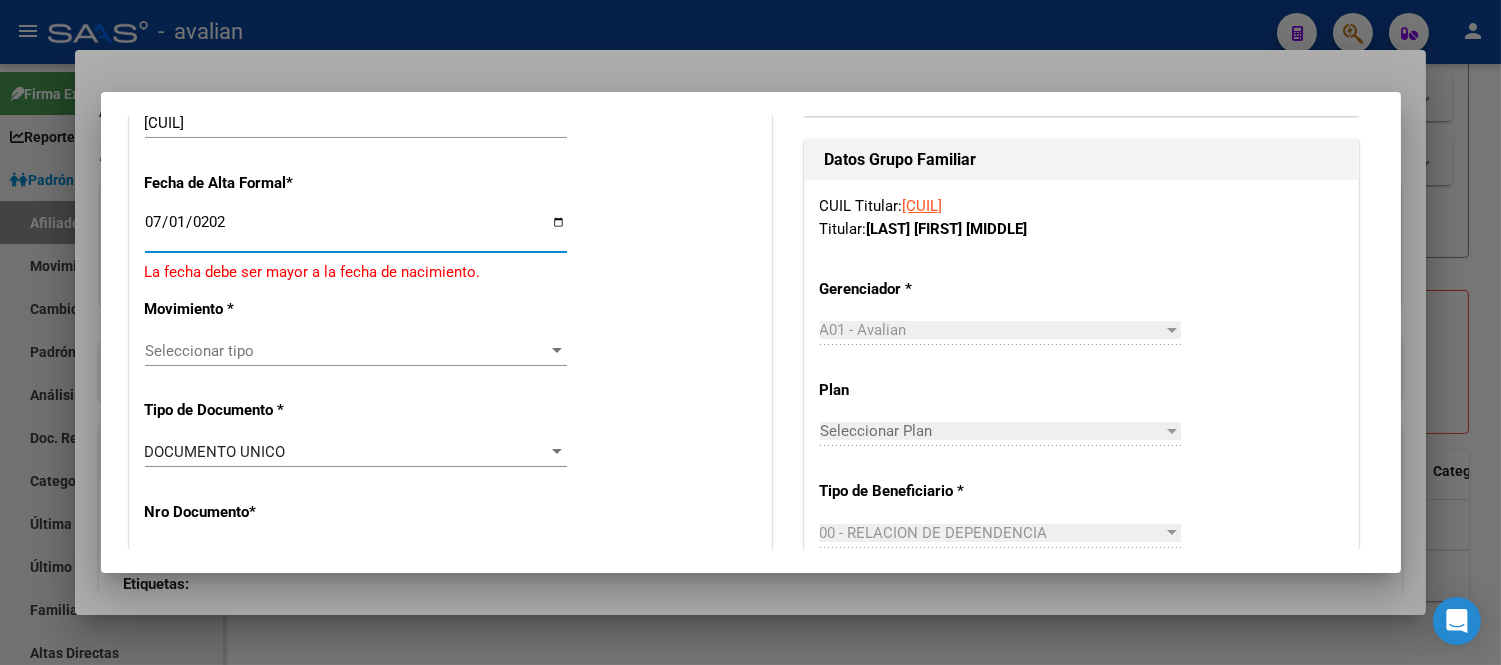 type on "2025-07-01" 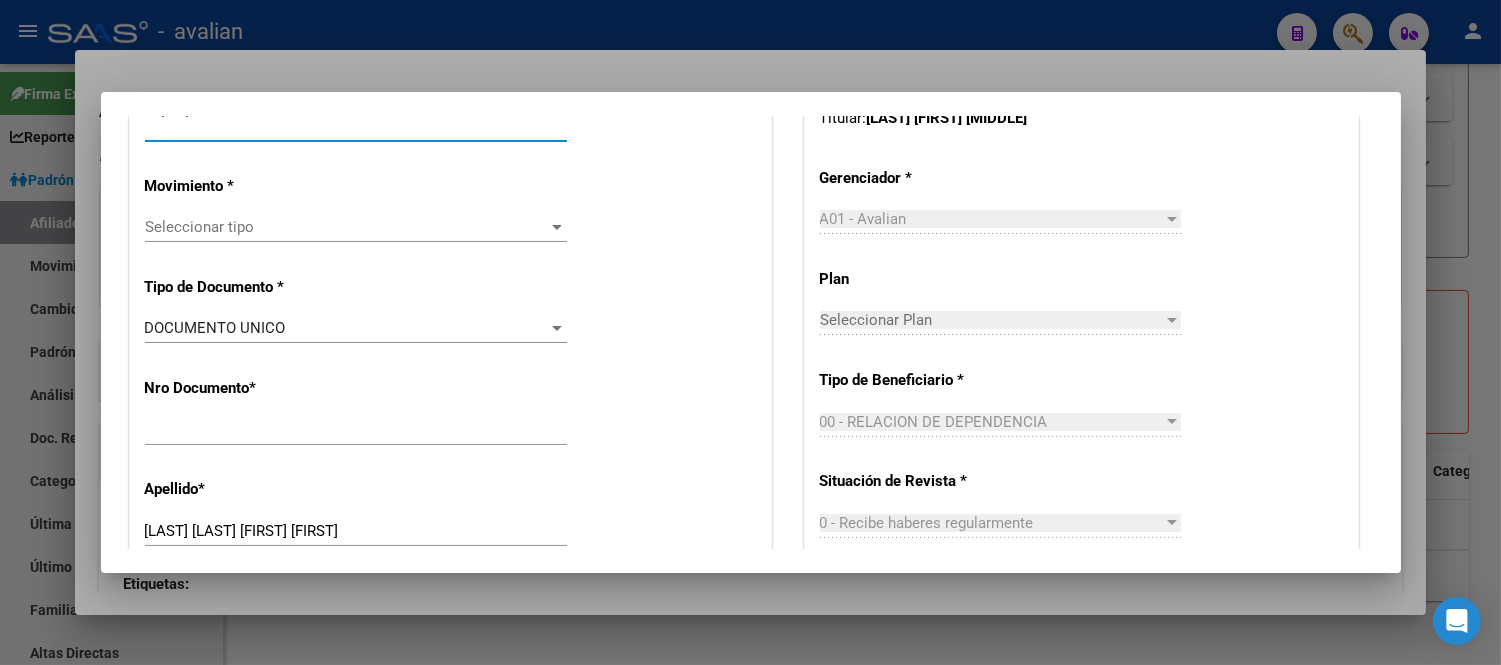 scroll, scrollTop: 666, scrollLeft: 0, axis: vertical 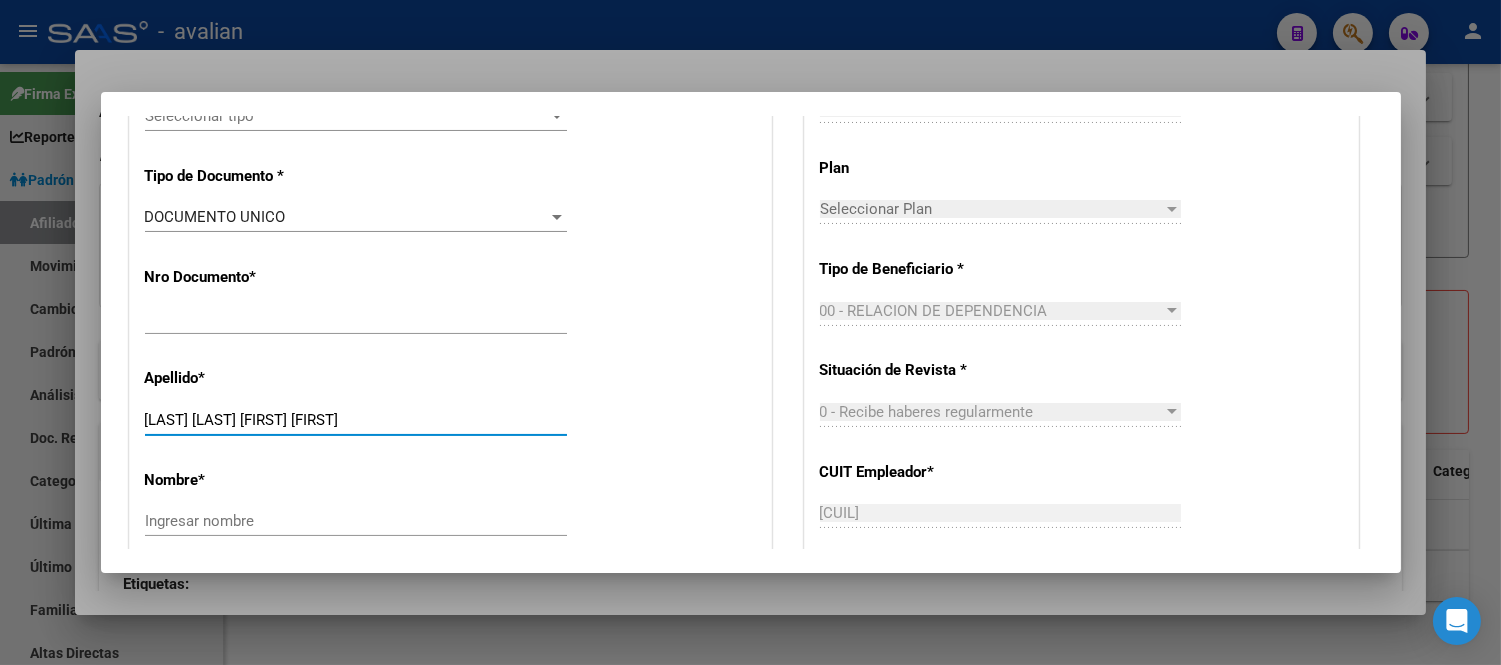 drag, startPoint x: 350, startPoint y: 420, endPoint x: 268, endPoint y: 425, distance: 82.1523 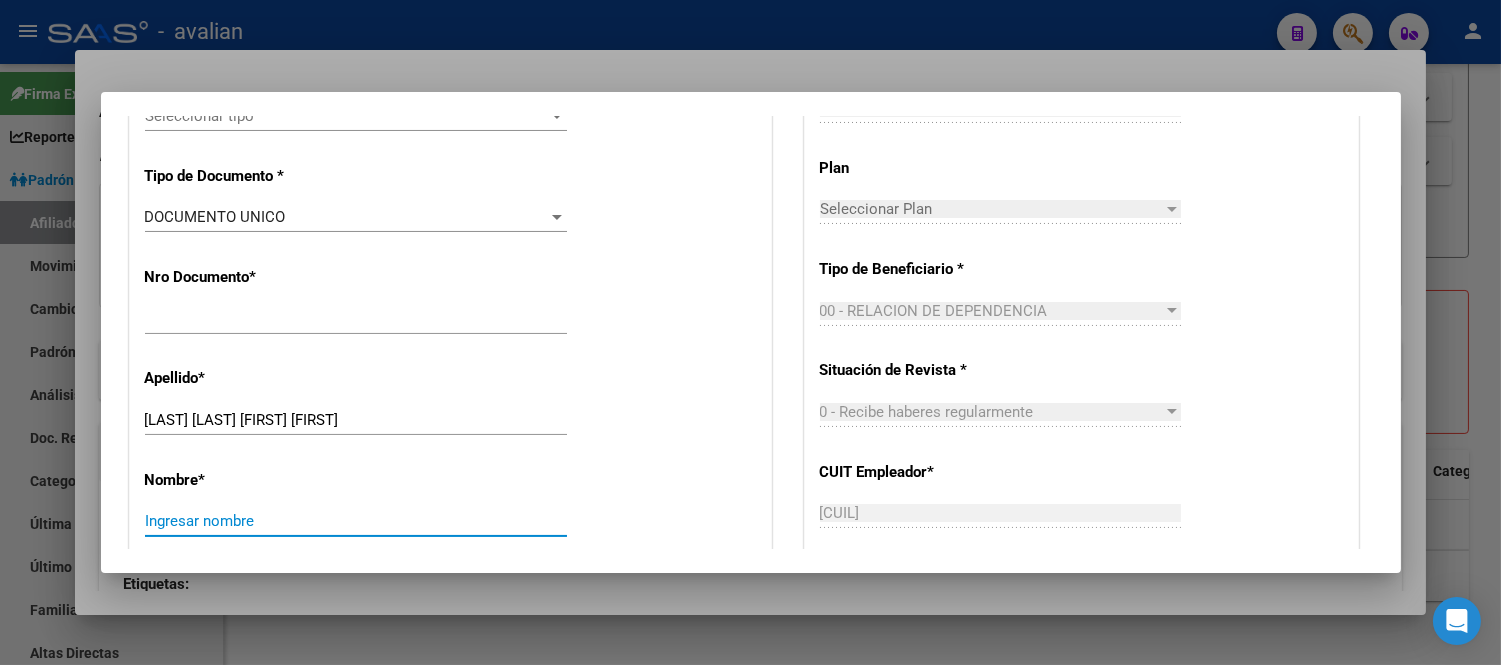 paste on "[FIRST] [FIRST]" 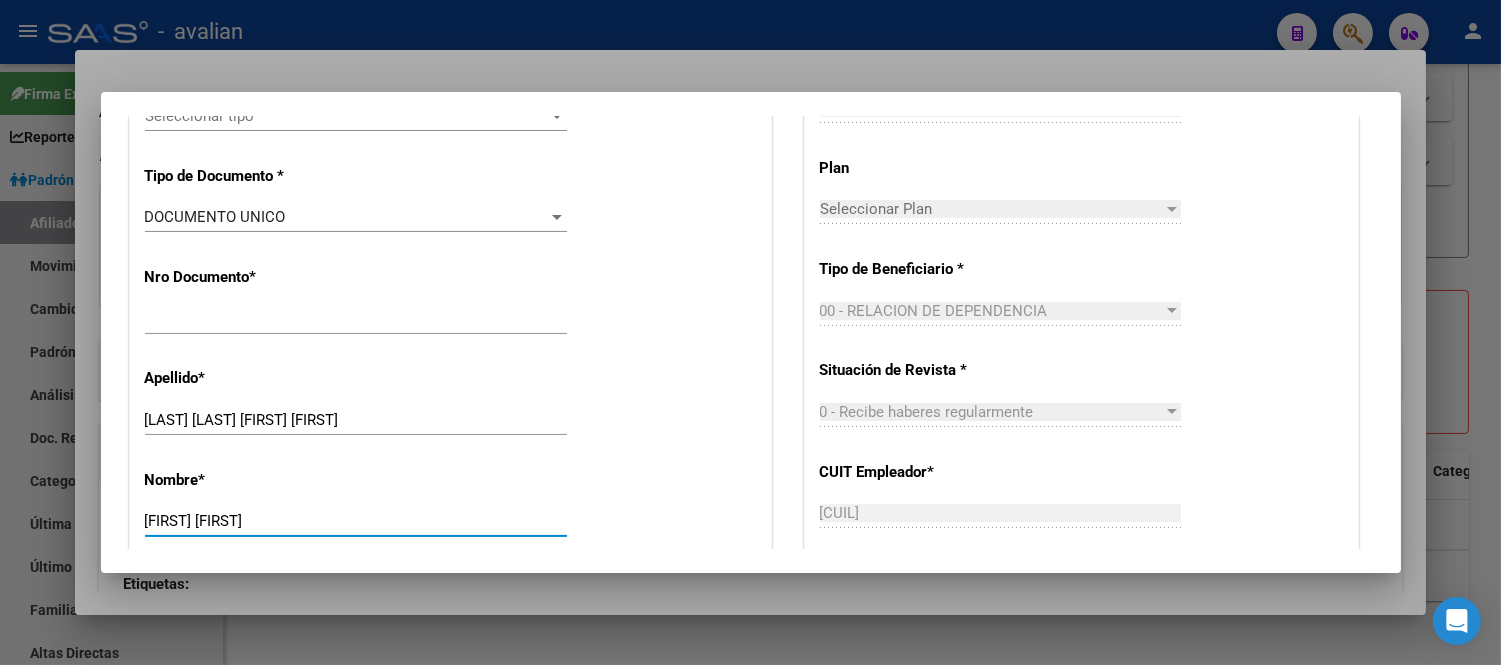 type on "[FIRST] [FIRST]" 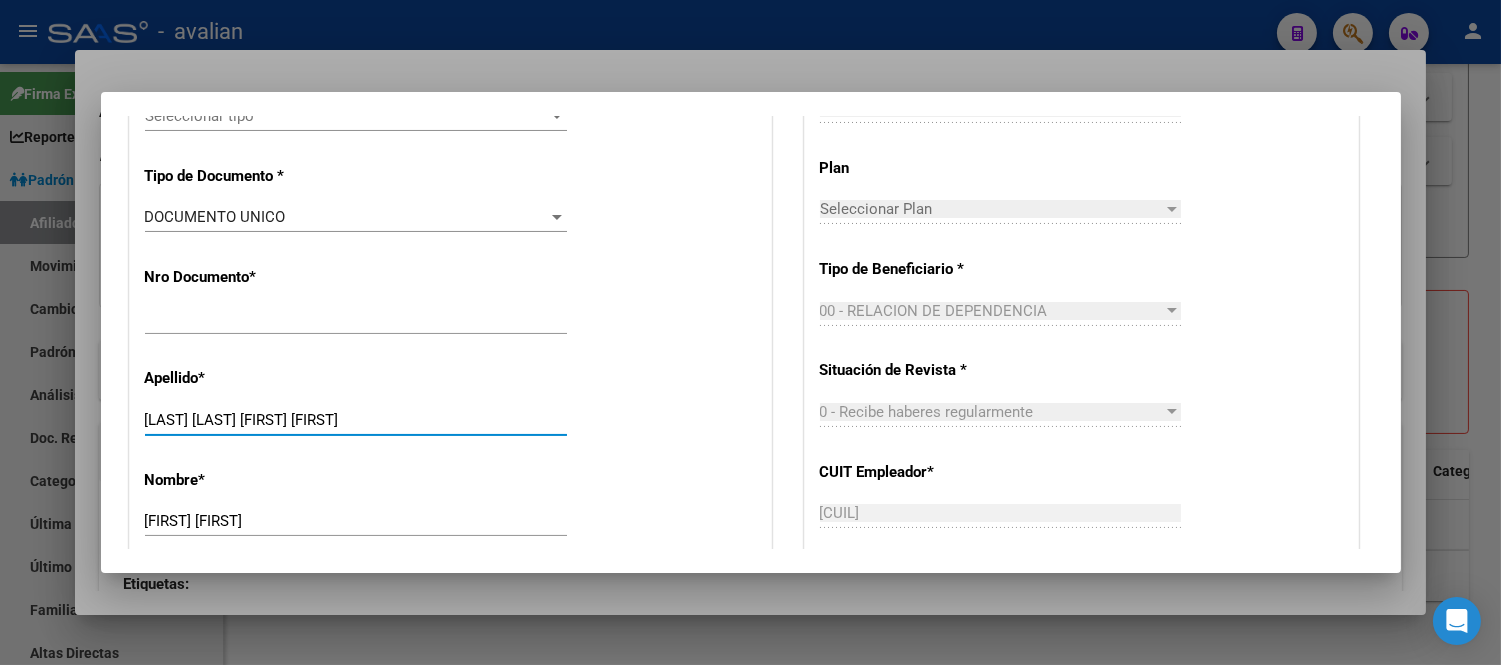 click on "[LAST] [LAST] [FIRST] [FIRST]" at bounding box center (356, 420) 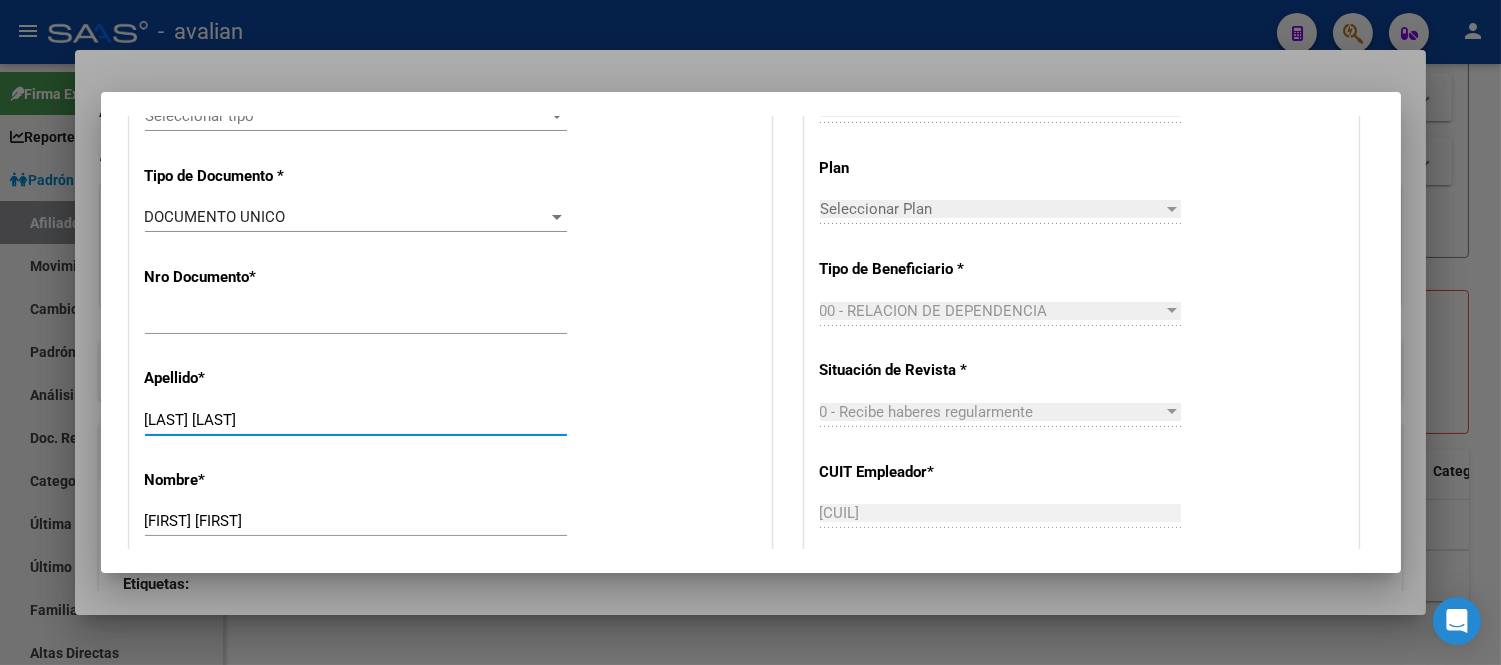 type on "[LAST] [LAST]" 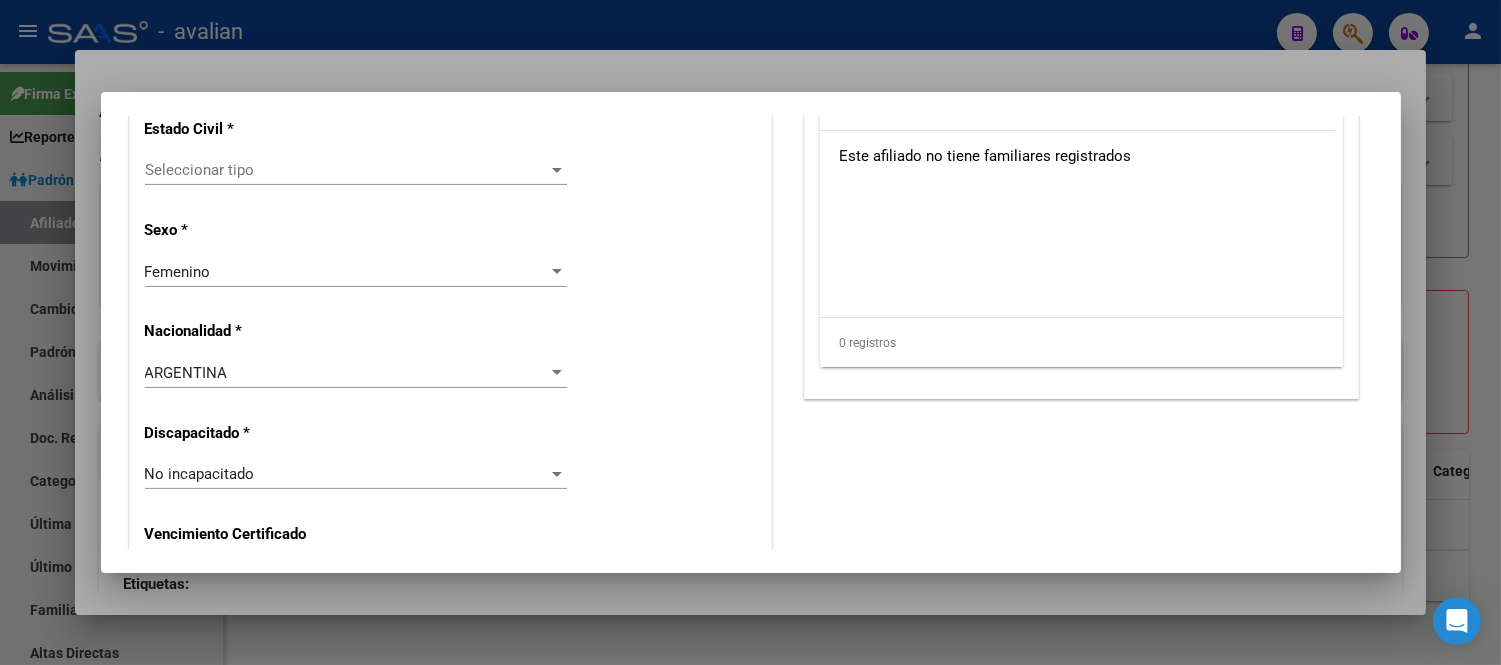 scroll, scrollTop: 1222, scrollLeft: 0, axis: vertical 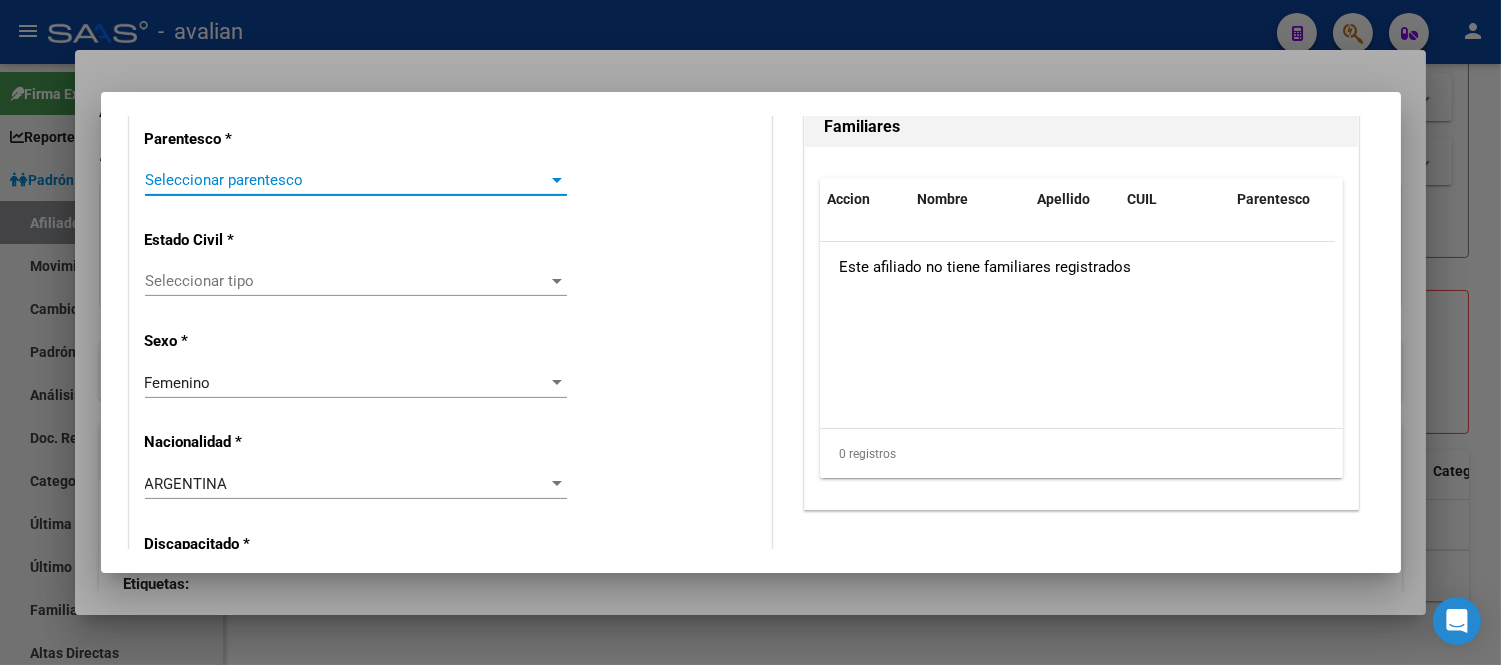 click on "Seleccionar parentesco" at bounding box center [347, 180] 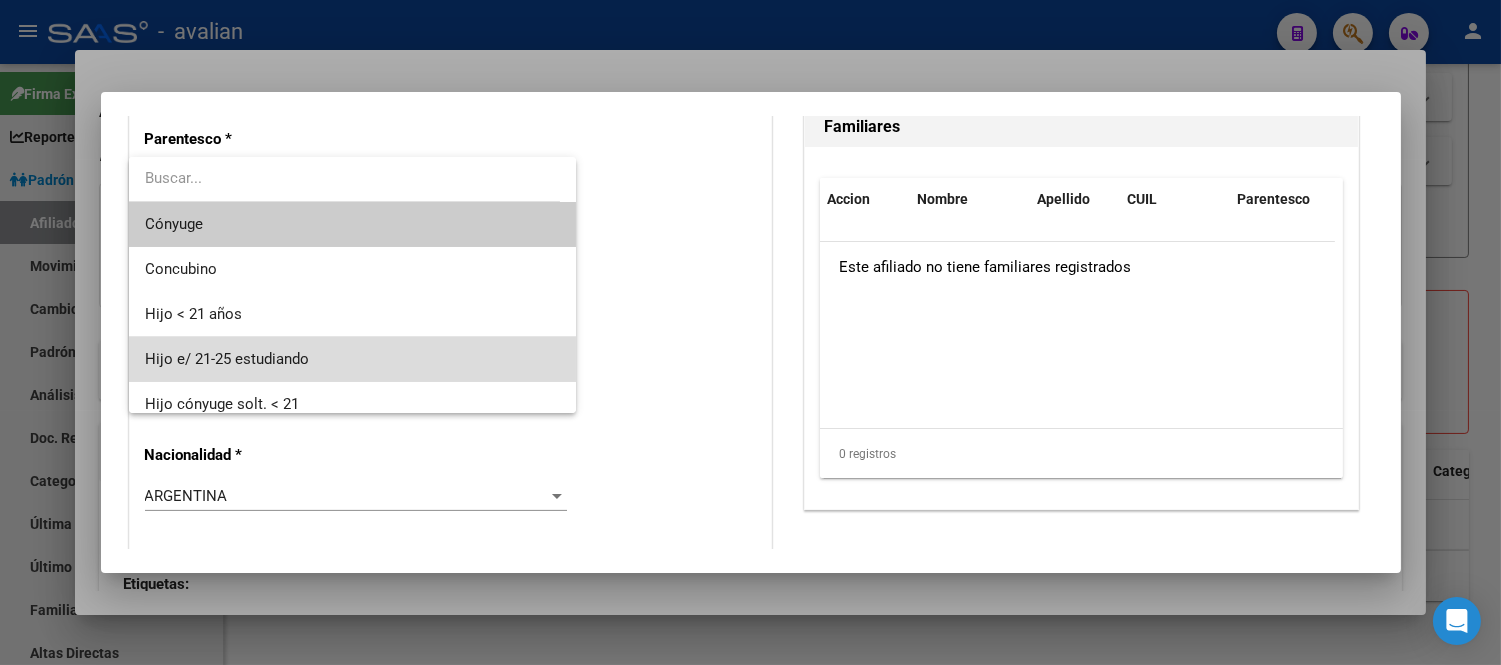 click on "Hijo e/ 21-25 estudiando" at bounding box center [352, 359] 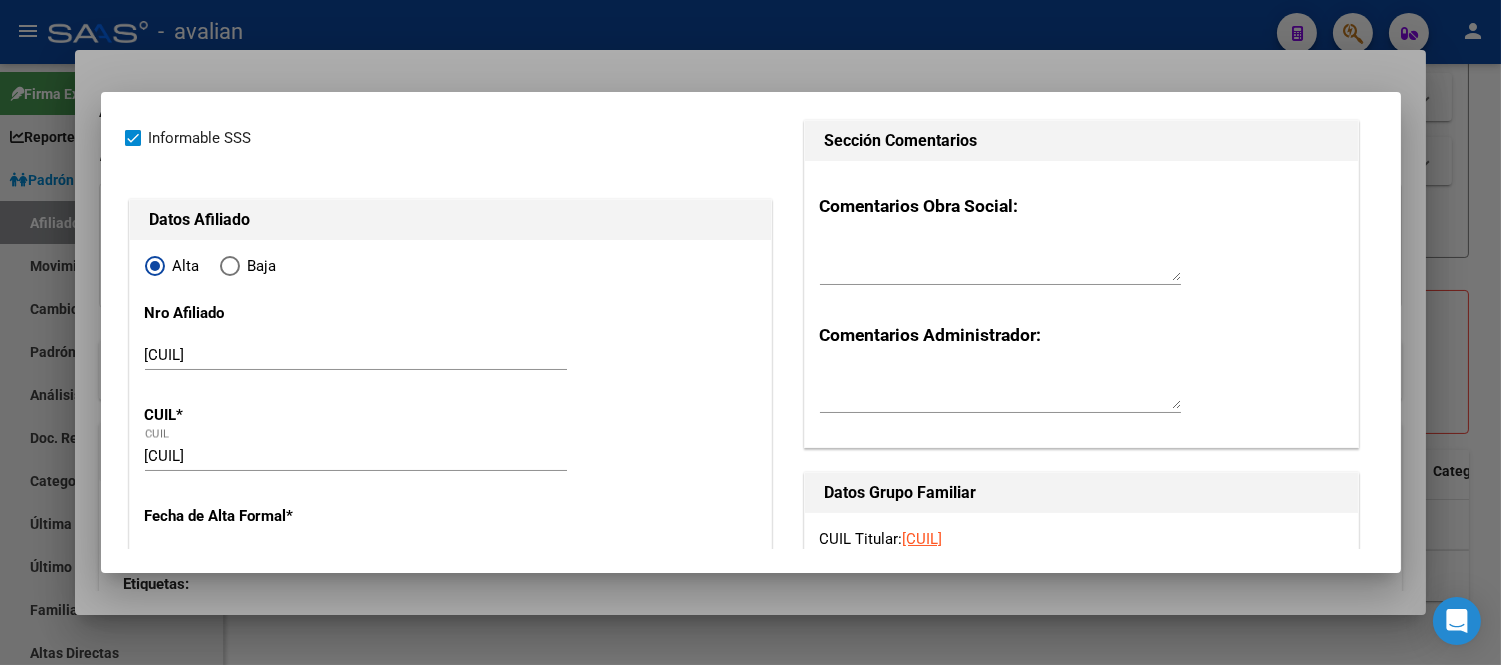 scroll, scrollTop: 0, scrollLeft: 0, axis: both 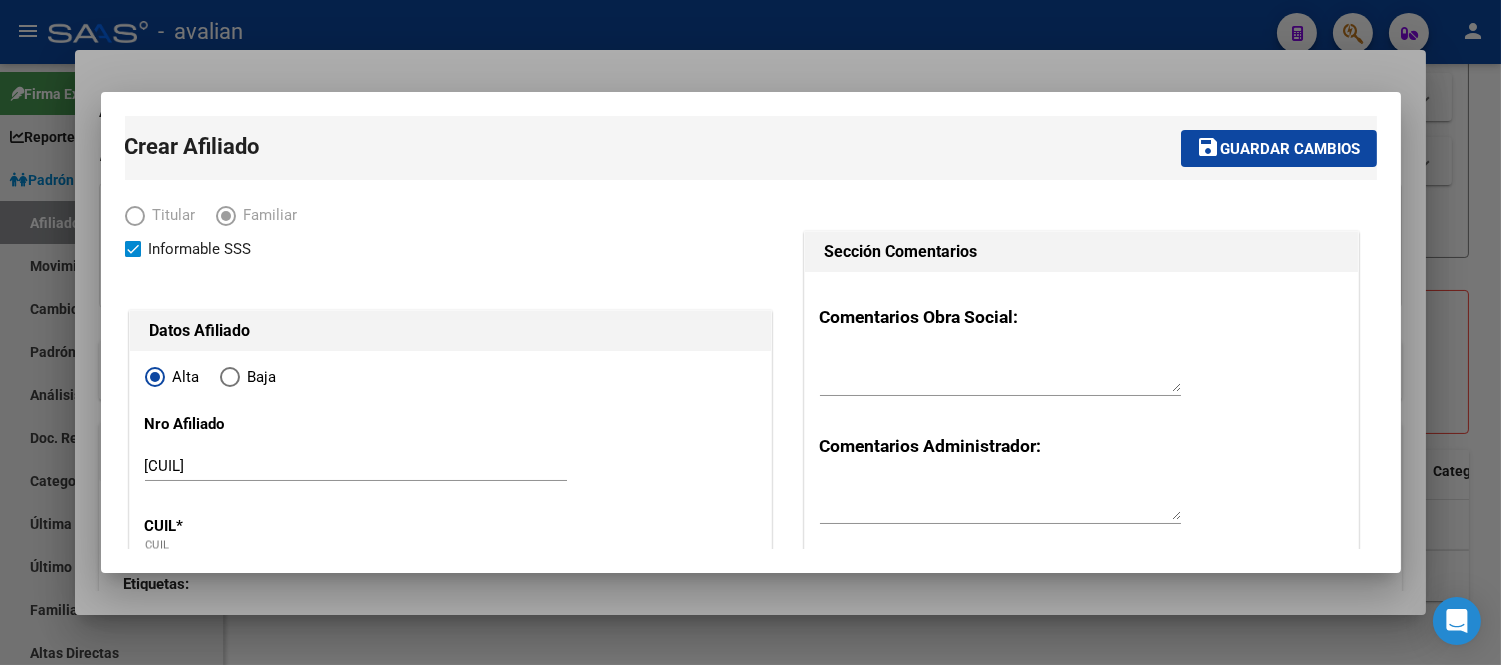 click on "Guardar cambios" at bounding box center [1291, 149] 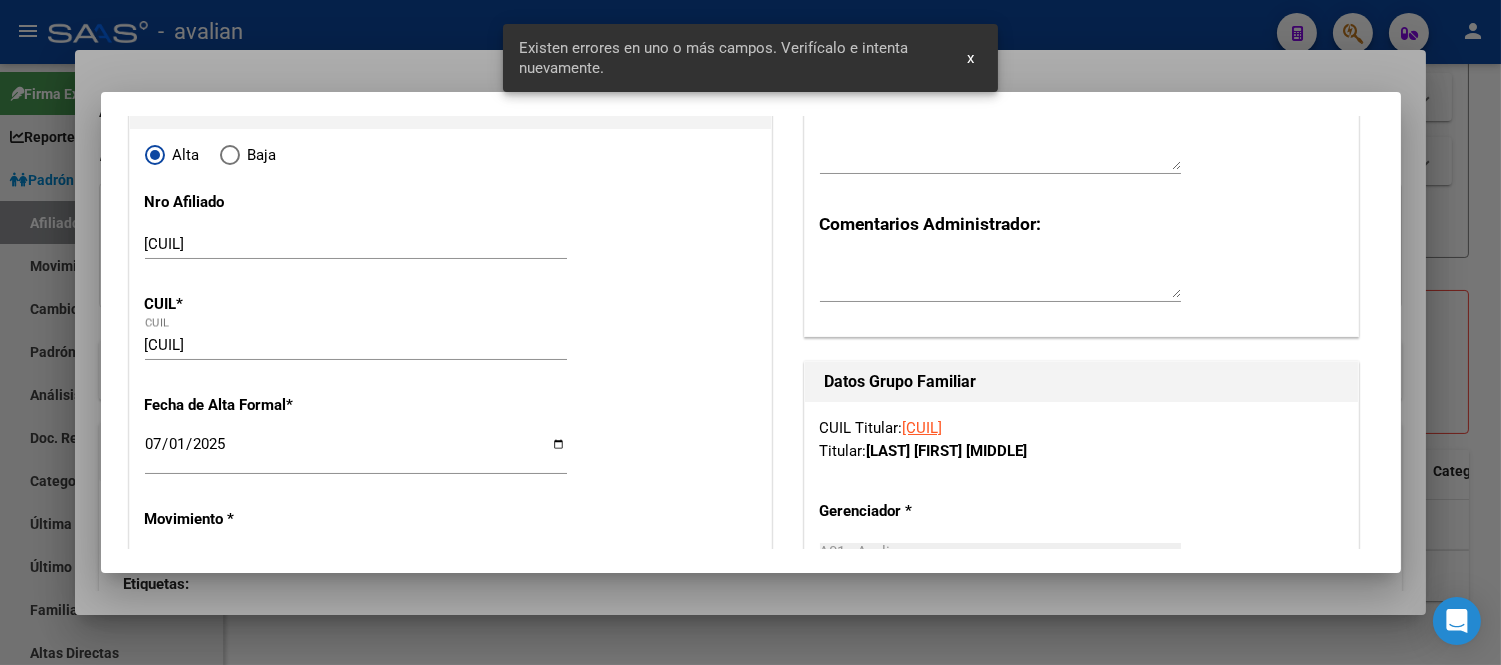 scroll, scrollTop: 444, scrollLeft: 0, axis: vertical 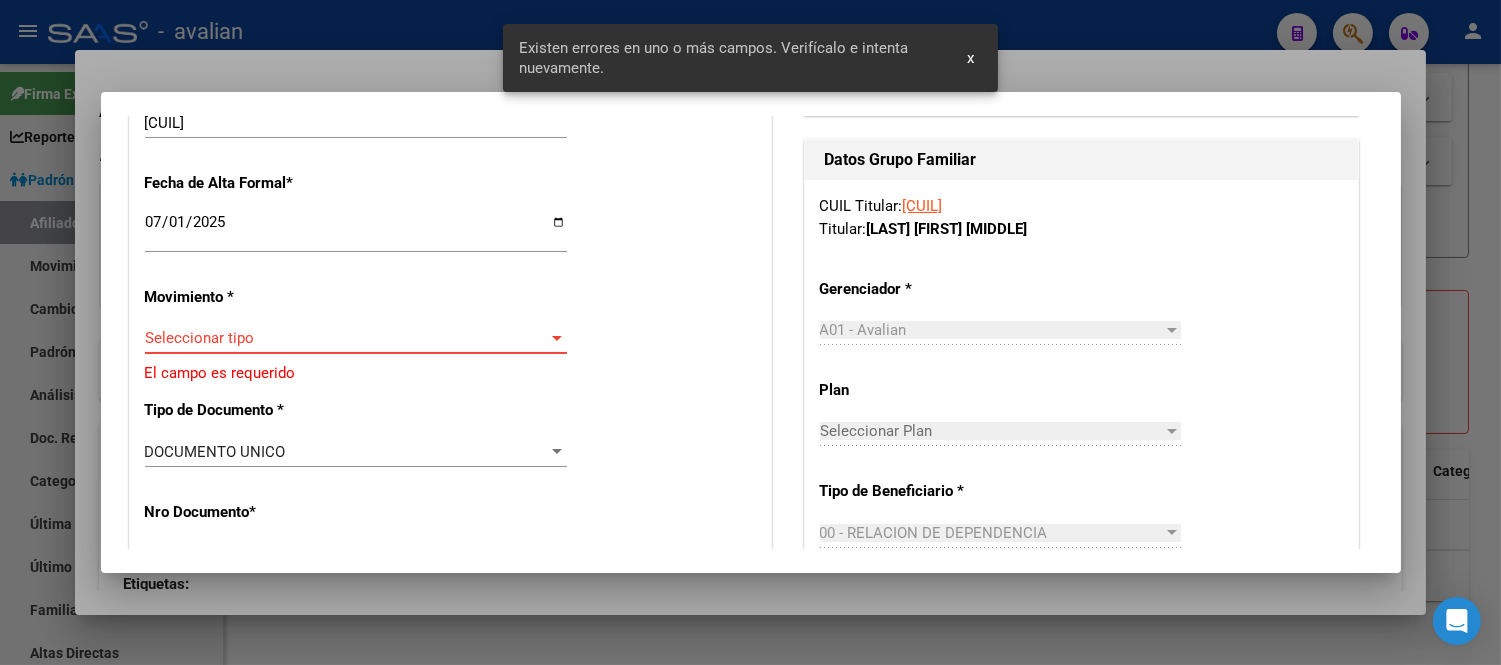 click on "Seleccionar tipo" at bounding box center [347, 338] 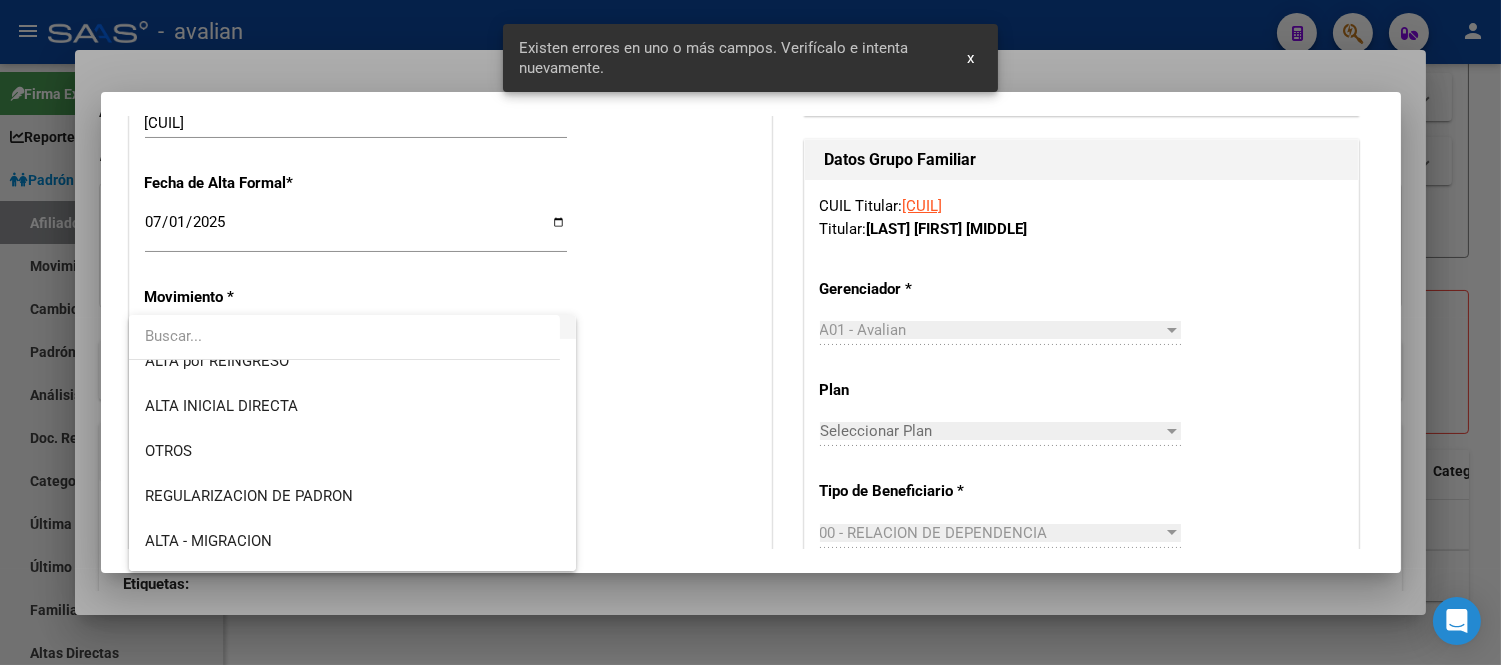 scroll, scrollTop: 222, scrollLeft: 0, axis: vertical 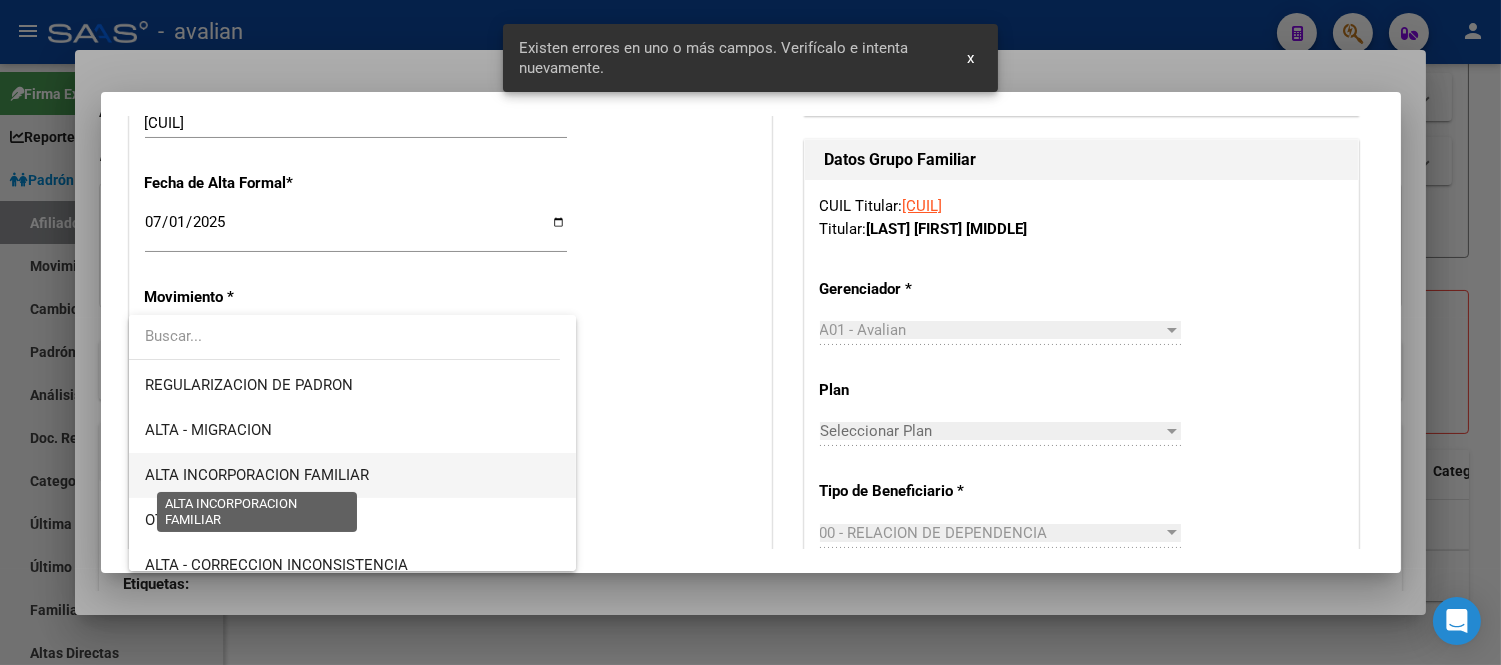 drag, startPoint x: 295, startPoint y: 474, endPoint x: 305, endPoint y: 470, distance: 10.770329 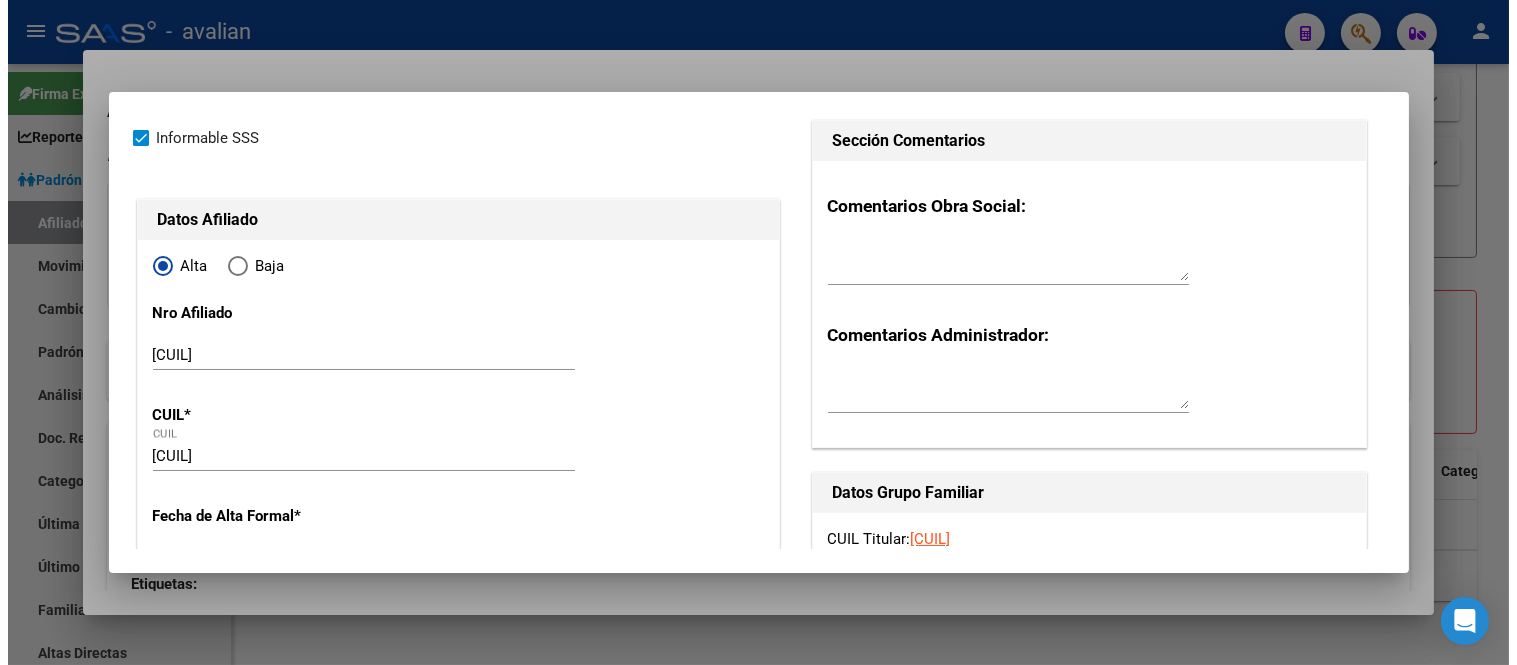 scroll, scrollTop: 0, scrollLeft: 0, axis: both 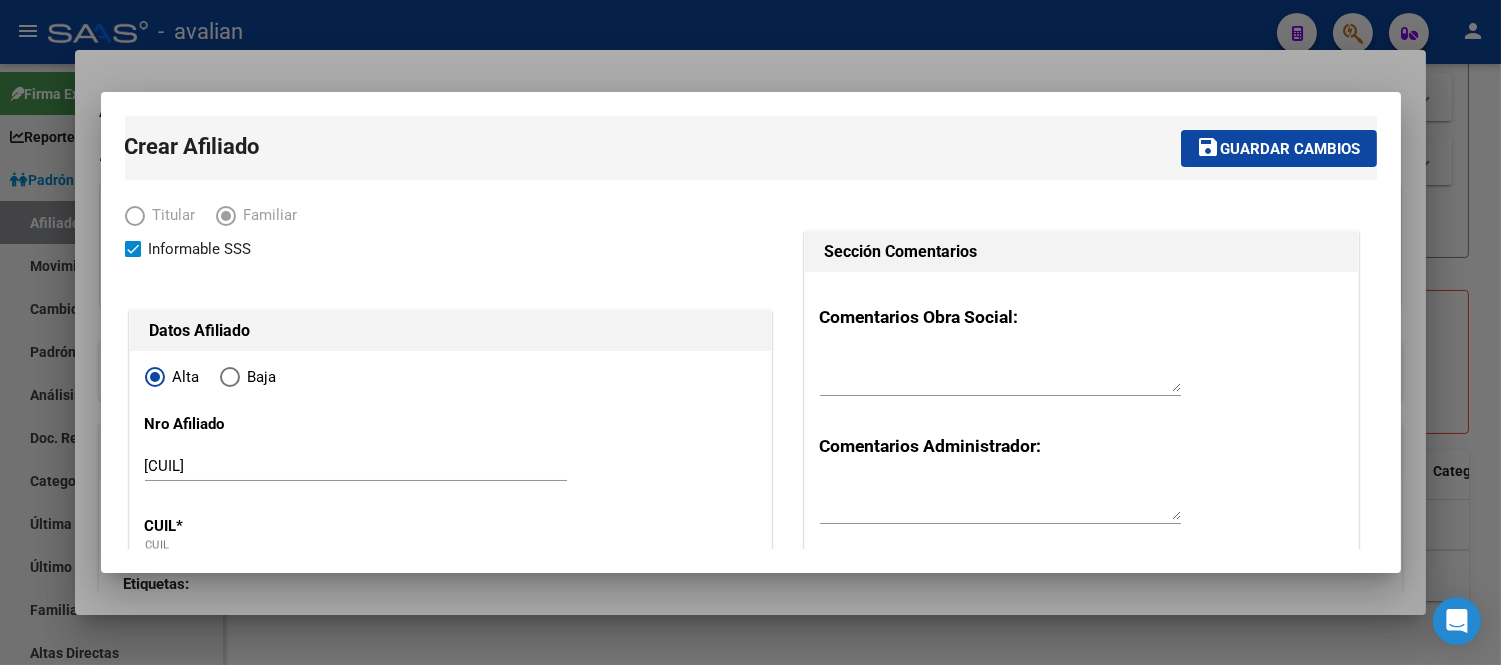 click on "Guardar cambios" at bounding box center [1291, 149] 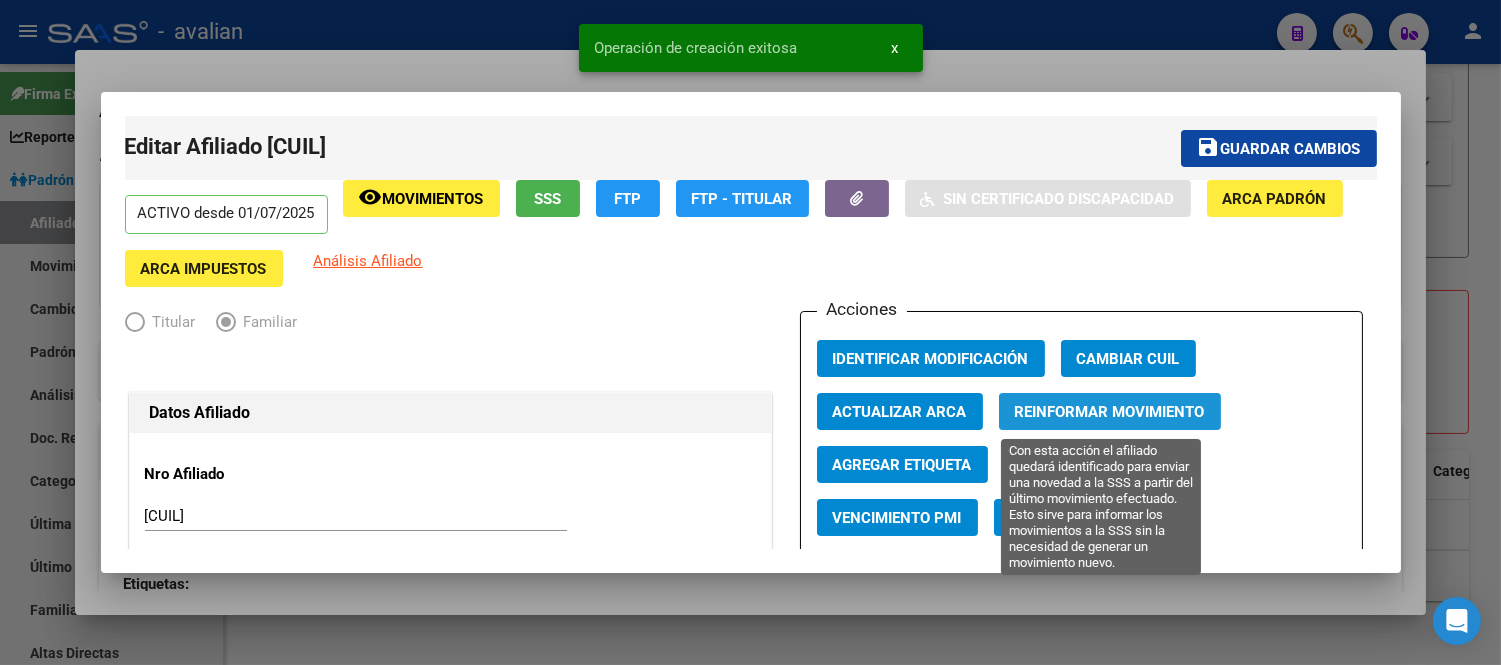 click on "Reinformar Movimiento" 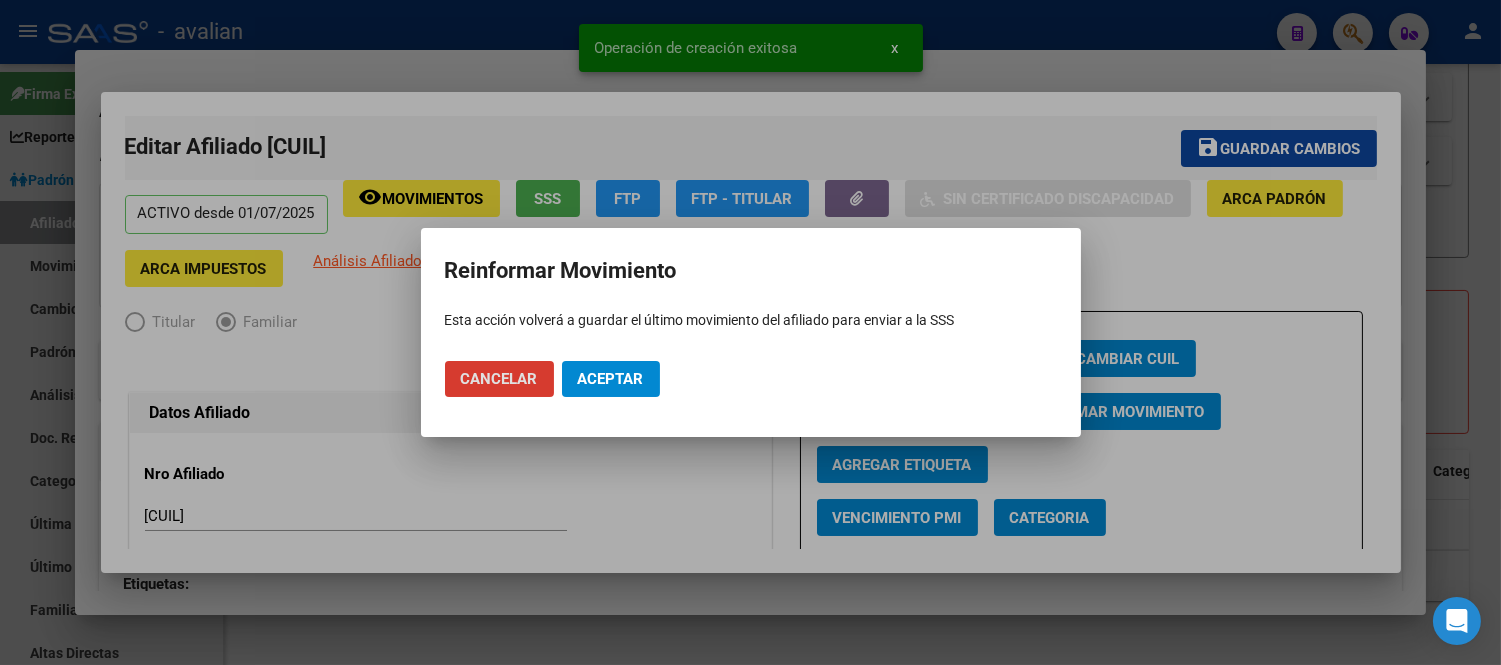 click on "Aceptar" at bounding box center (611, 379) 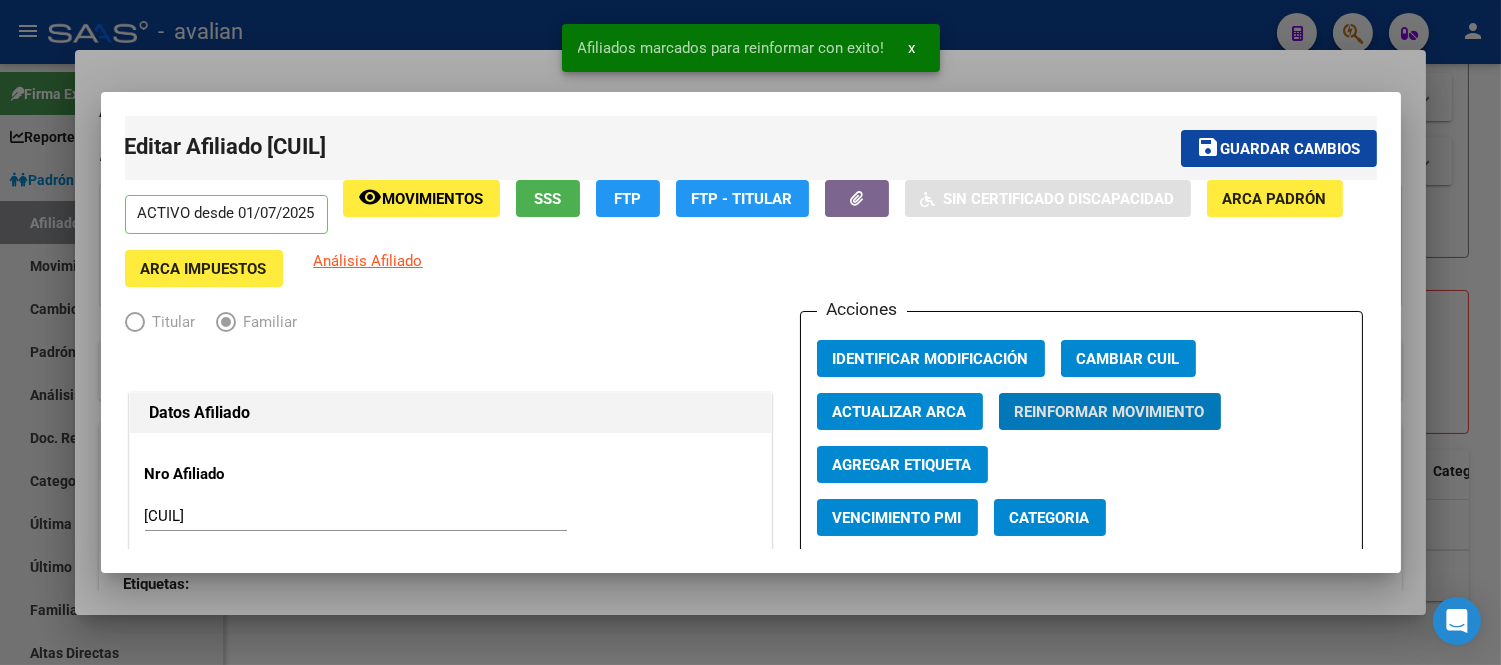 type 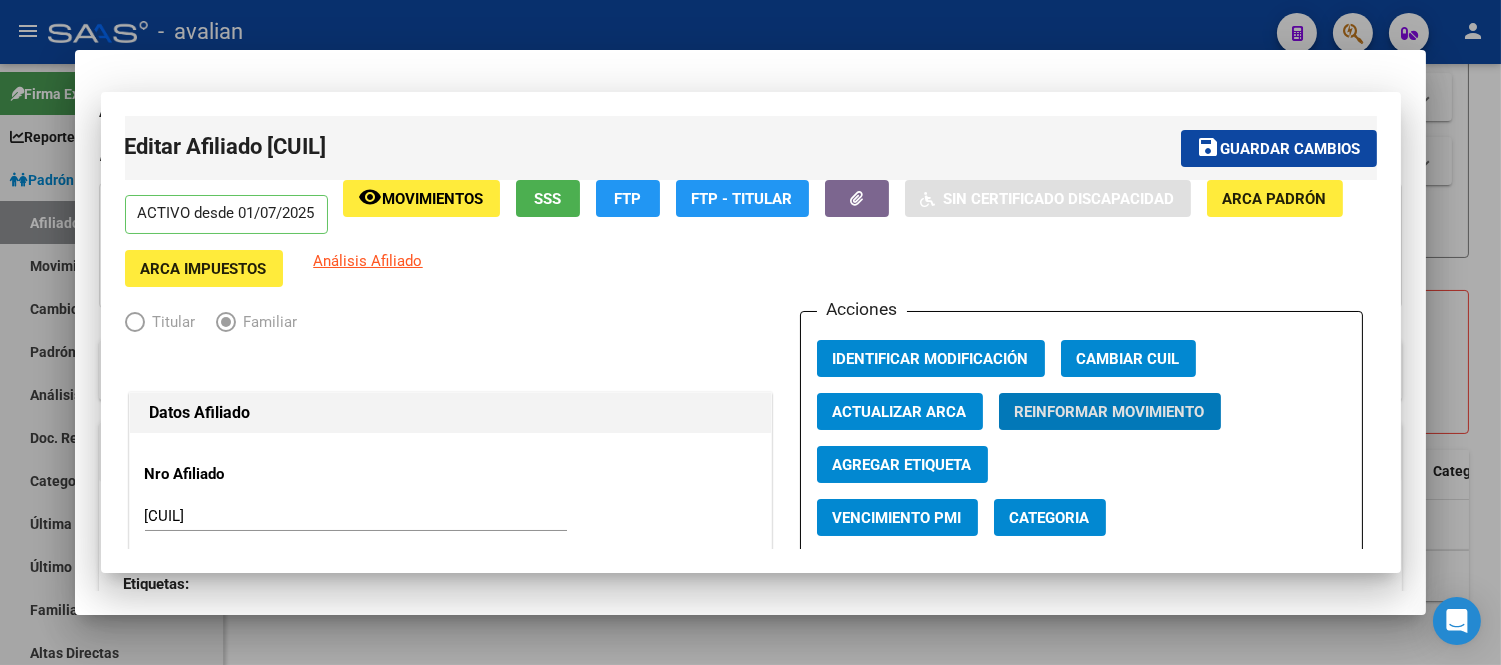 type 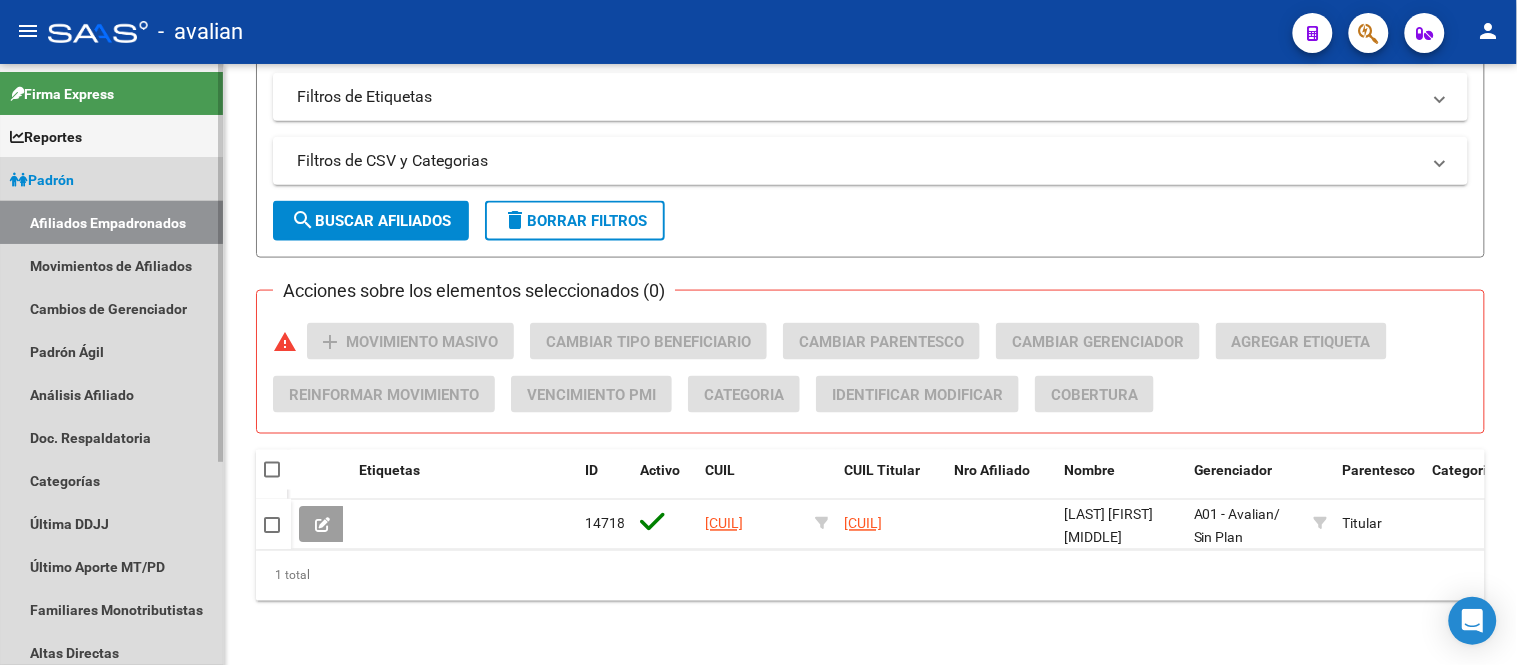 click on "Afiliados Empadronados" at bounding box center [111, 222] 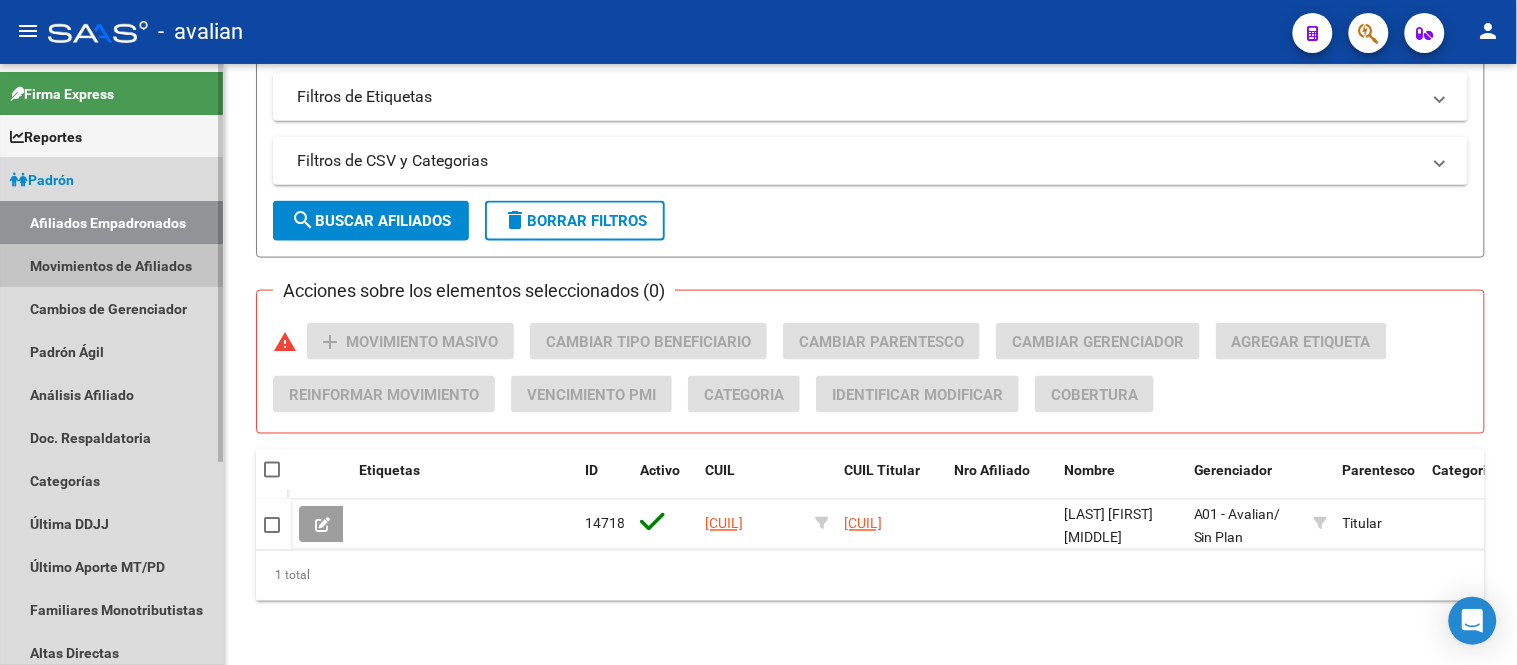 click on "Movimientos de Afiliados" at bounding box center (111, 265) 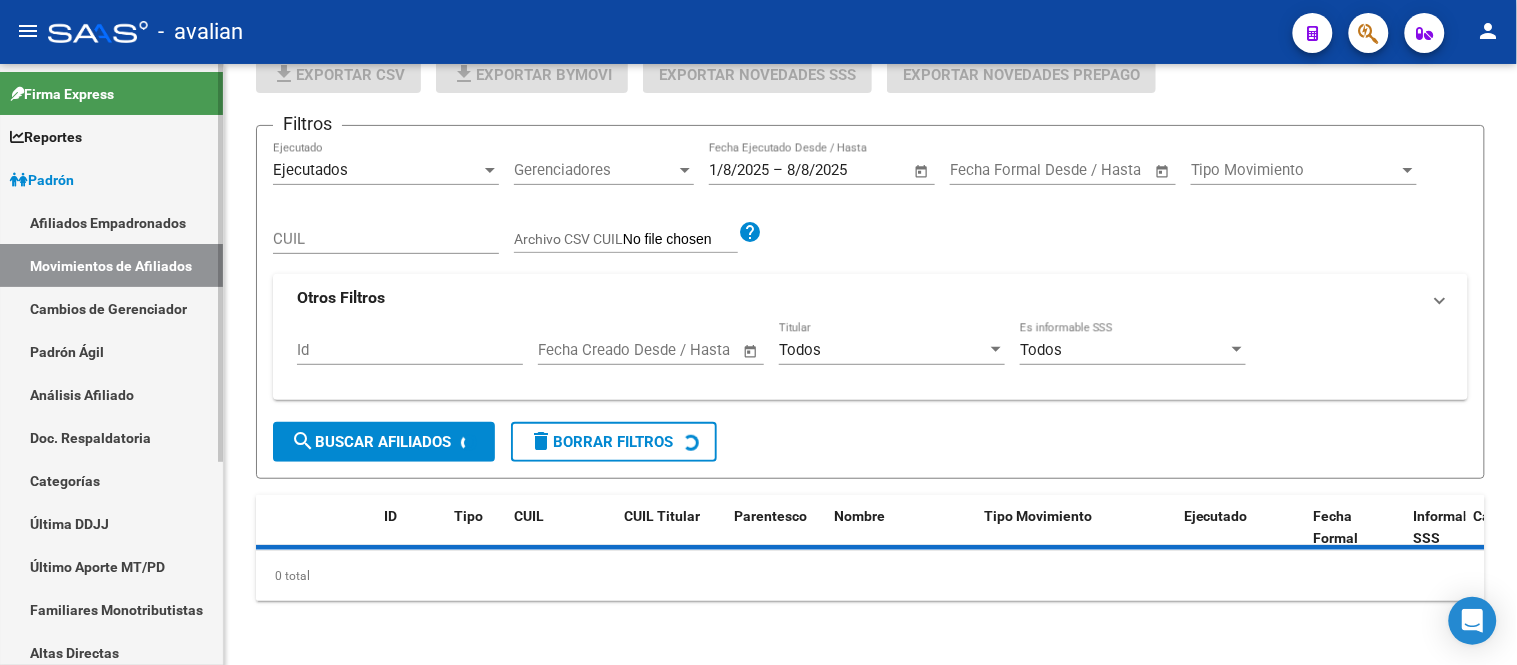 scroll, scrollTop: 0, scrollLeft: 0, axis: both 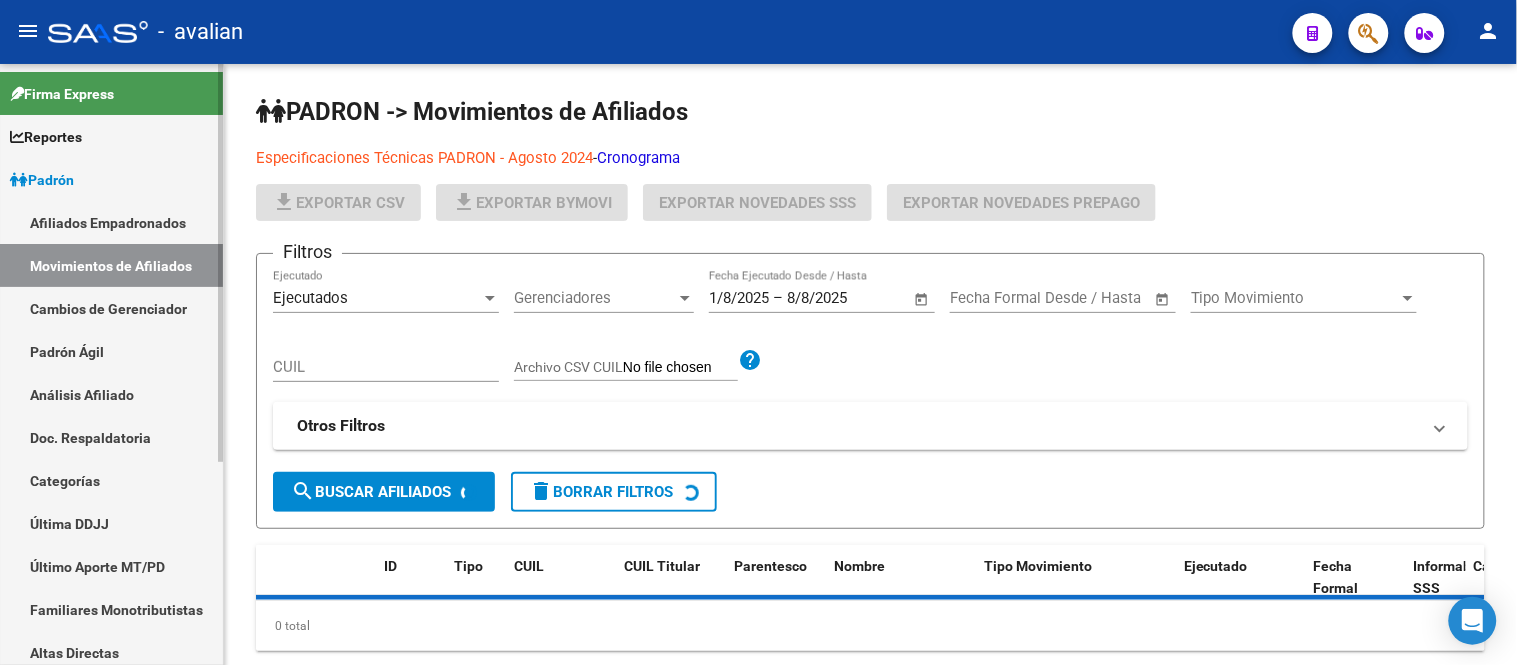 click on "Afiliados Empadronados" at bounding box center [111, 222] 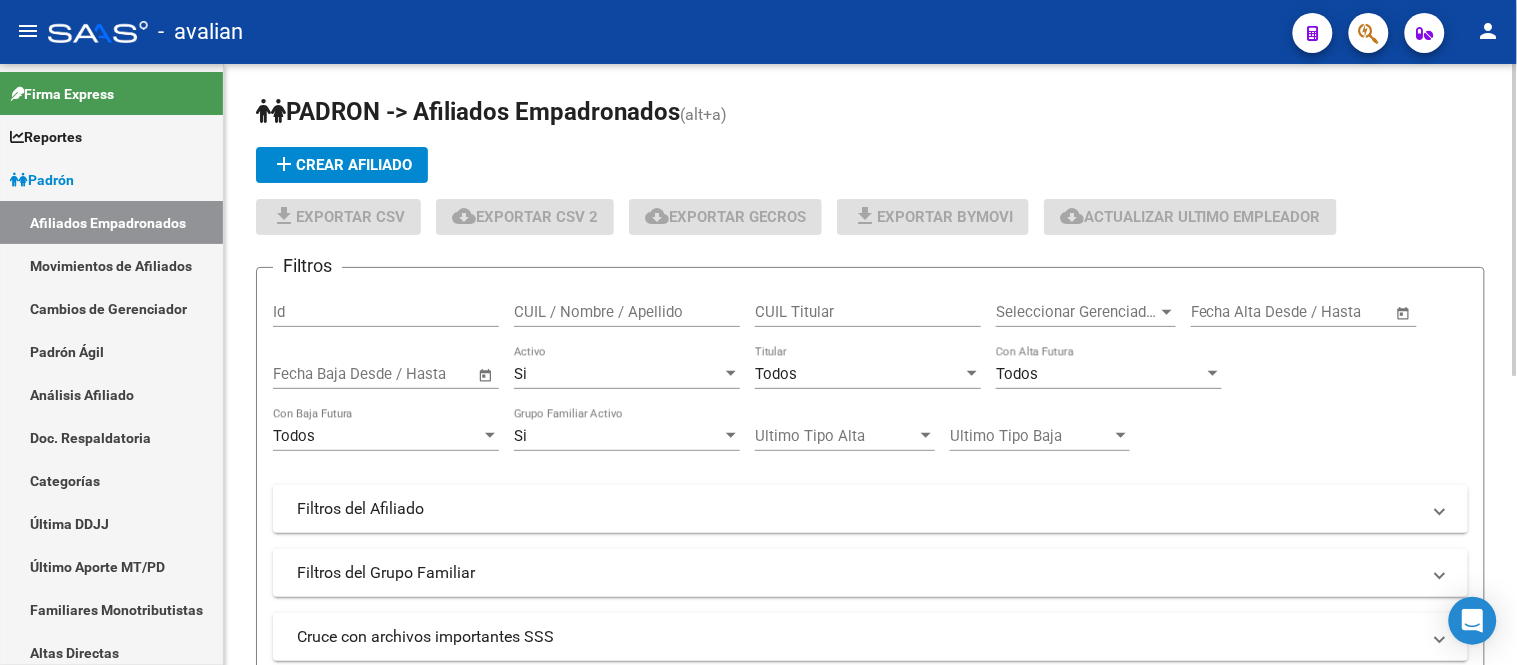 click on "CUIL / Nombre / Apellido" at bounding box center (627, 312) 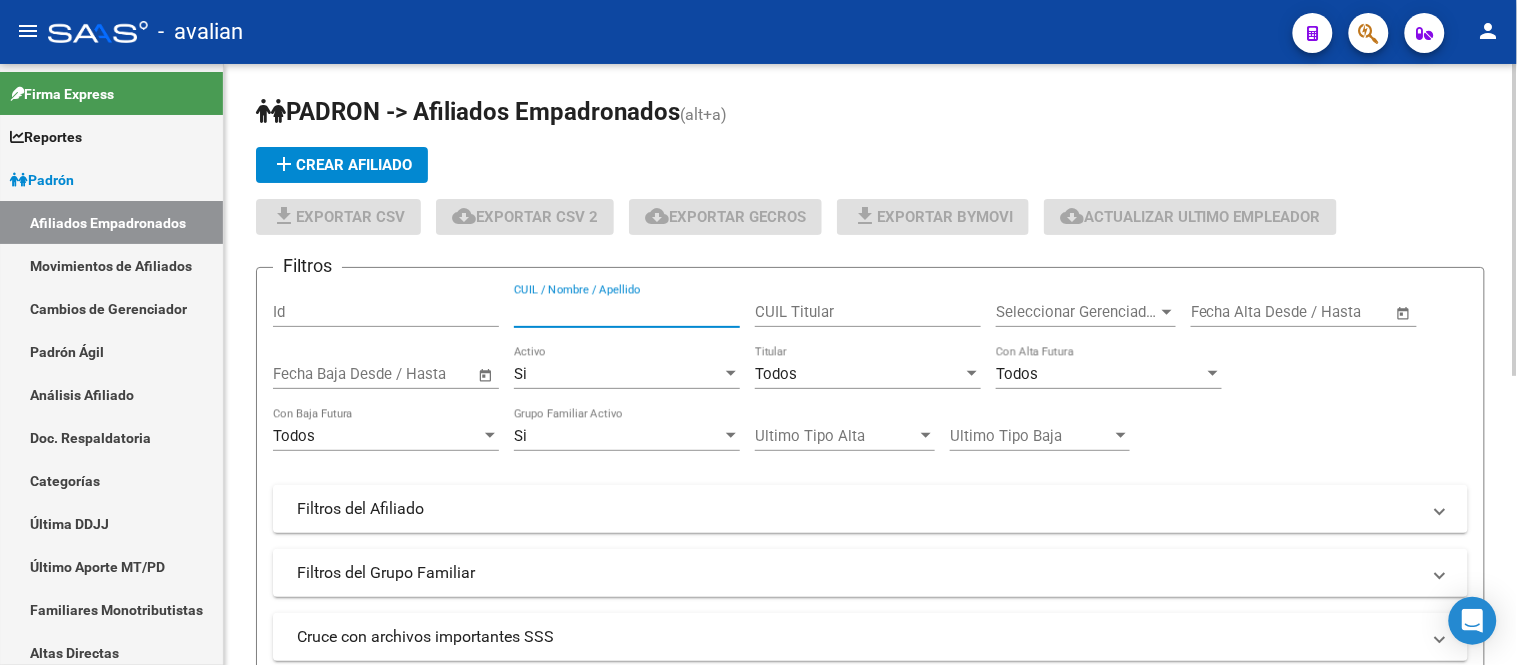 paste on "[CUIL]" 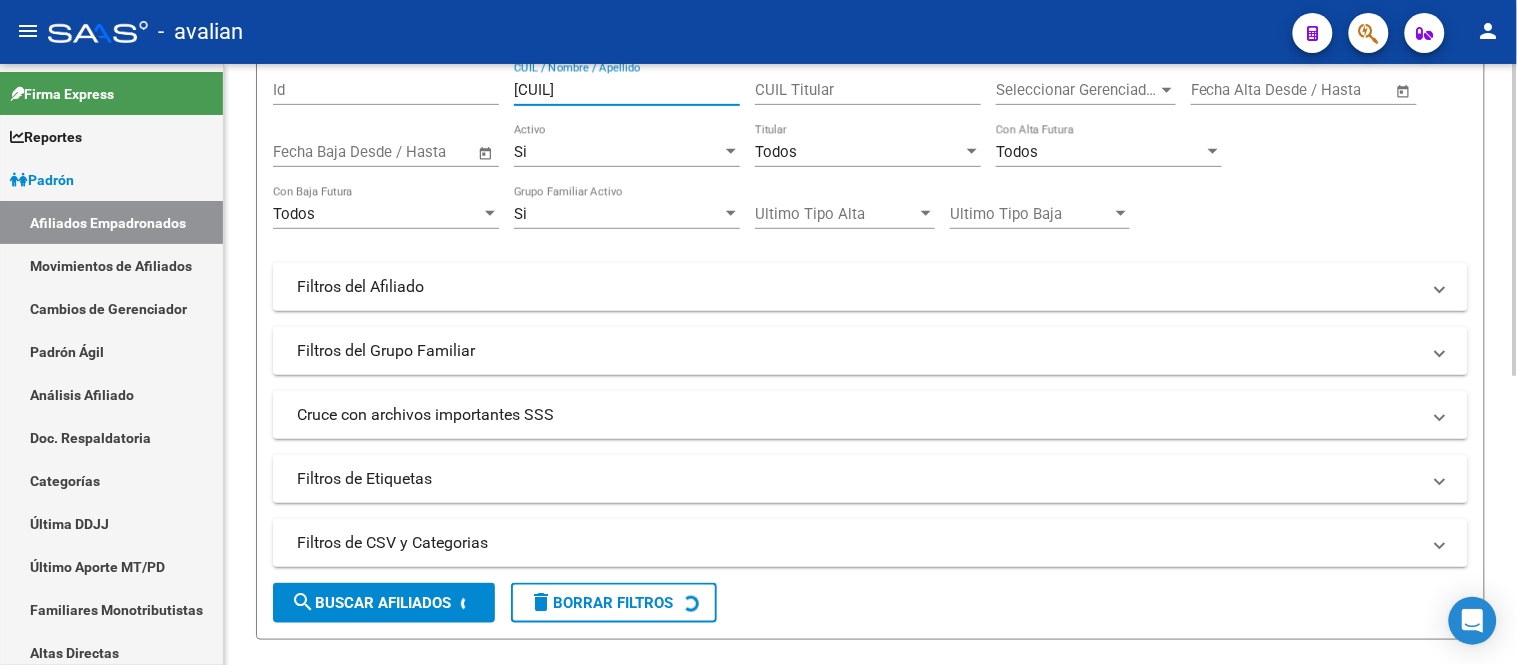 scroll, scrollTop: 444, scrollLeft: 0, axis: vertical 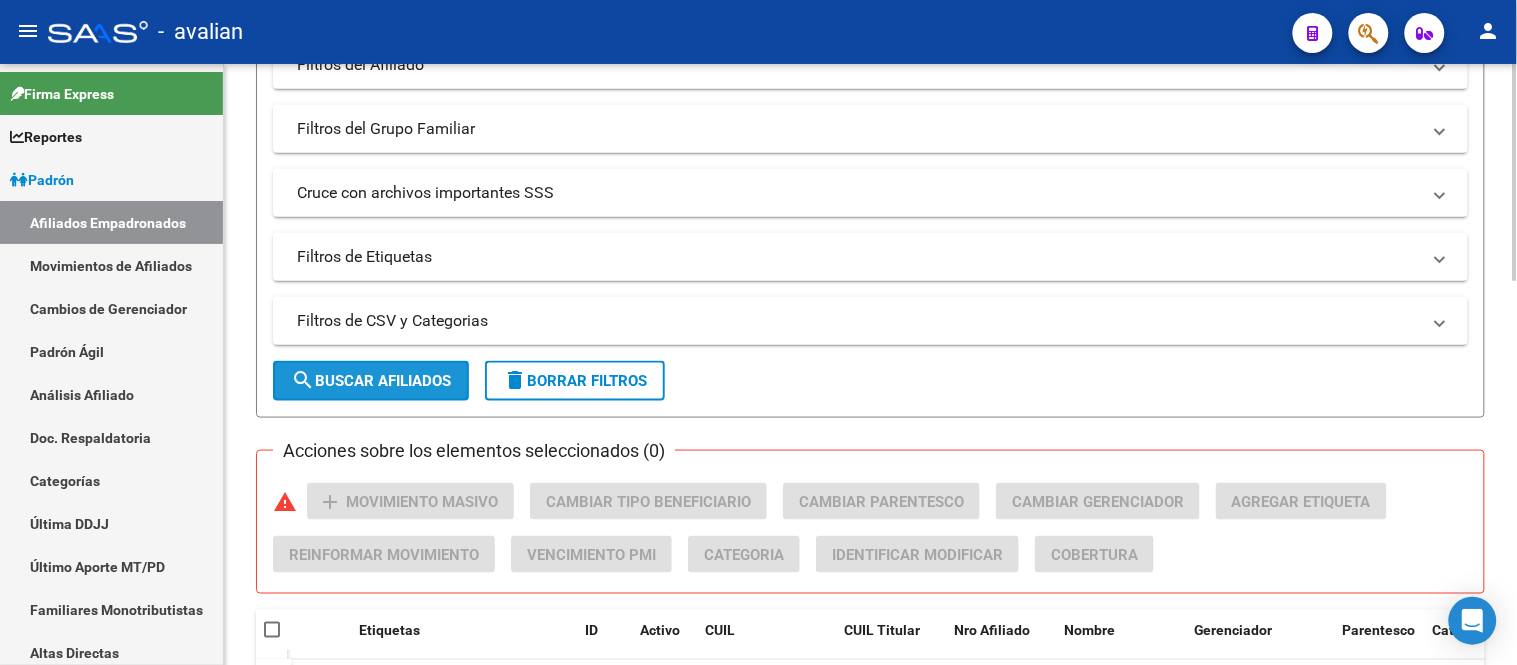 click on "search  Buscar Afiliados" 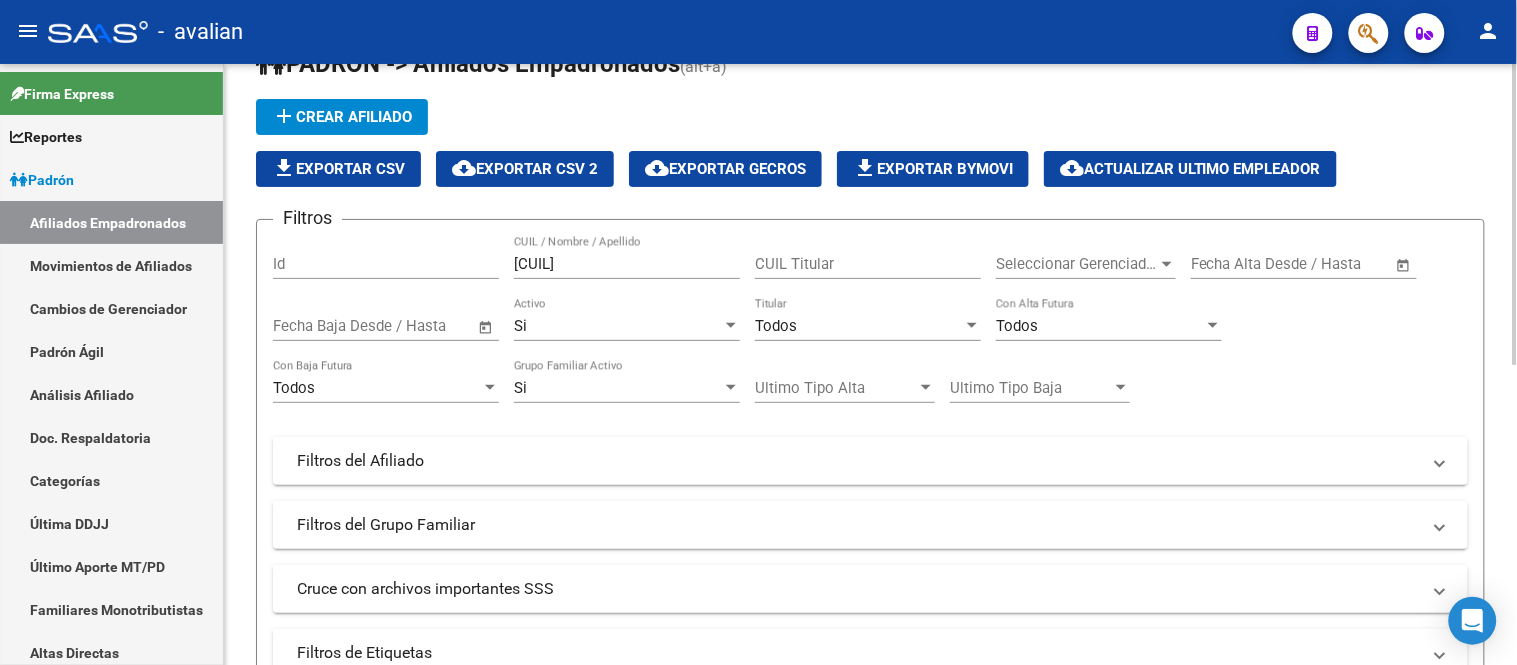 scroll, scrollTop: 0, scrollLeft: 0, axis: both 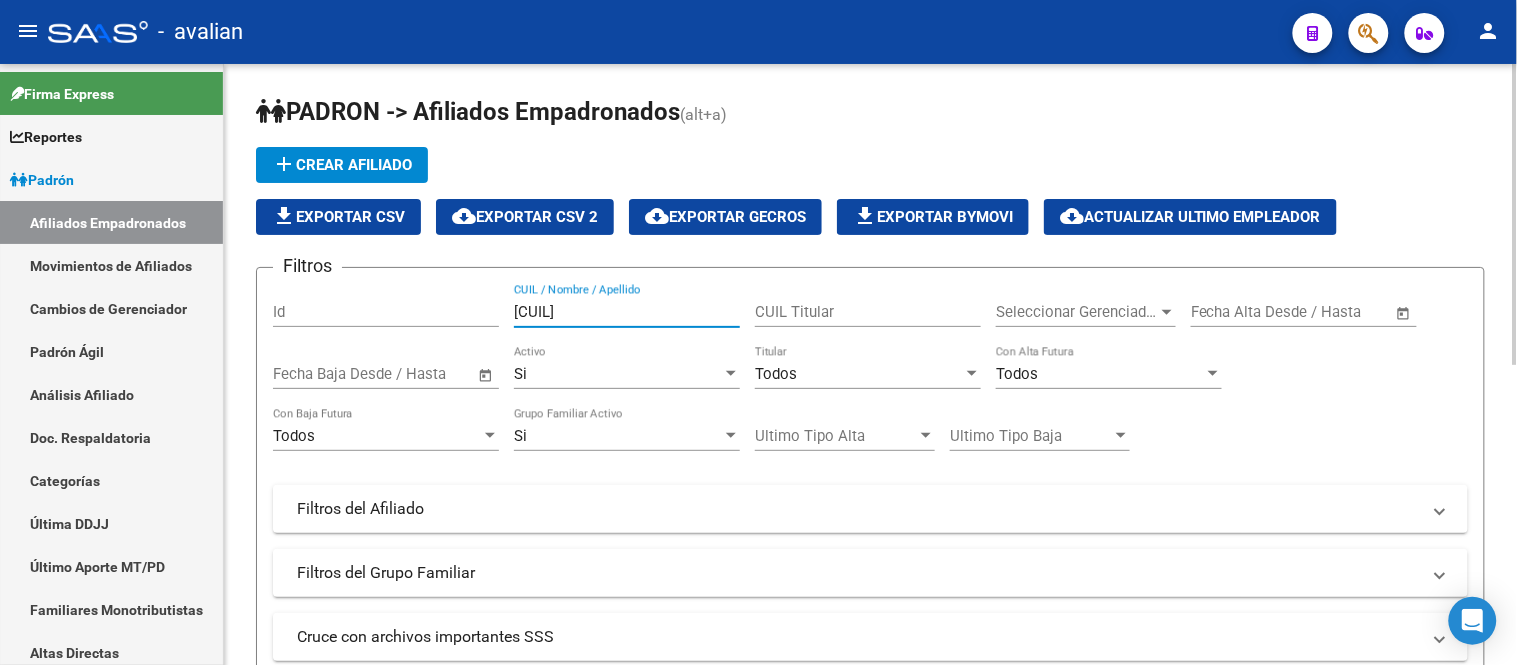 click on "[CUIL]" at bounding box center (627, 312) 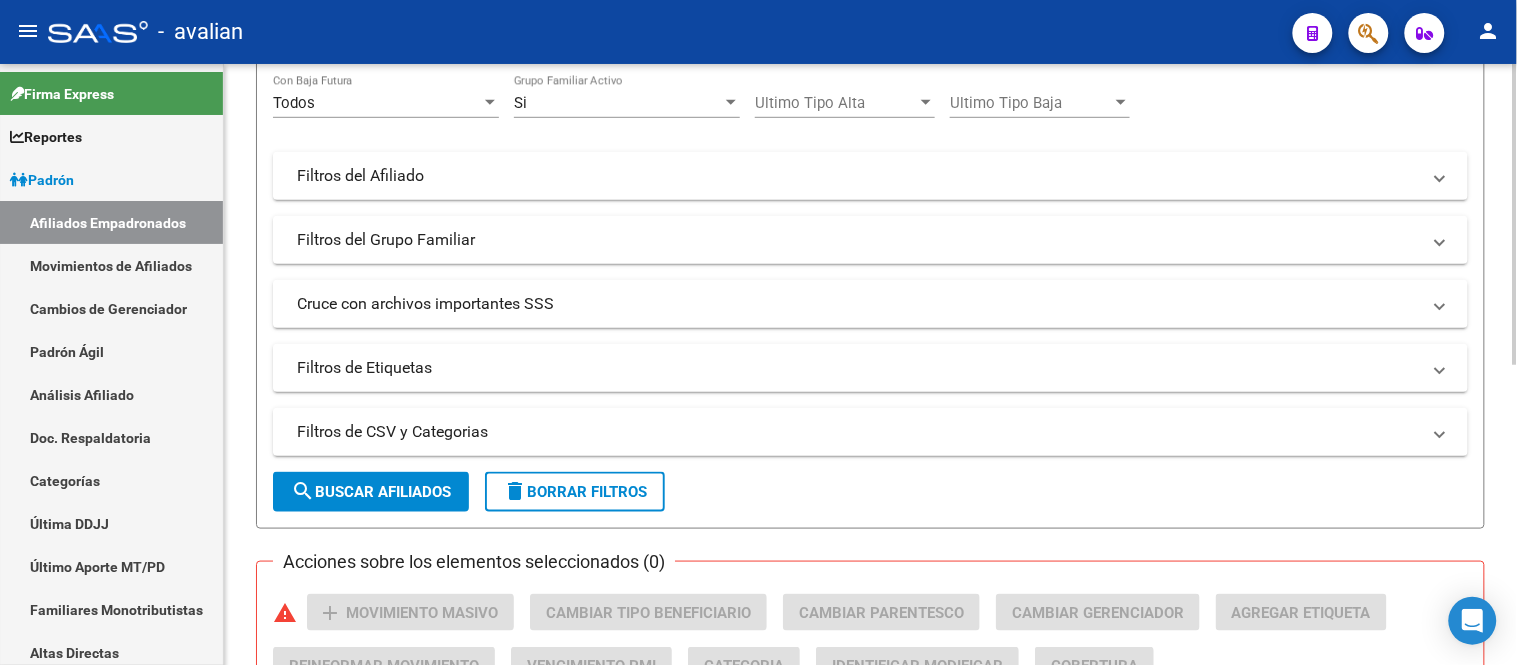 type on "[CUIL]" 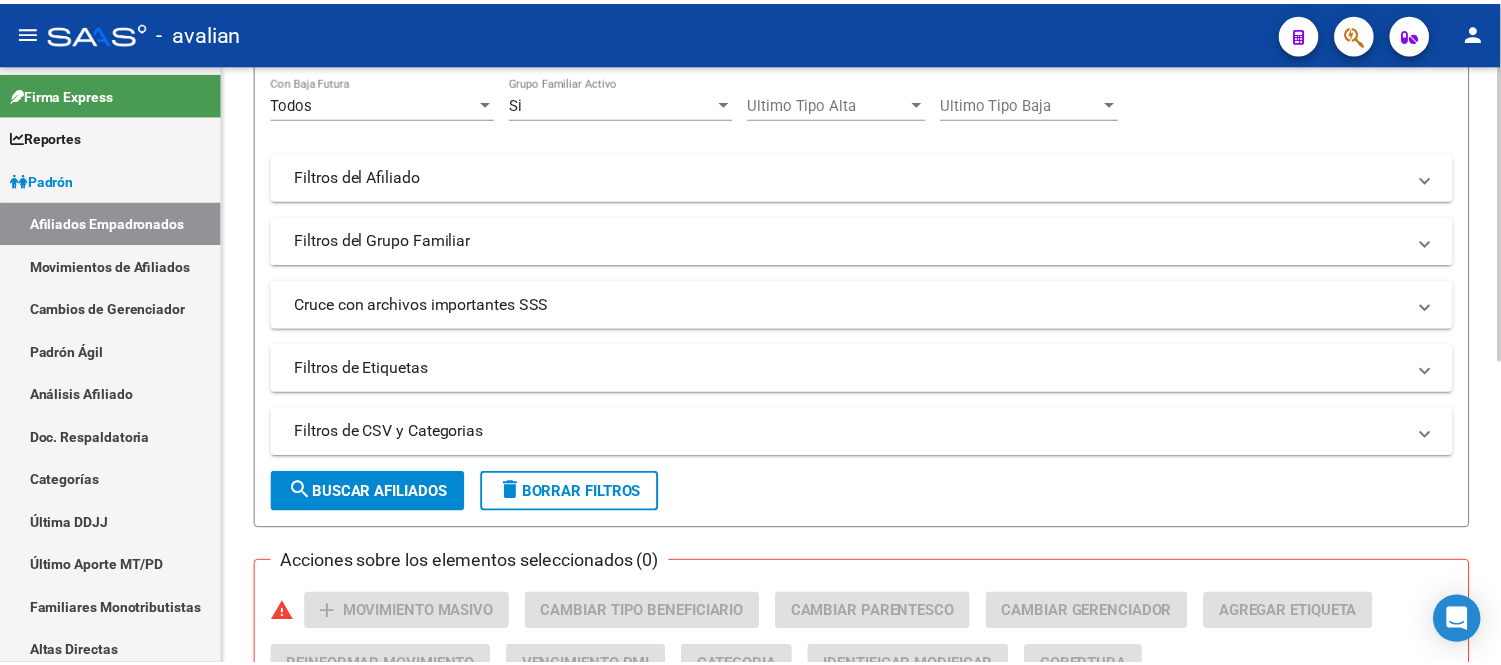 scroll, scrollTop: 621, scrollLeft: 0, axis: vertical 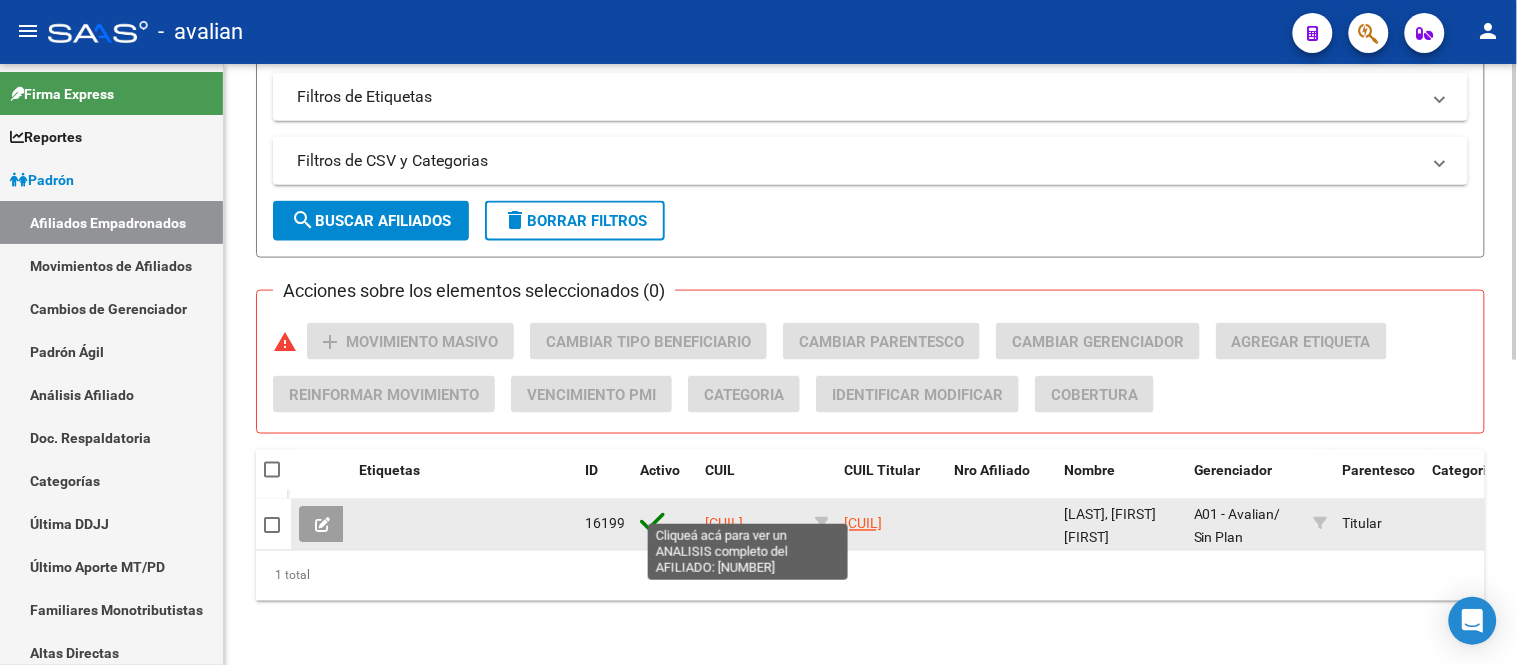 click on "[CUIL]" 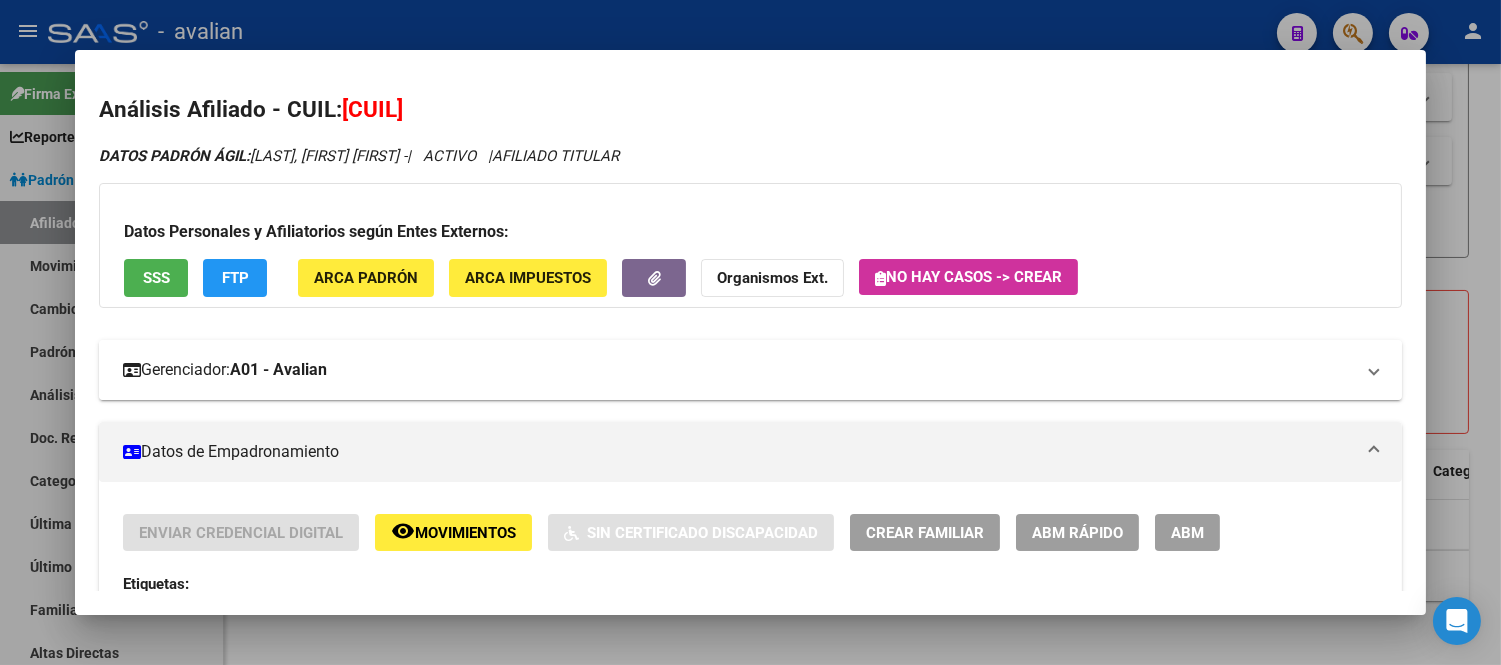 scroll, scrollTop: 222, scrollLeft: 0, axis: vertical 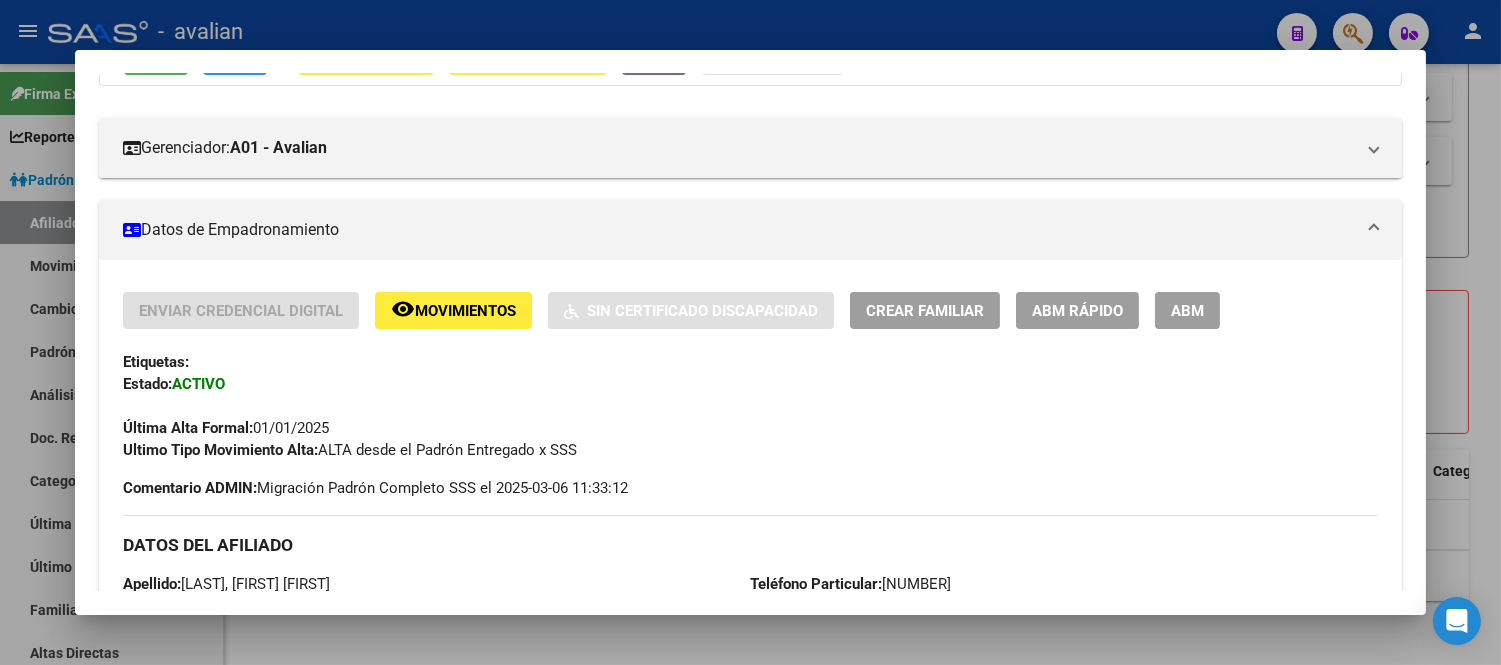 click on "Crear Familiar" at bounding box center (925, 311) 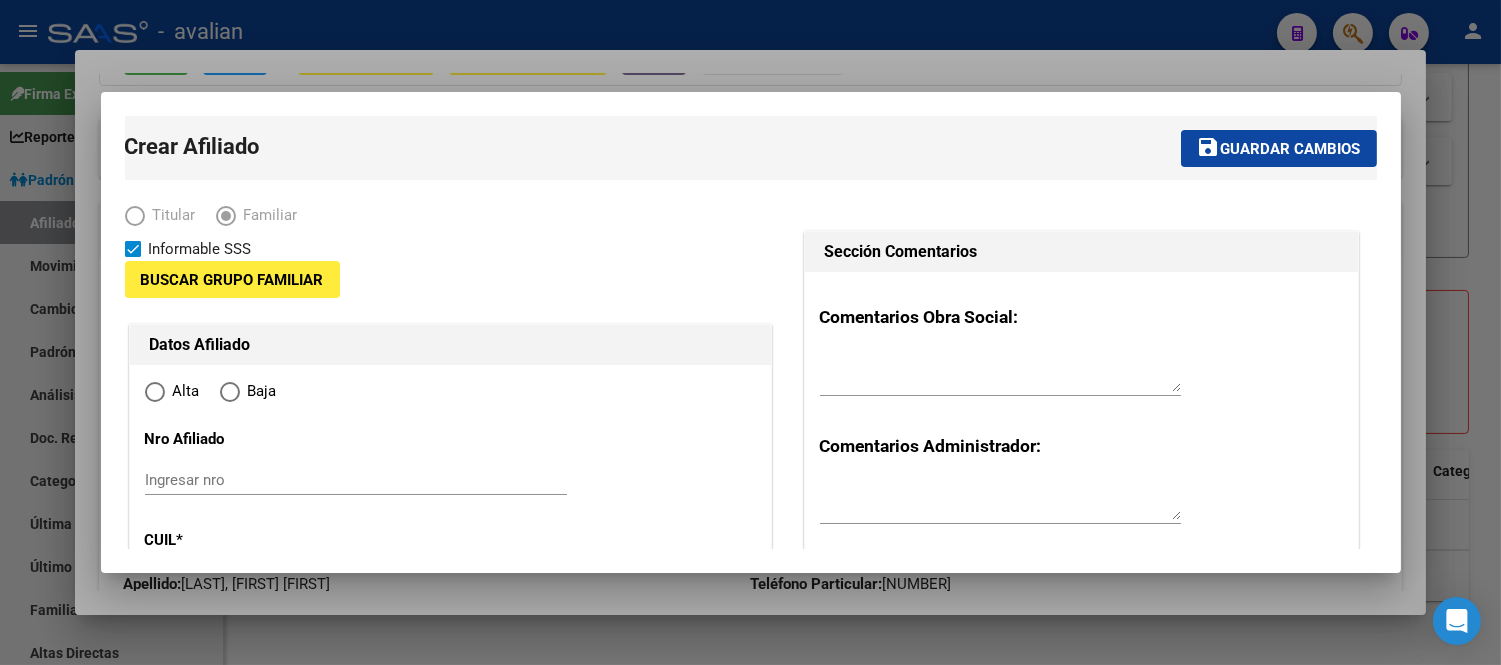 type on "[CUIL]" 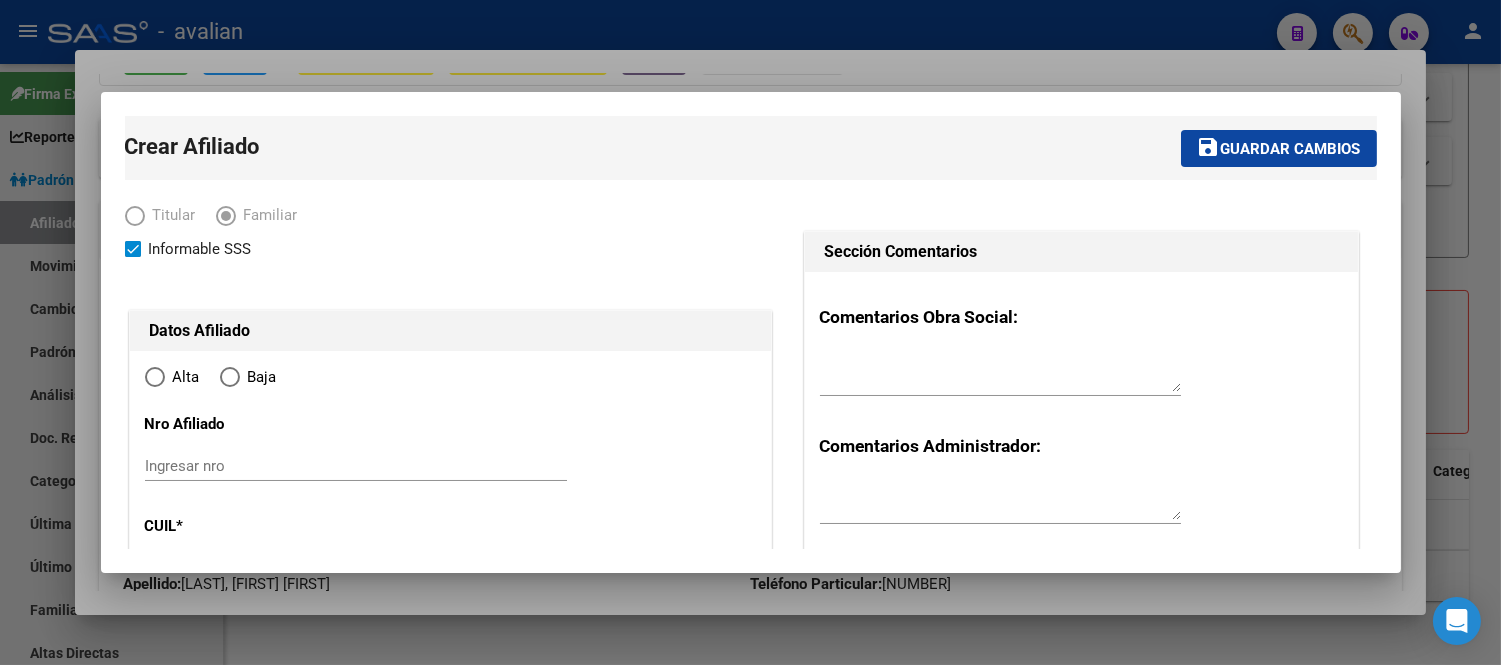 radio on "true" 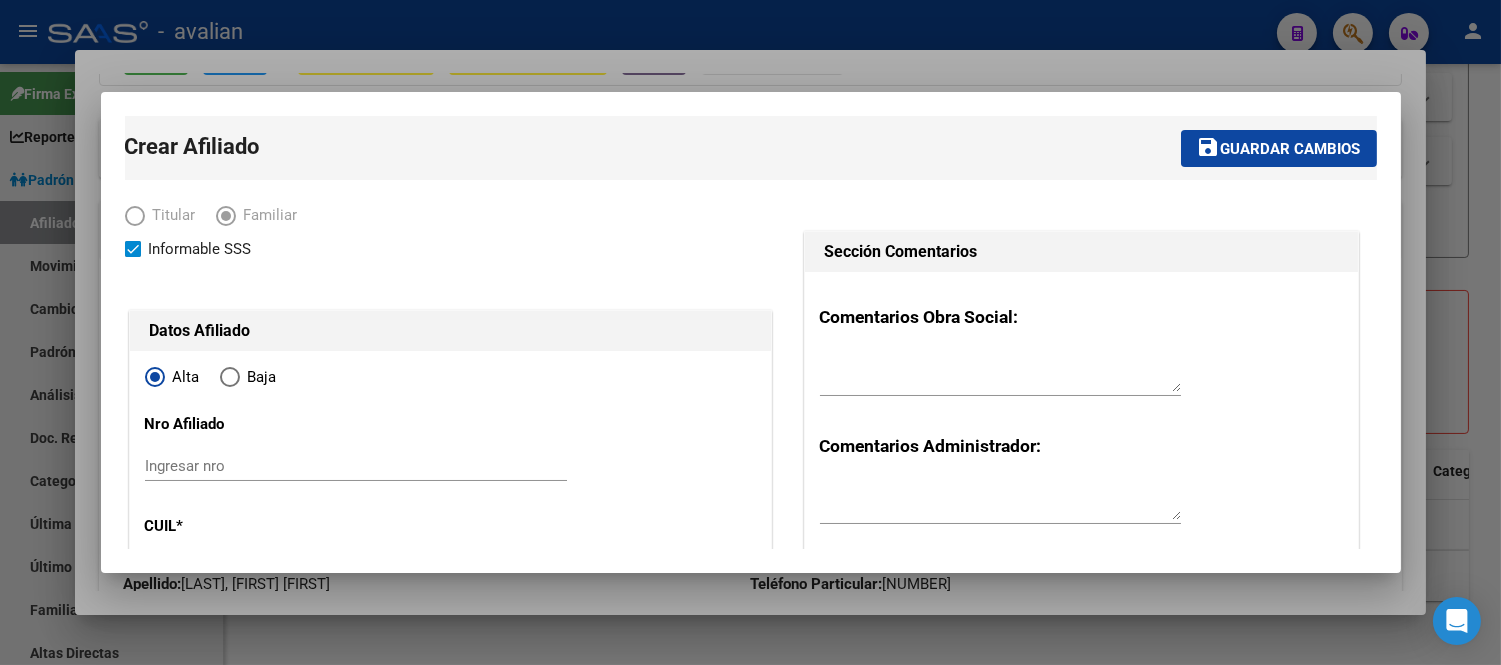 type on "[CUIL]" 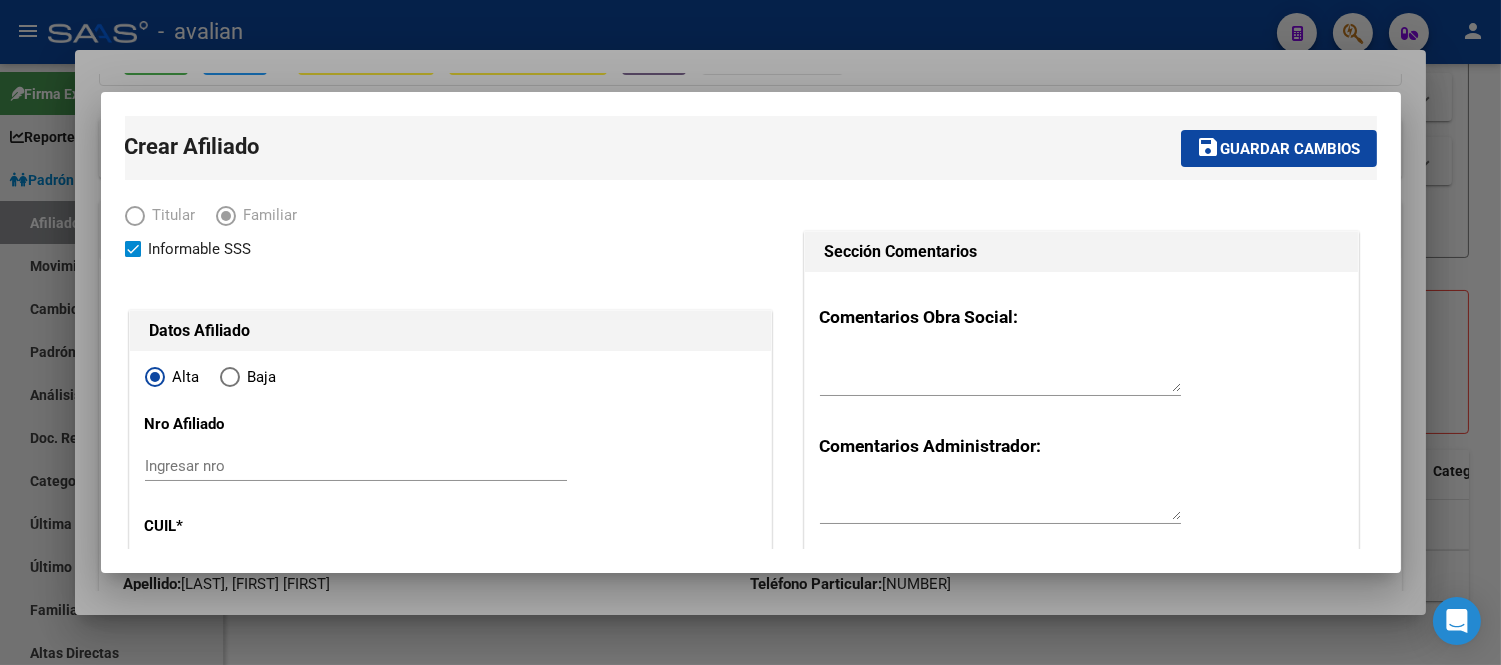 click on "Ingresar nro" at bounding box center [356, 466] 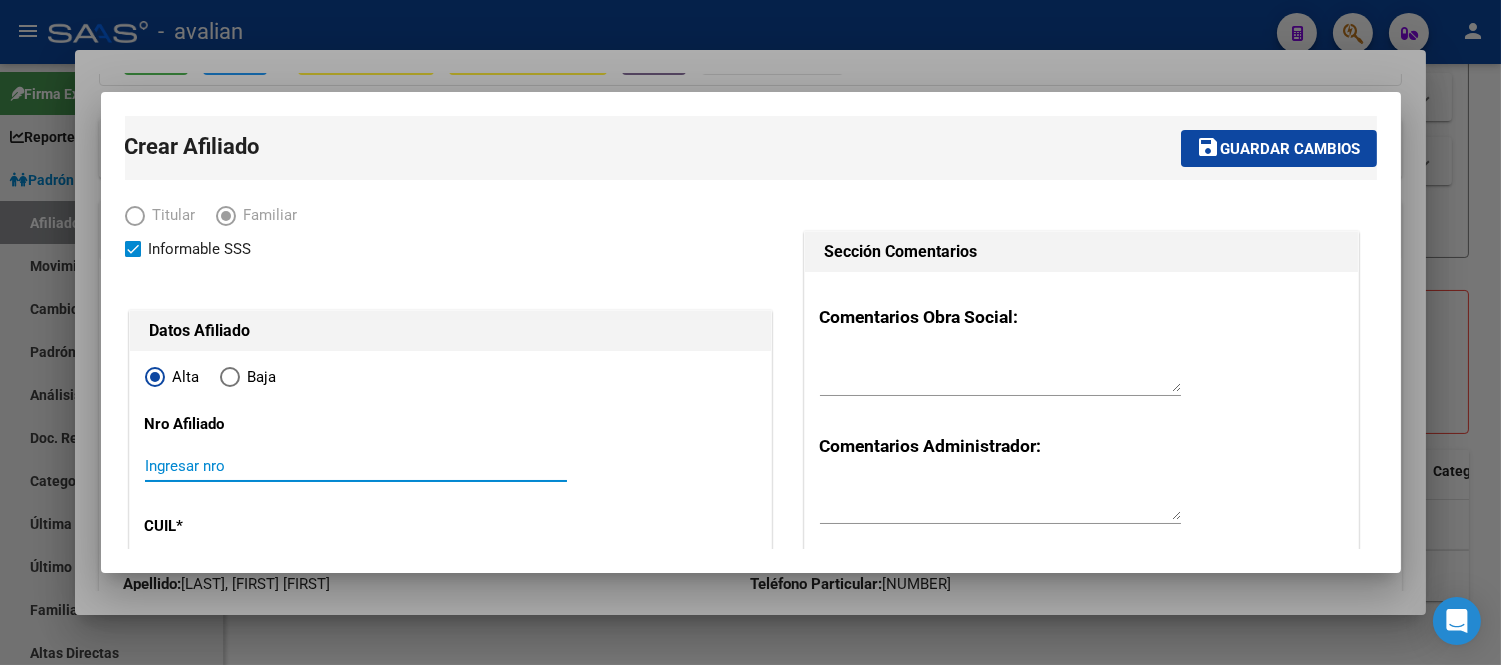 paste on "[CUIL]" 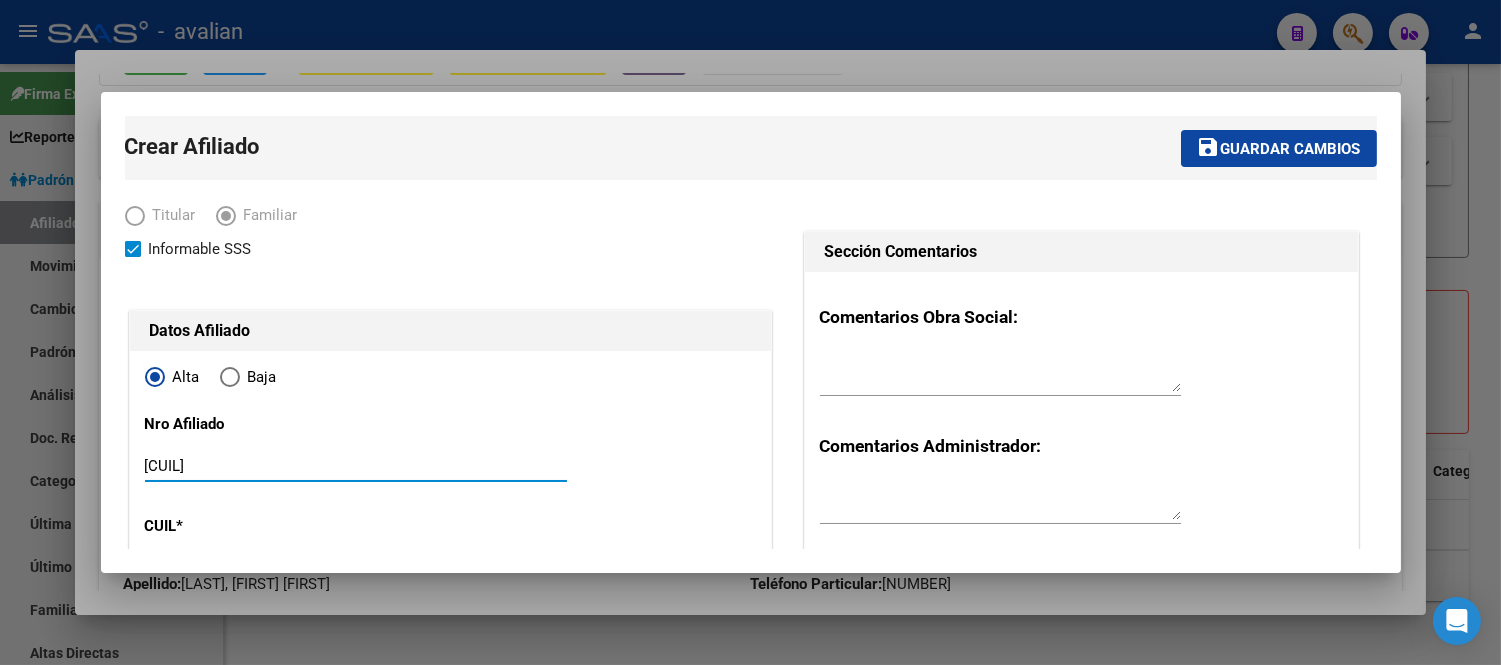 type on "[CUIL]" 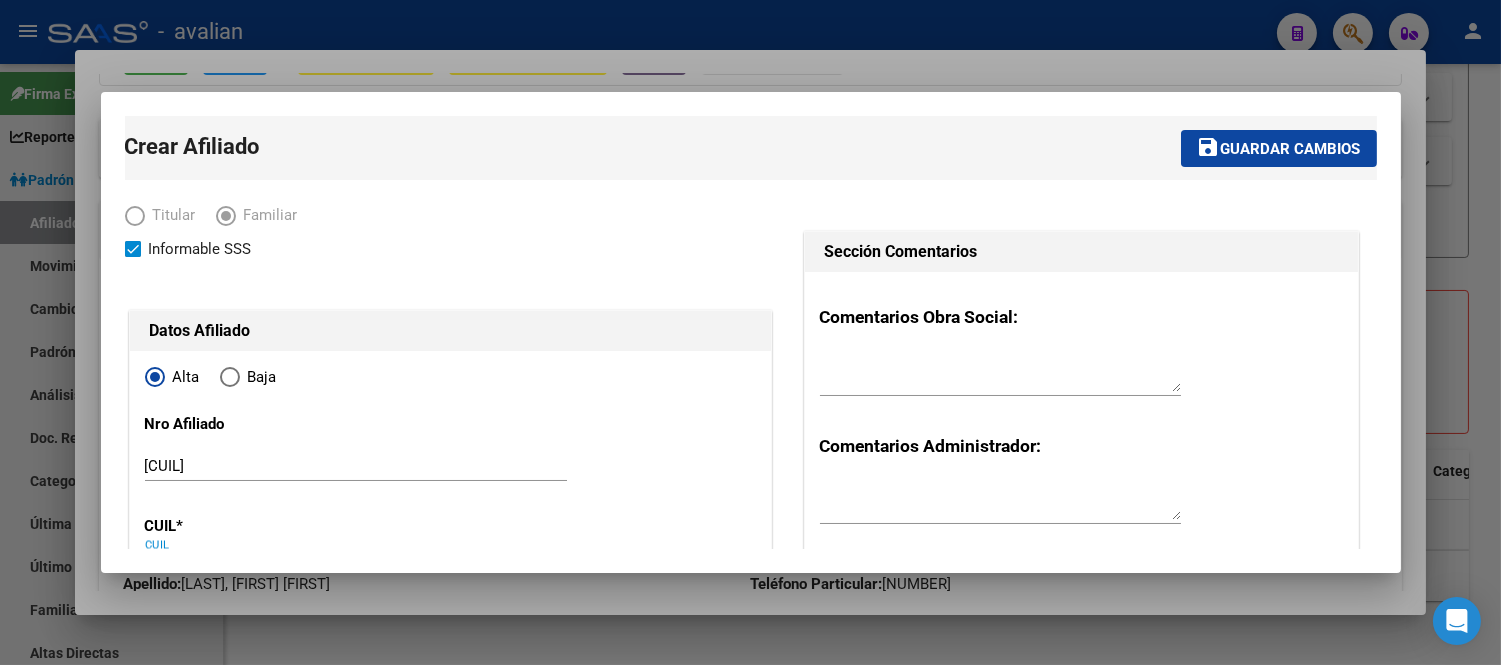 scroll, scrollTop: 235, scrollLeft: 0, axis: vertical 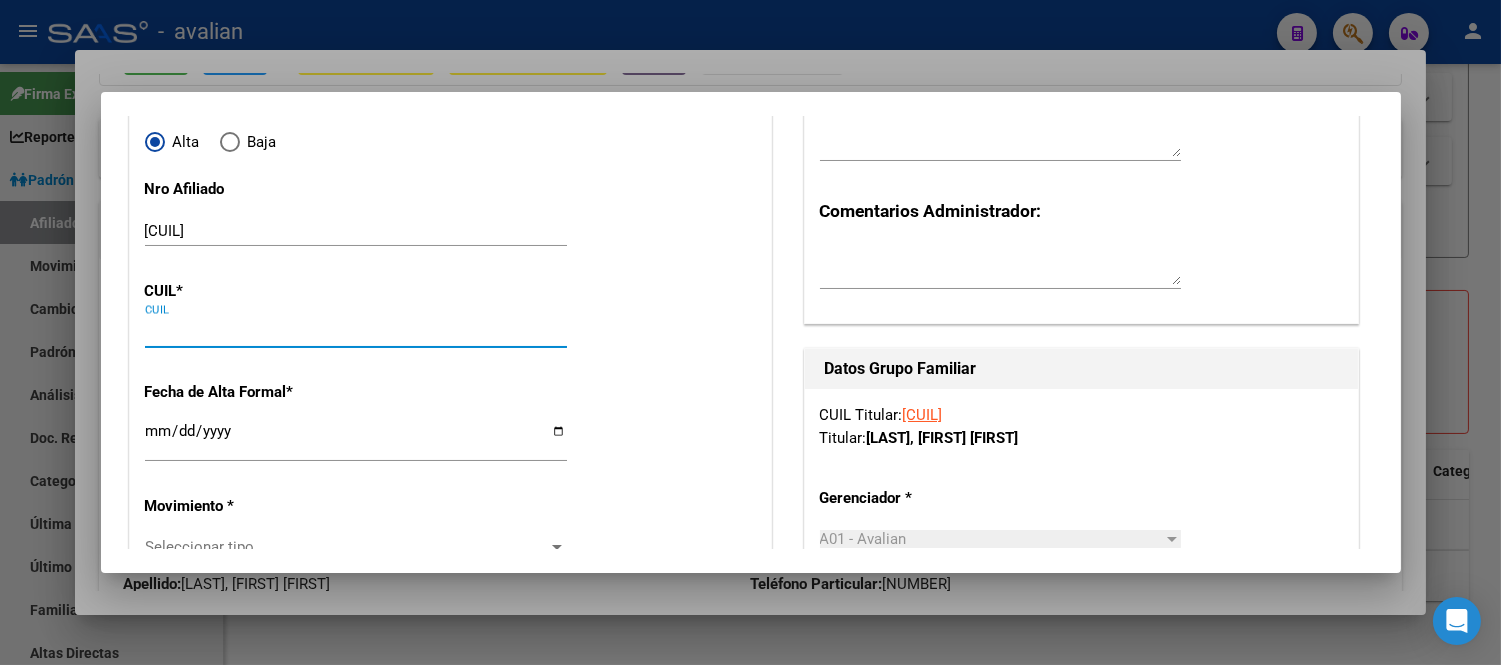 paste on "[CUIL]" 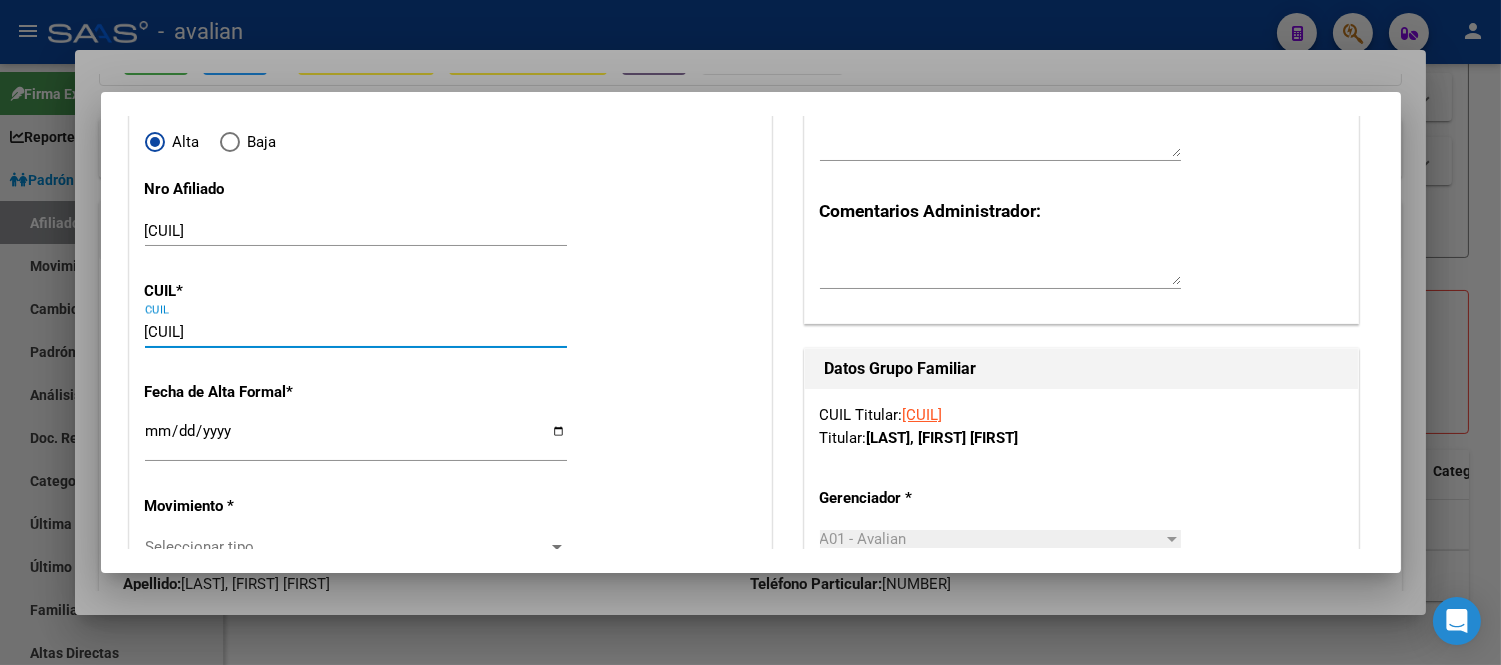 type on "[CUIL]" 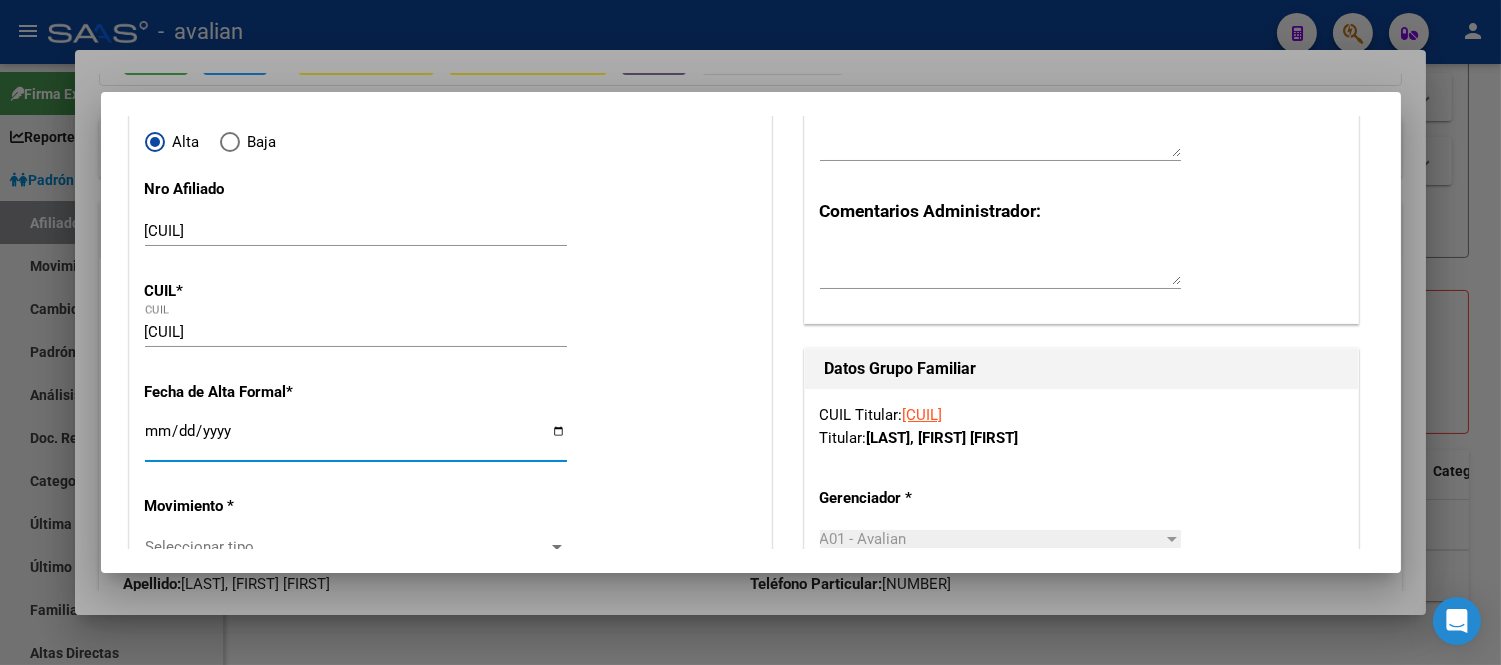 click on "Ingresar fecha" at bounding box center [356, 439] 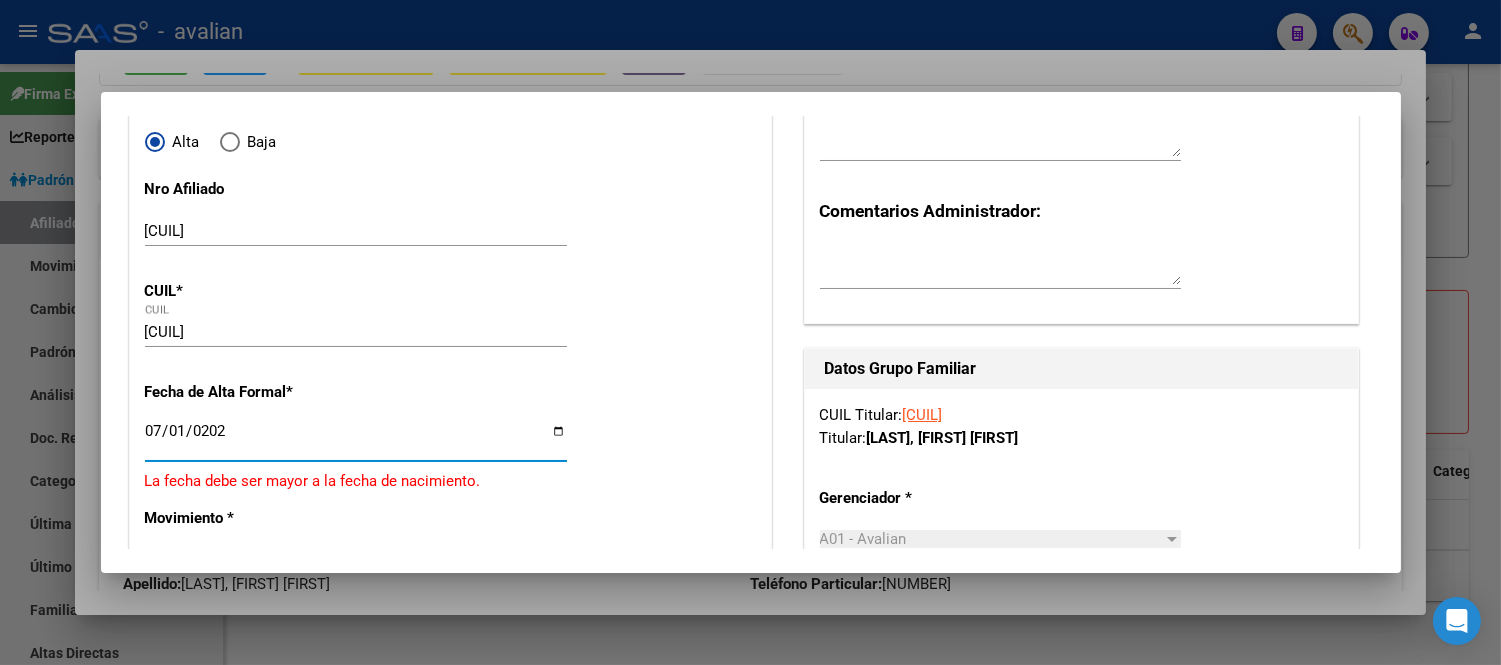 type on "2025-07-01" 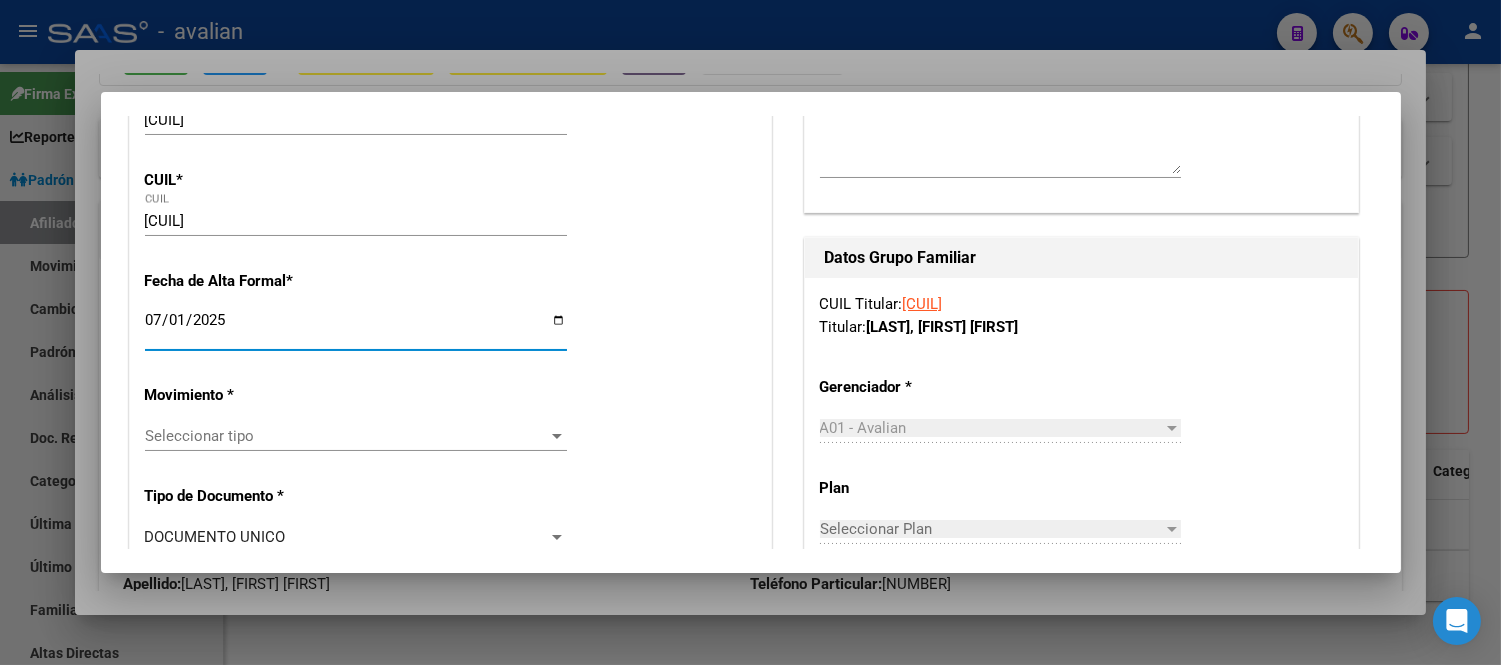 scroll, scrollTop: 457, scrollLeft: 0, axis: vertical 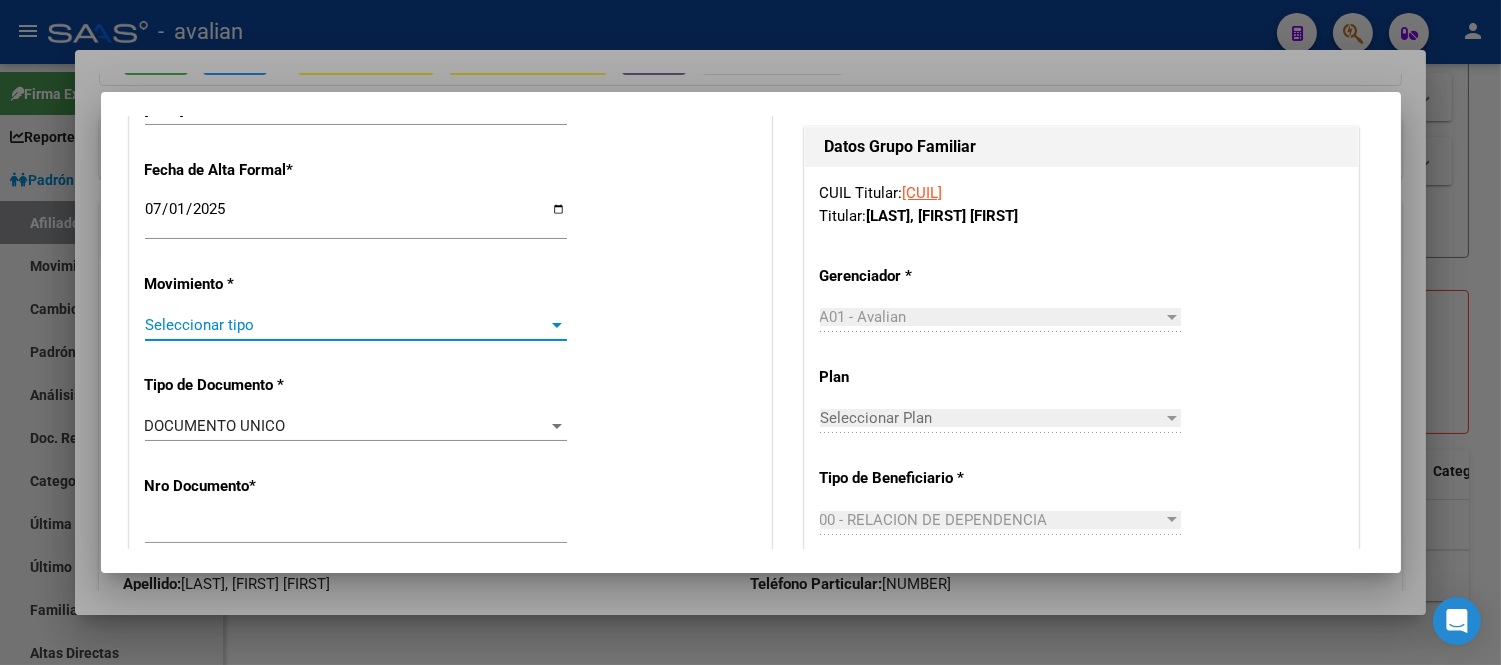 click on "Seleccionar tipo" at bounding box center (347, 325) 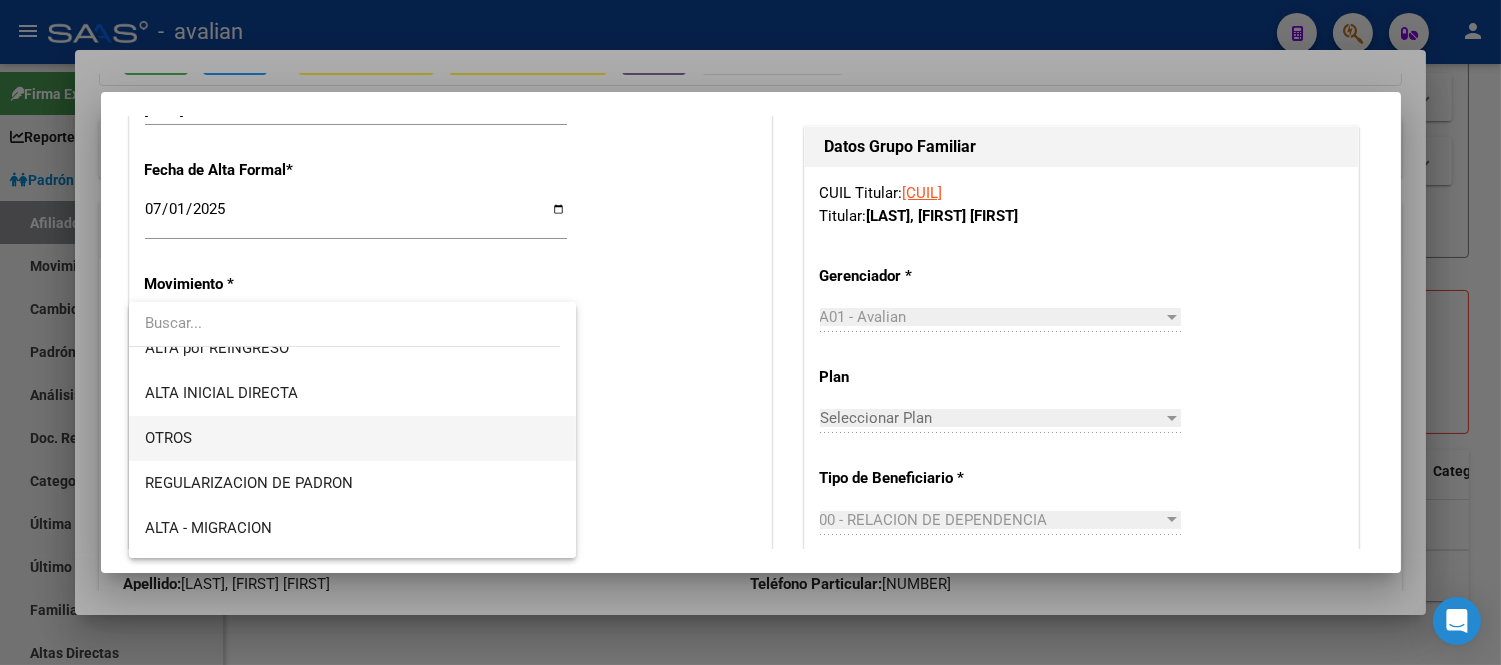 scroll, scrollTop: 222, scrollLeft: 0, axis: vertical 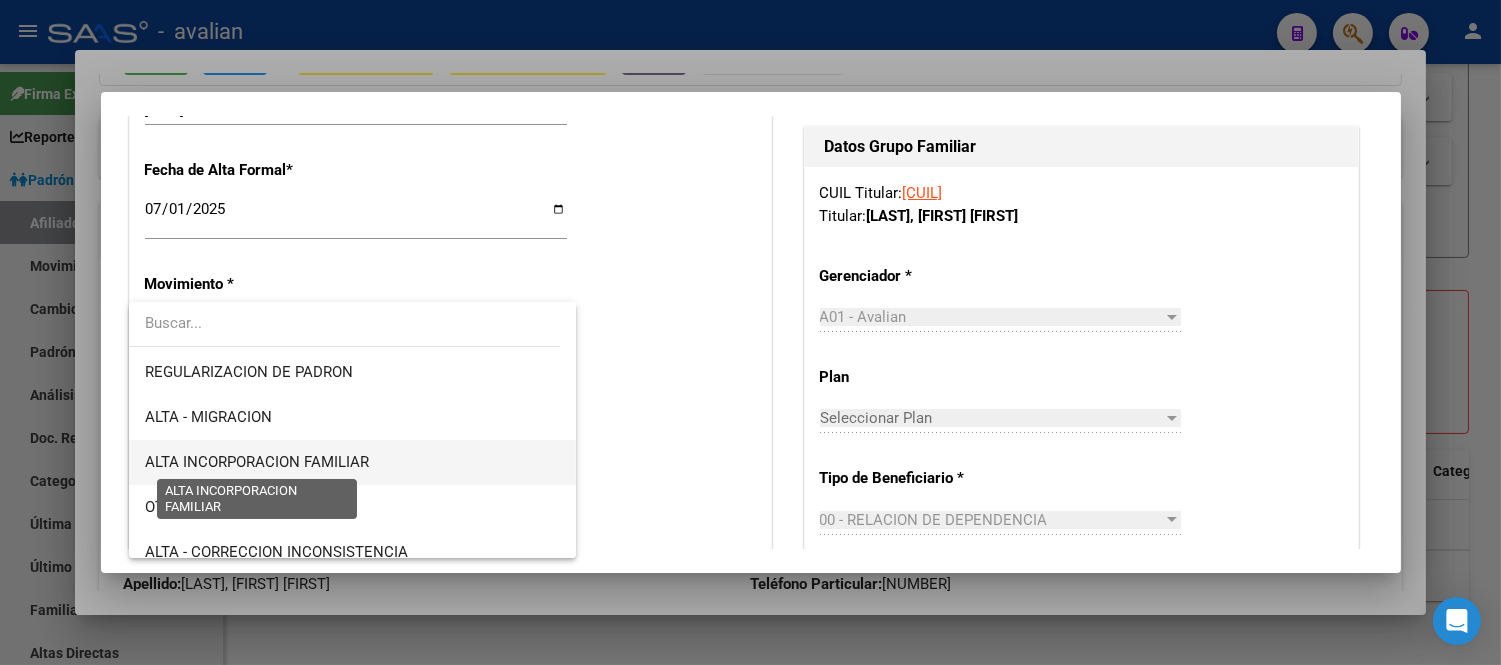 click on "ALTA INCORPORACION FAMILIAR" at bounding box center [257, 462] 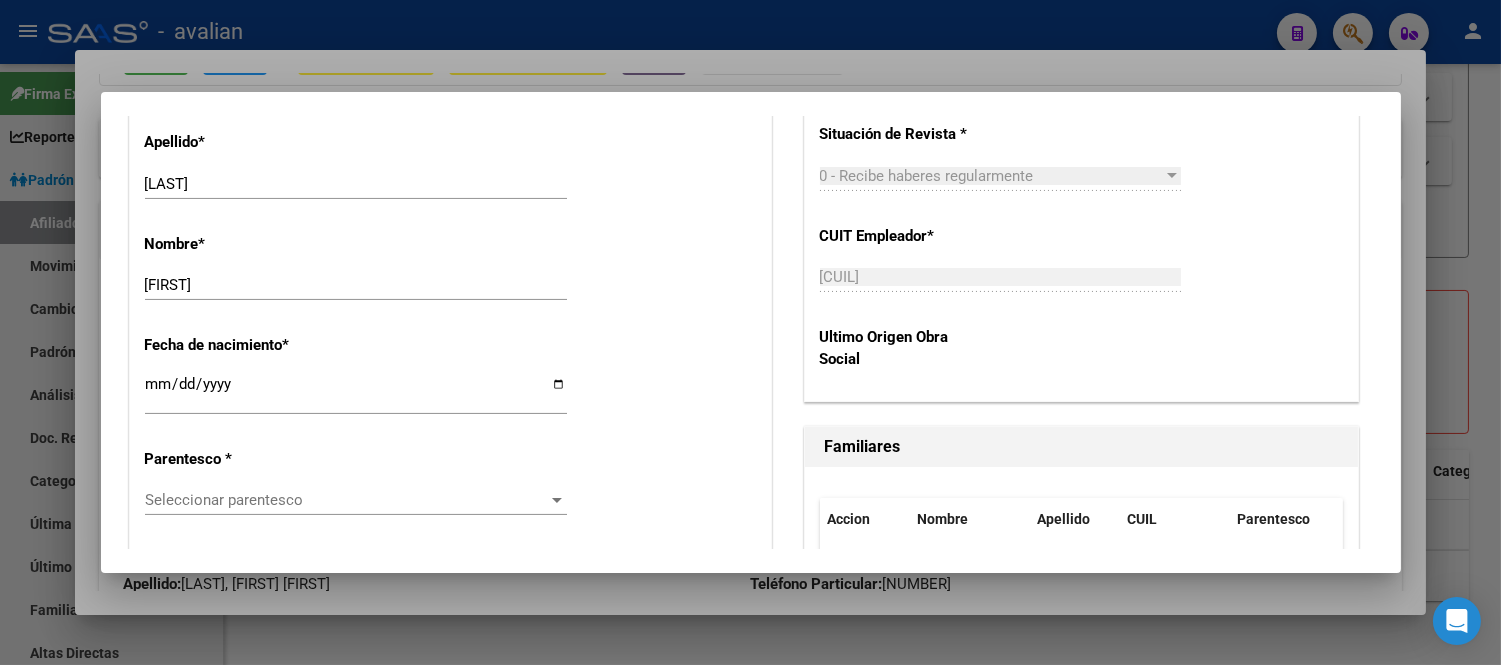 scroll, scrollTop: 1013, scrollLeft: 0, axis: vertical 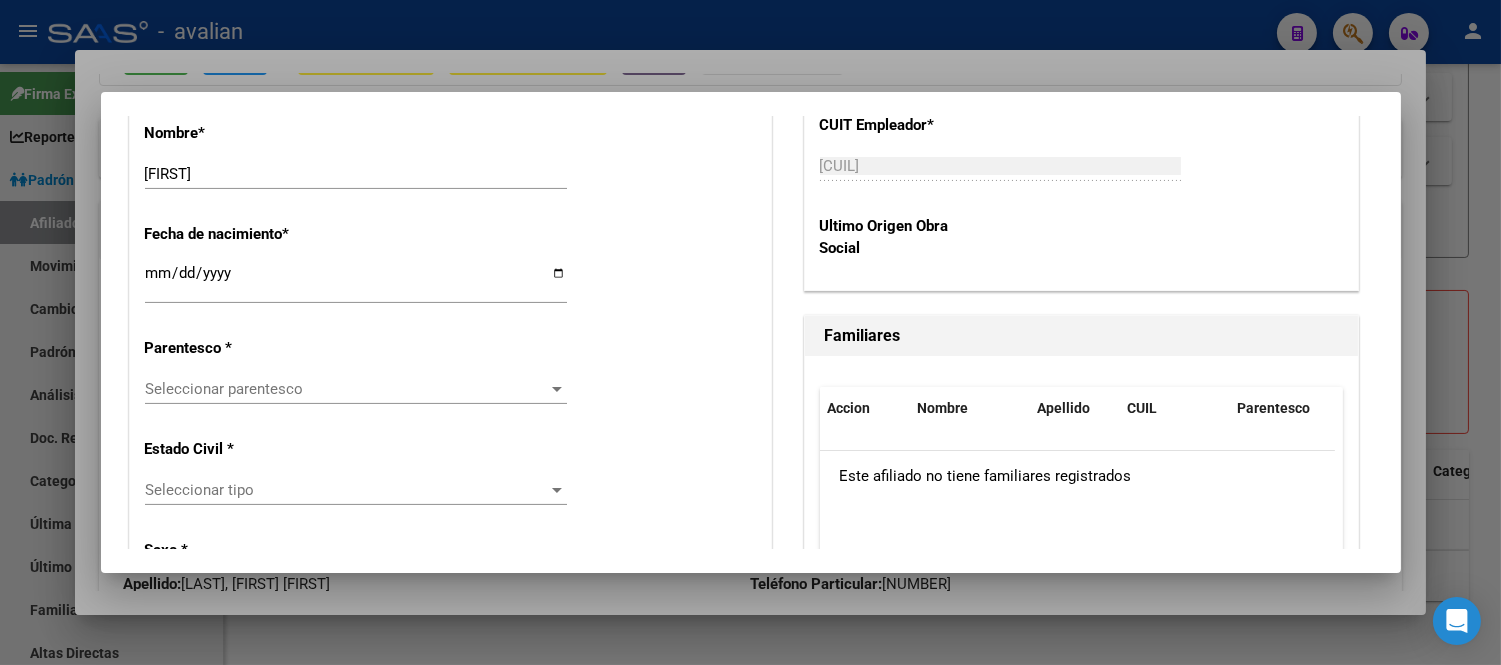 click on "Seleccionar parentesco" at bounding box center (347, 389) 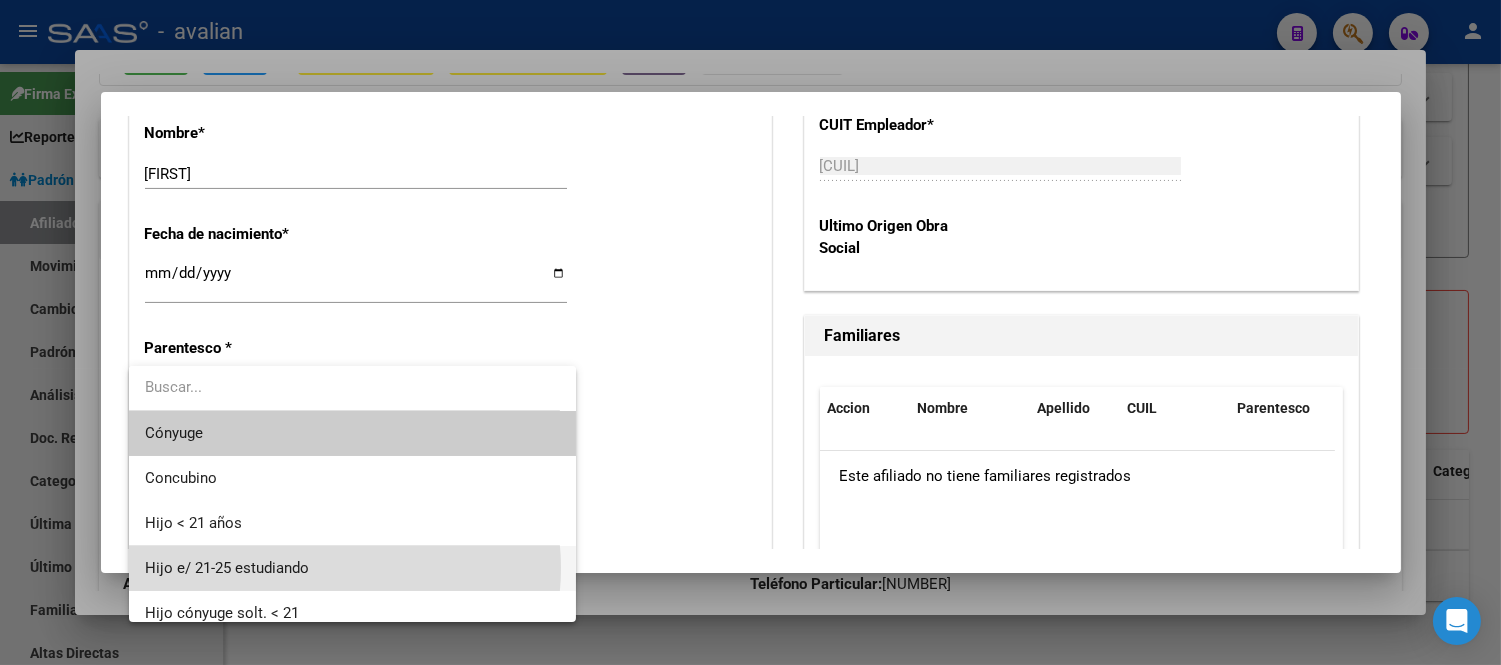 click on "Hijo e/ 21-25 estudiando" at bounding box center (352, 568) 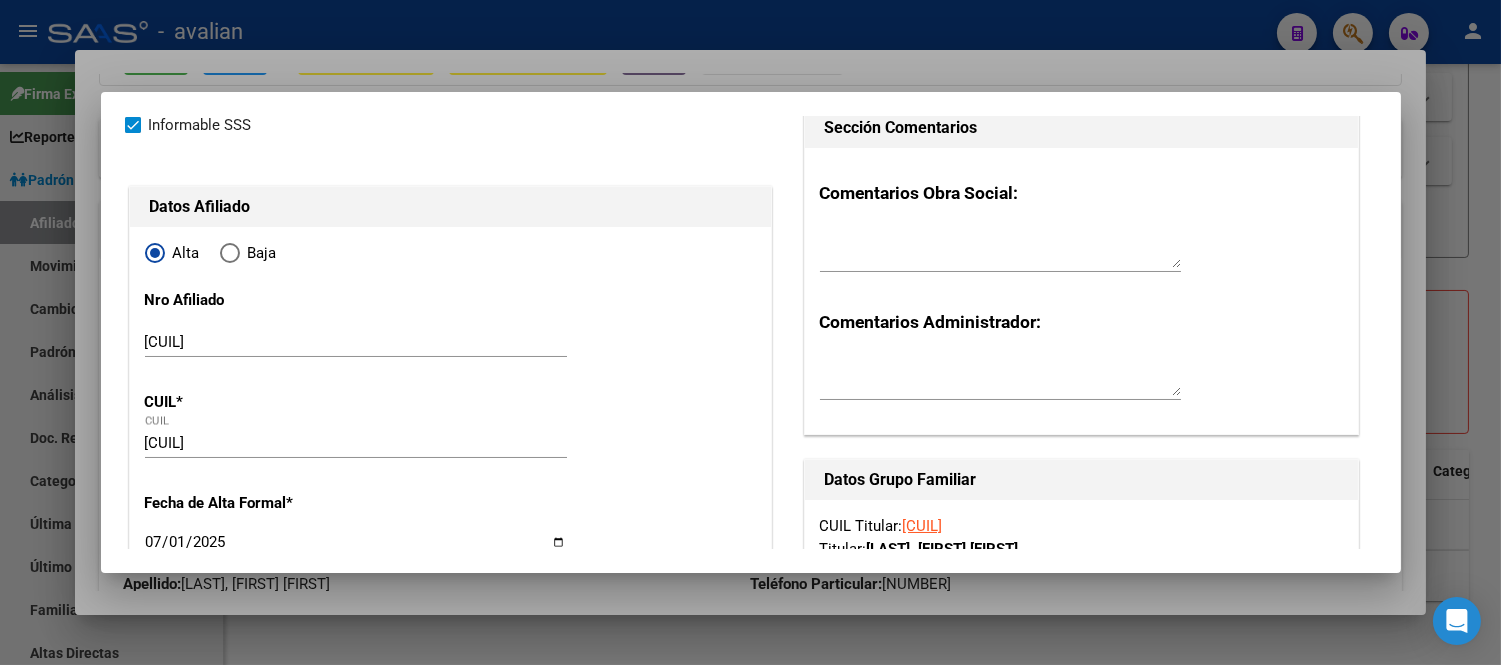 scroll, scrollTop: 0, scrollLeft: 0, axis: both 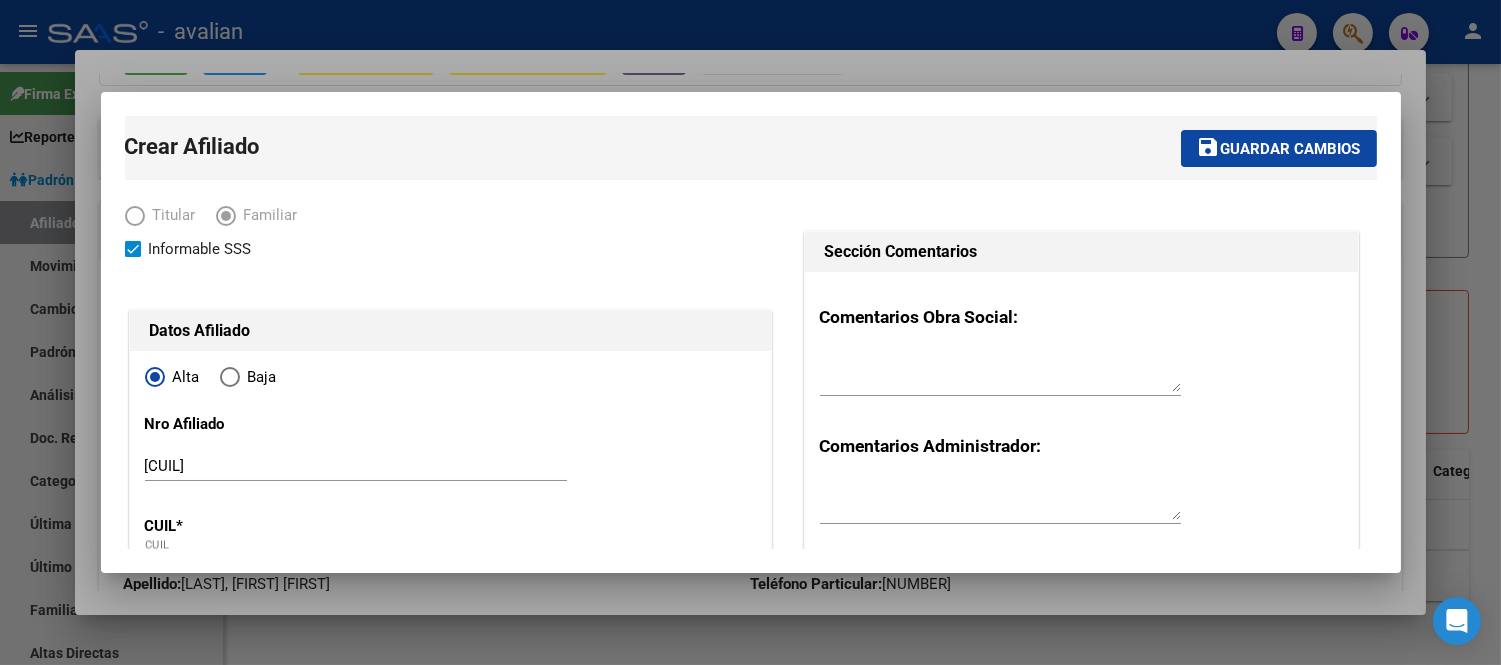 click on "save Guardar cambios" at bounding box center [1279, 148] 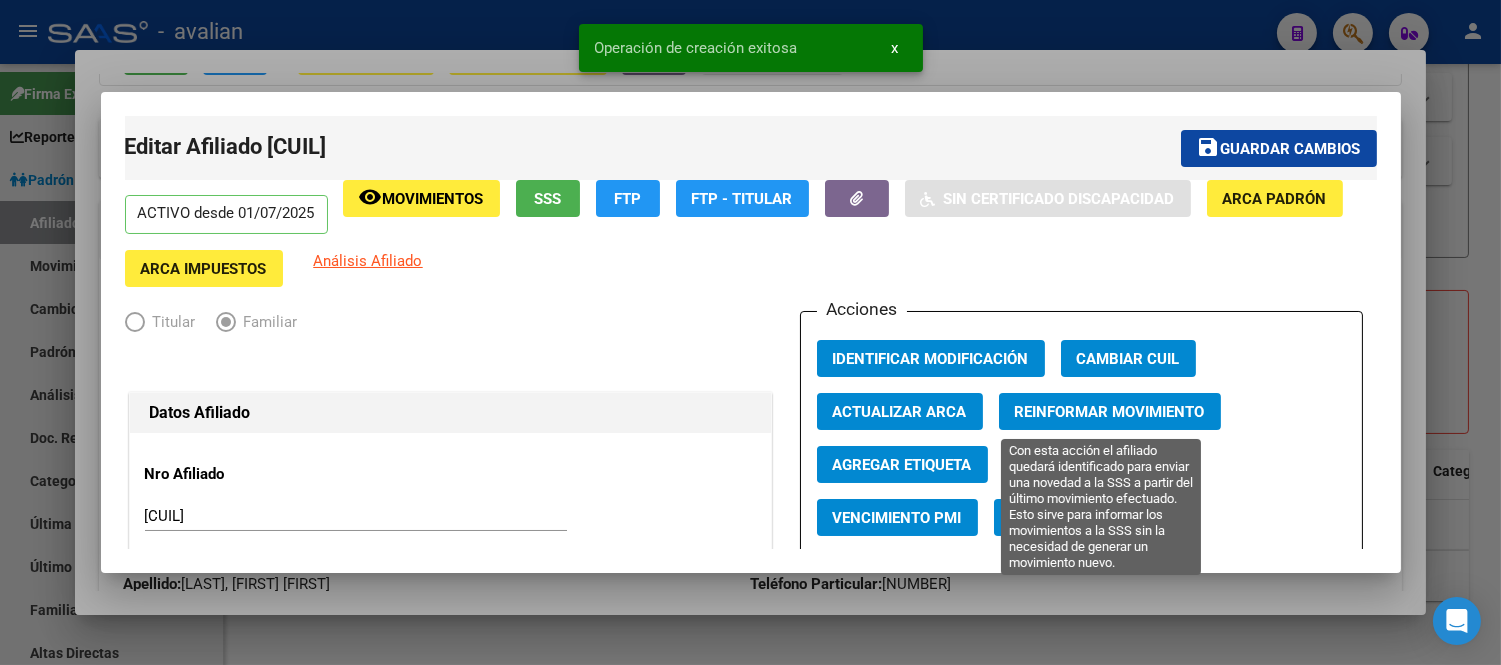 click on "Reinformar Movimiento" 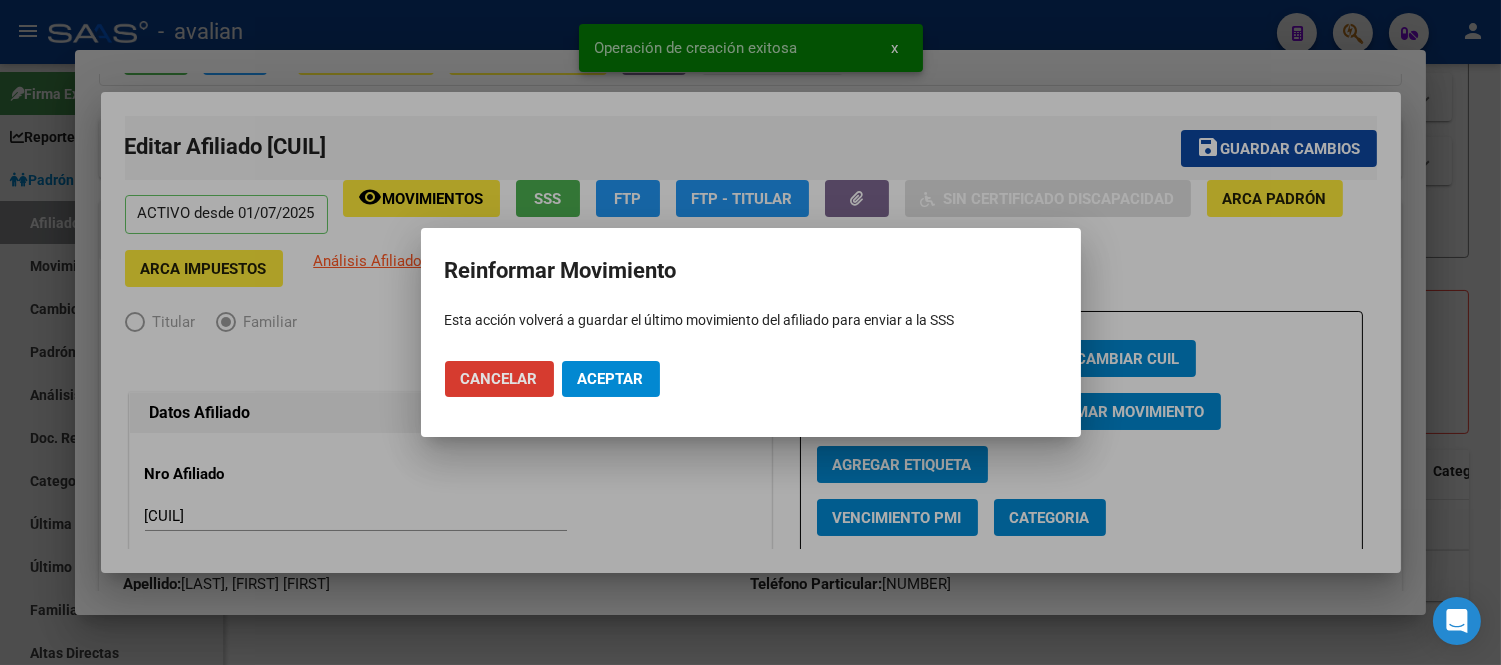 click on "Aceptar" at bounding box center (611, 379) 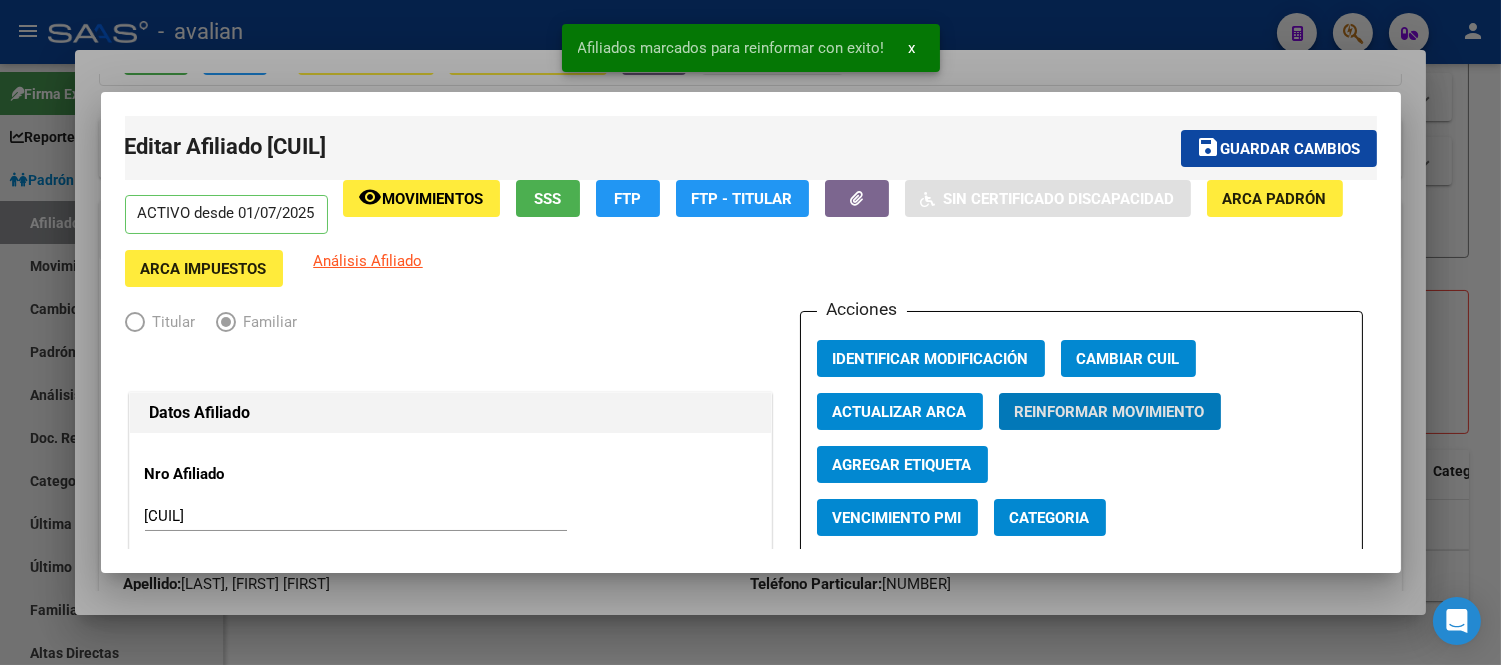 type 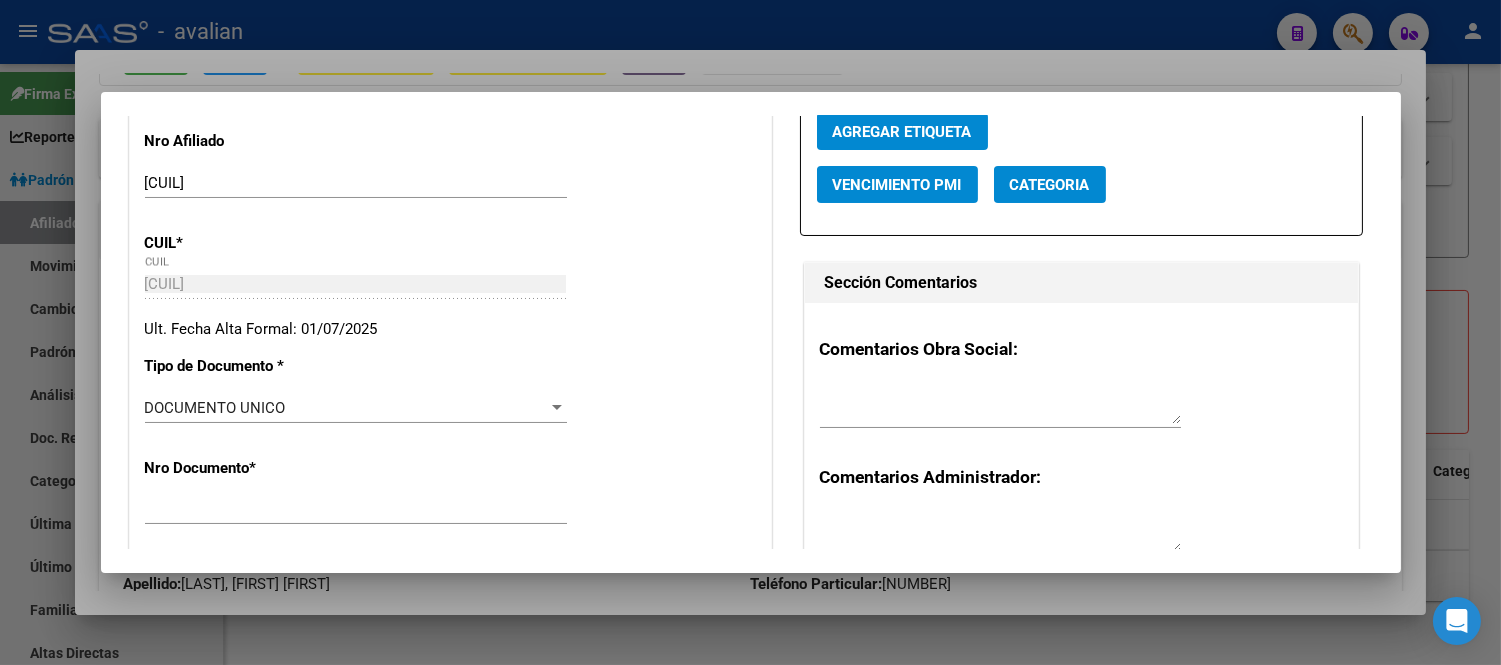 scroll, scrollTop: 555, scrollLeft: 0, axis: vertical 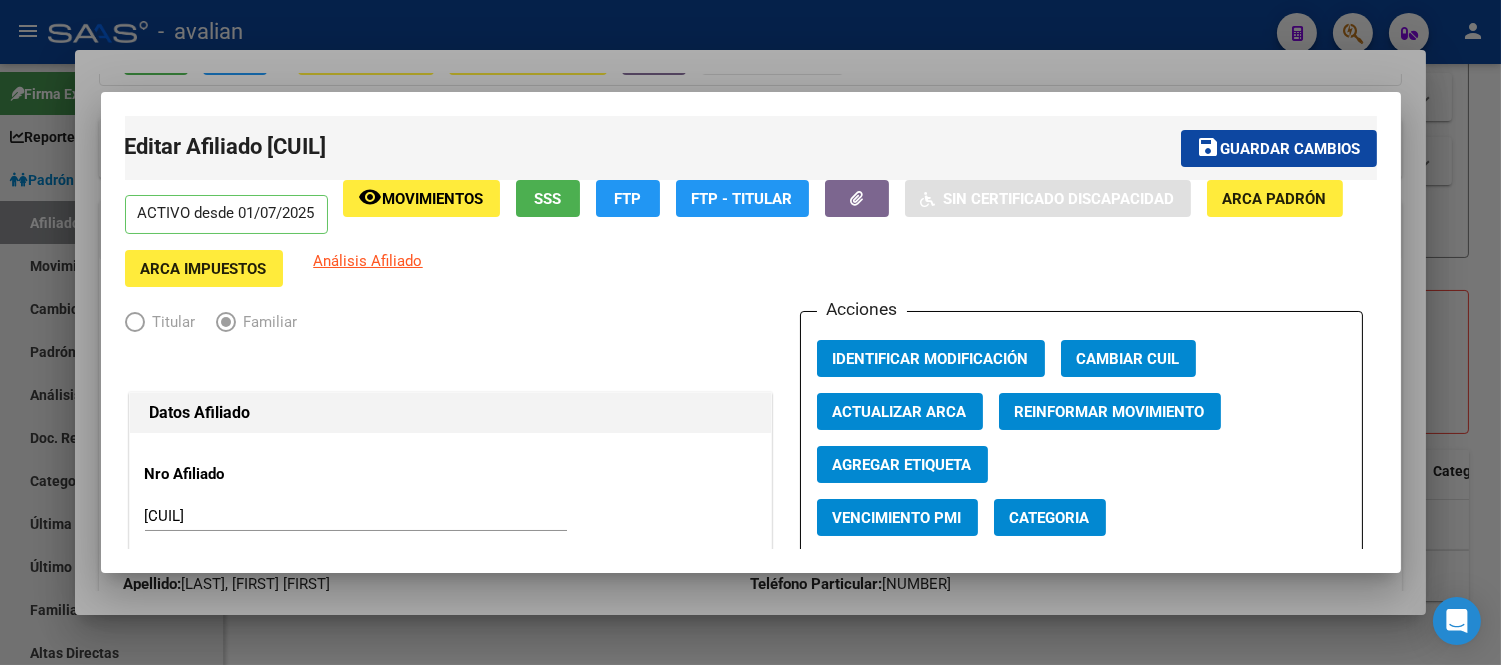 click on "save Guardar cambios" at bounding box center (1026, 148) 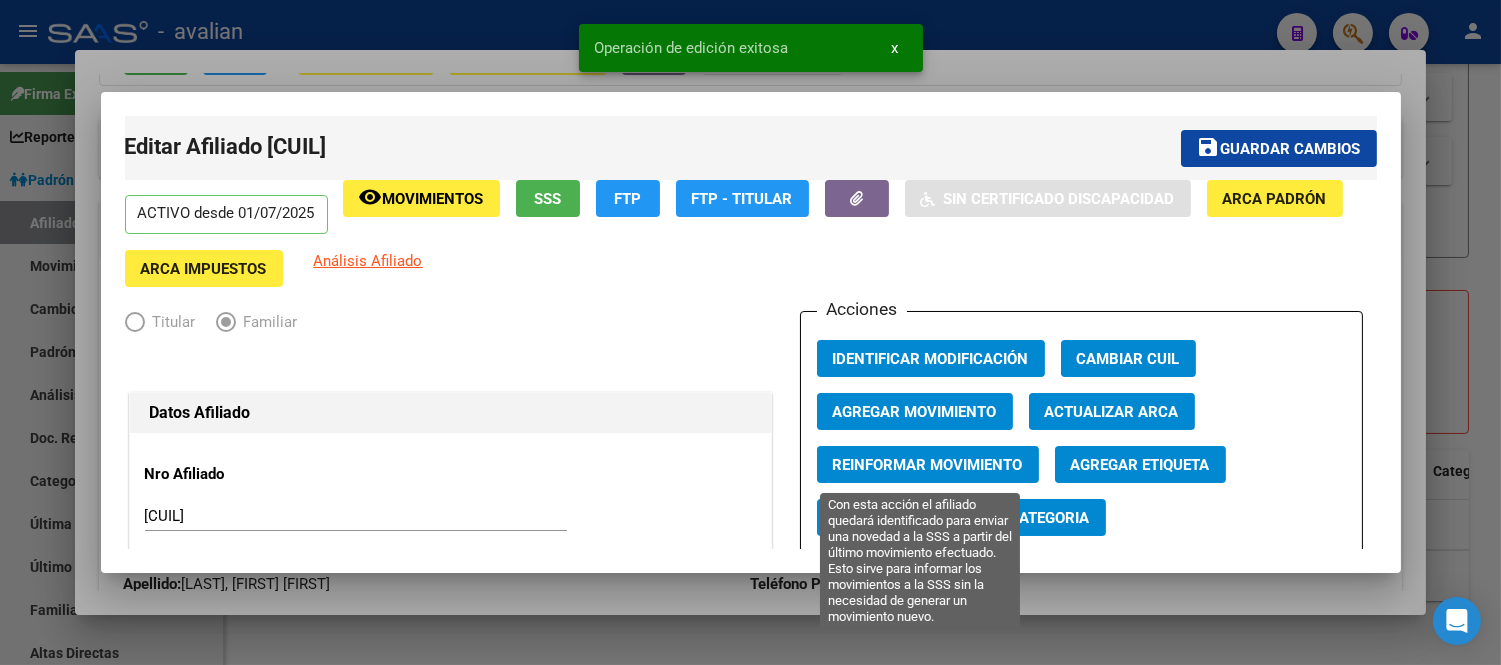 click on "Reinformar Movimiento" 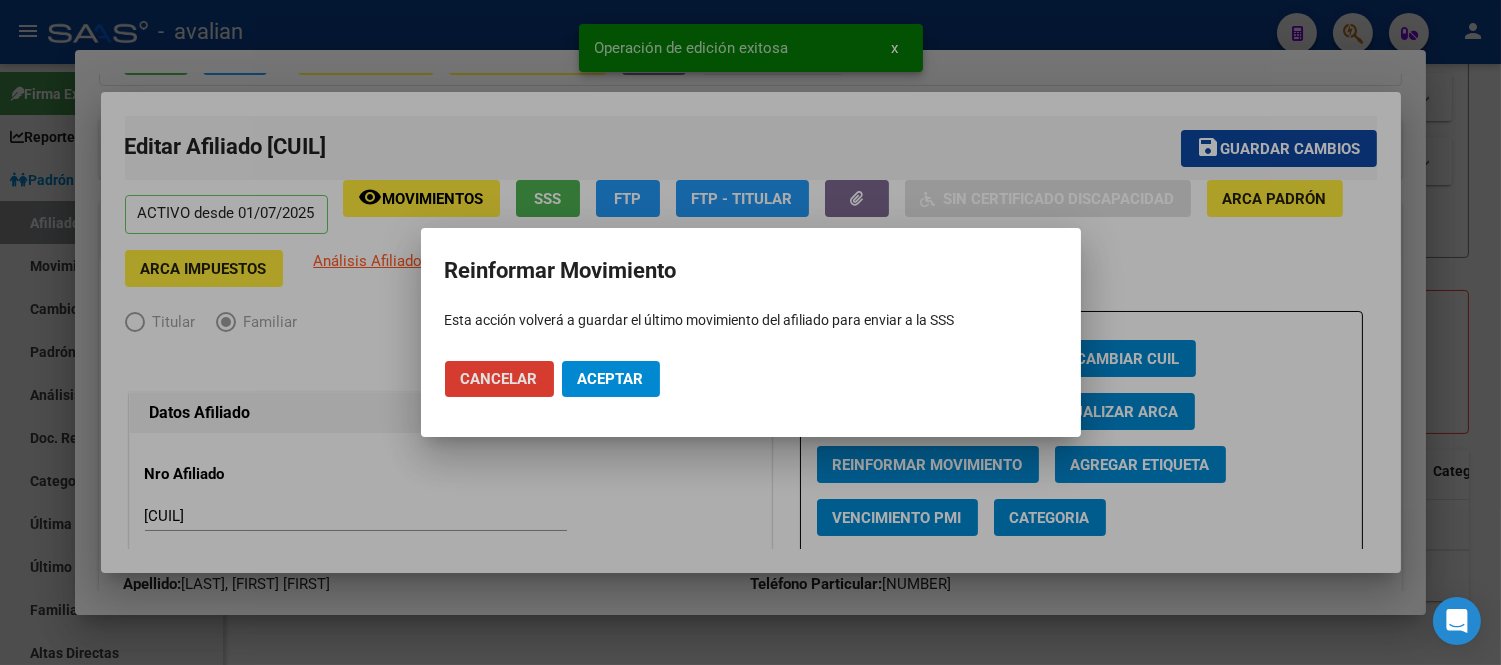click on "Aceptar" at bounding box center [611, 379] 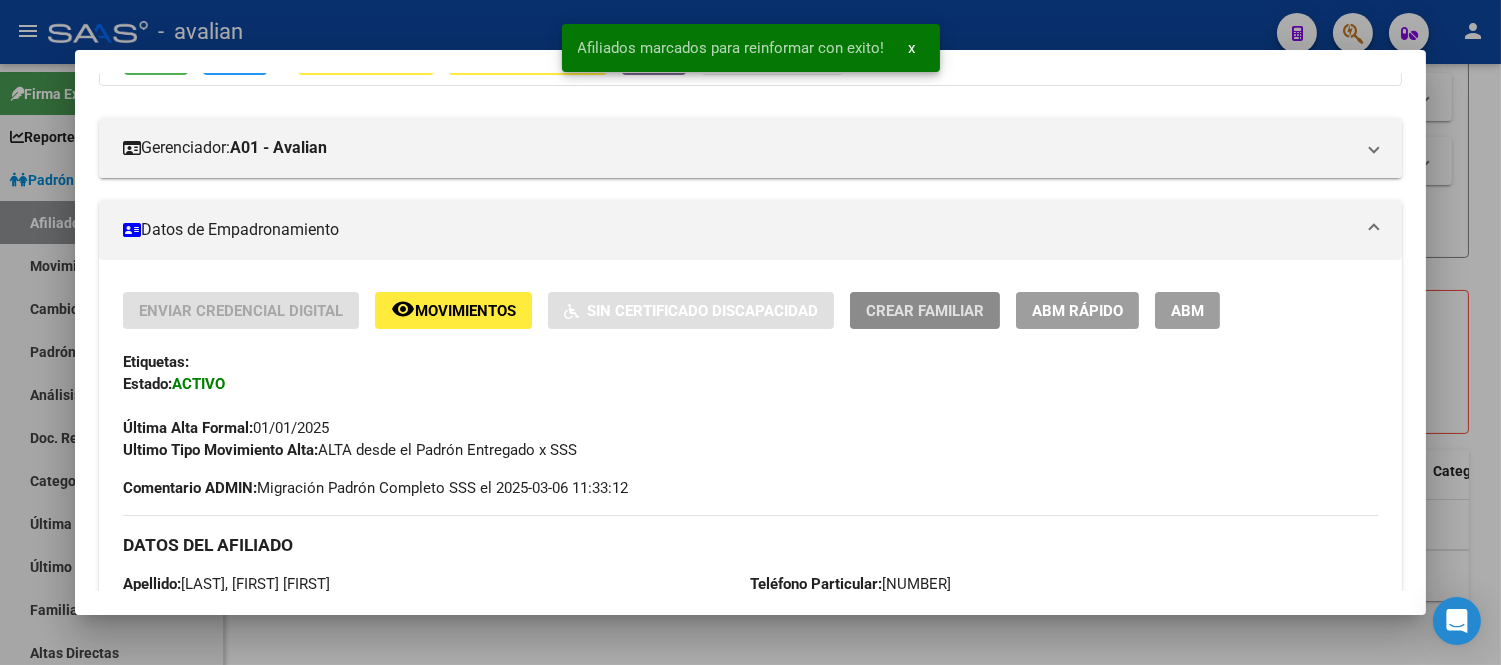 type 